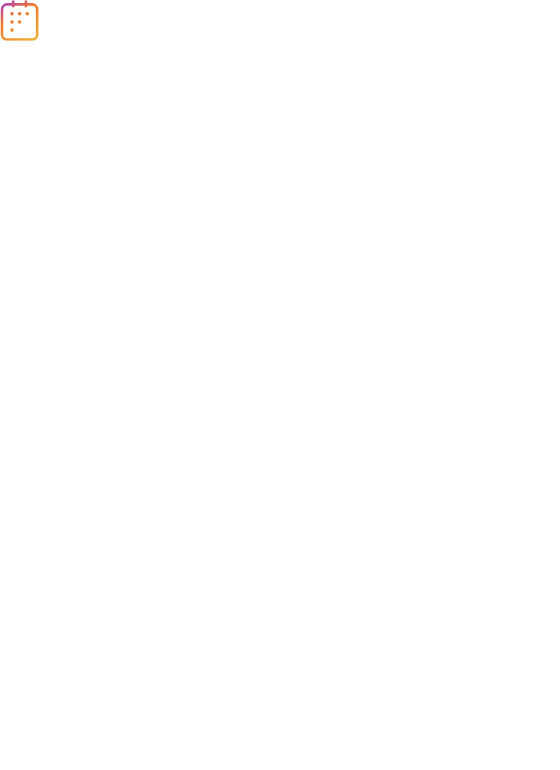 scroll, scrollTop: 0, scrollLeft: 0, axis: both 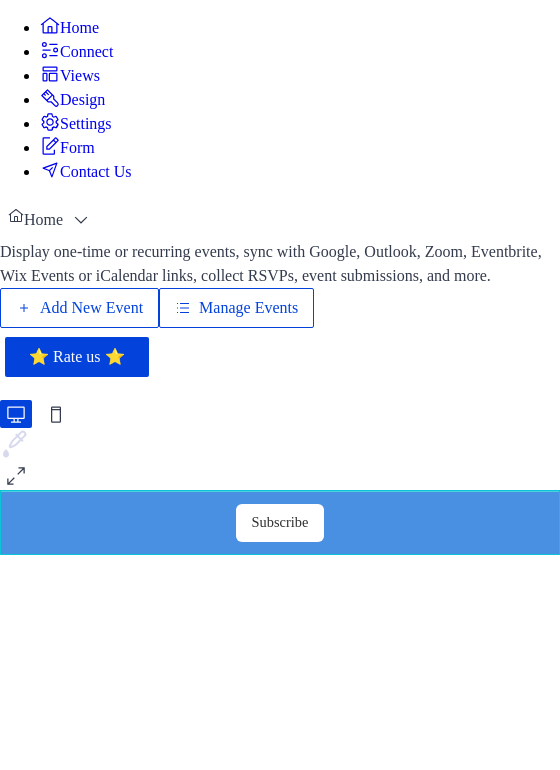 click on "Add New Event" at bounding box center [91, 308] 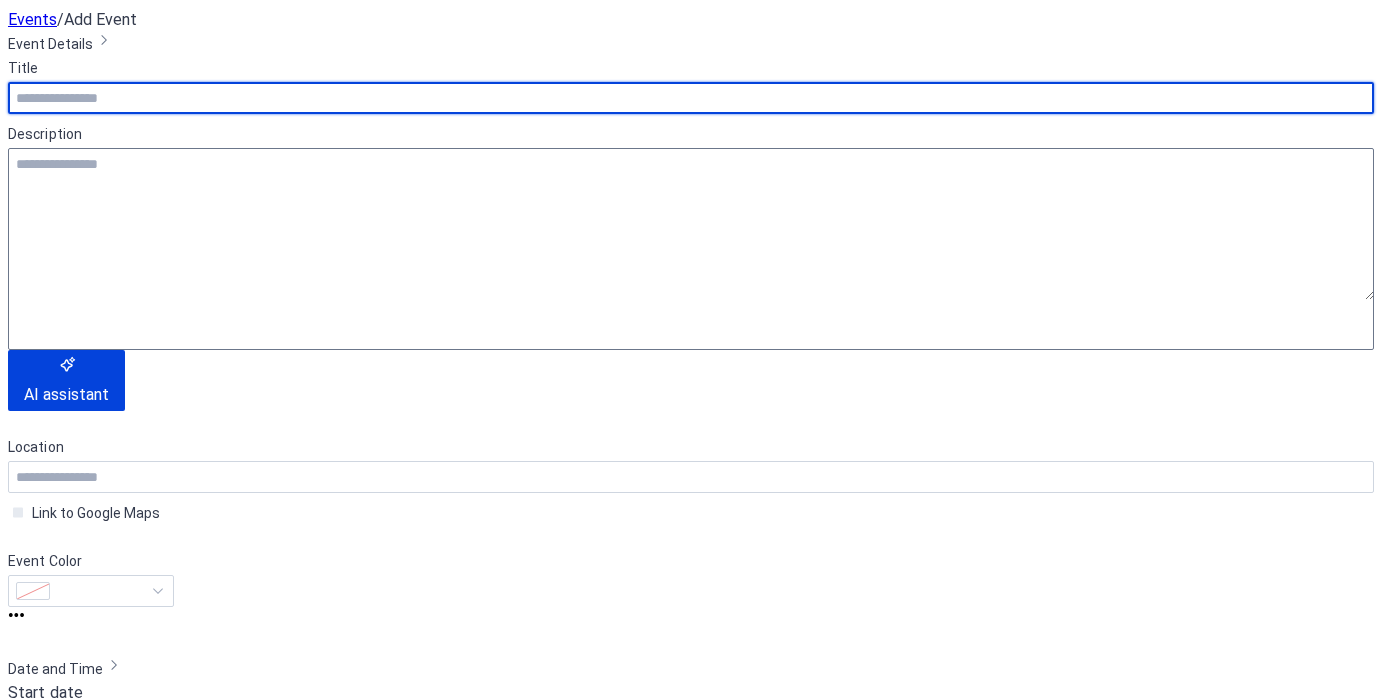 scroll, scrollTop: 0, scrollLeft: 0, axis: both 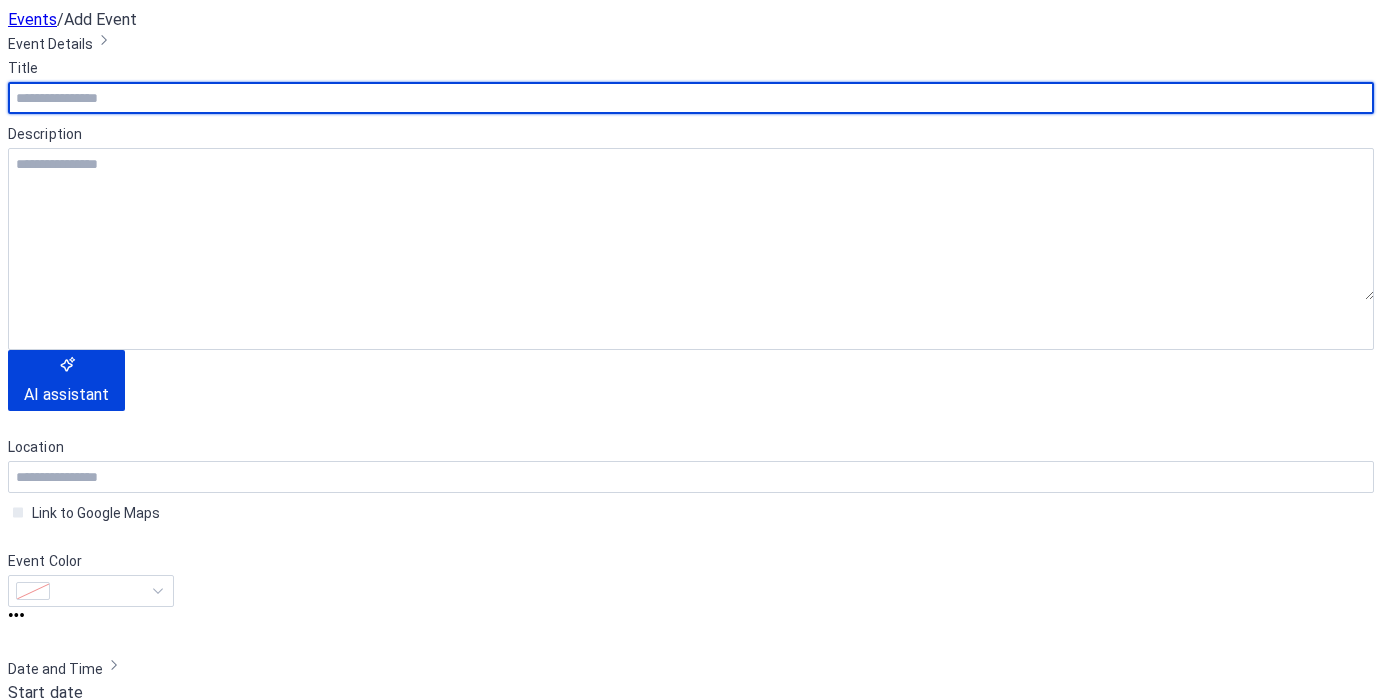 click at bounding box center [691, 98] 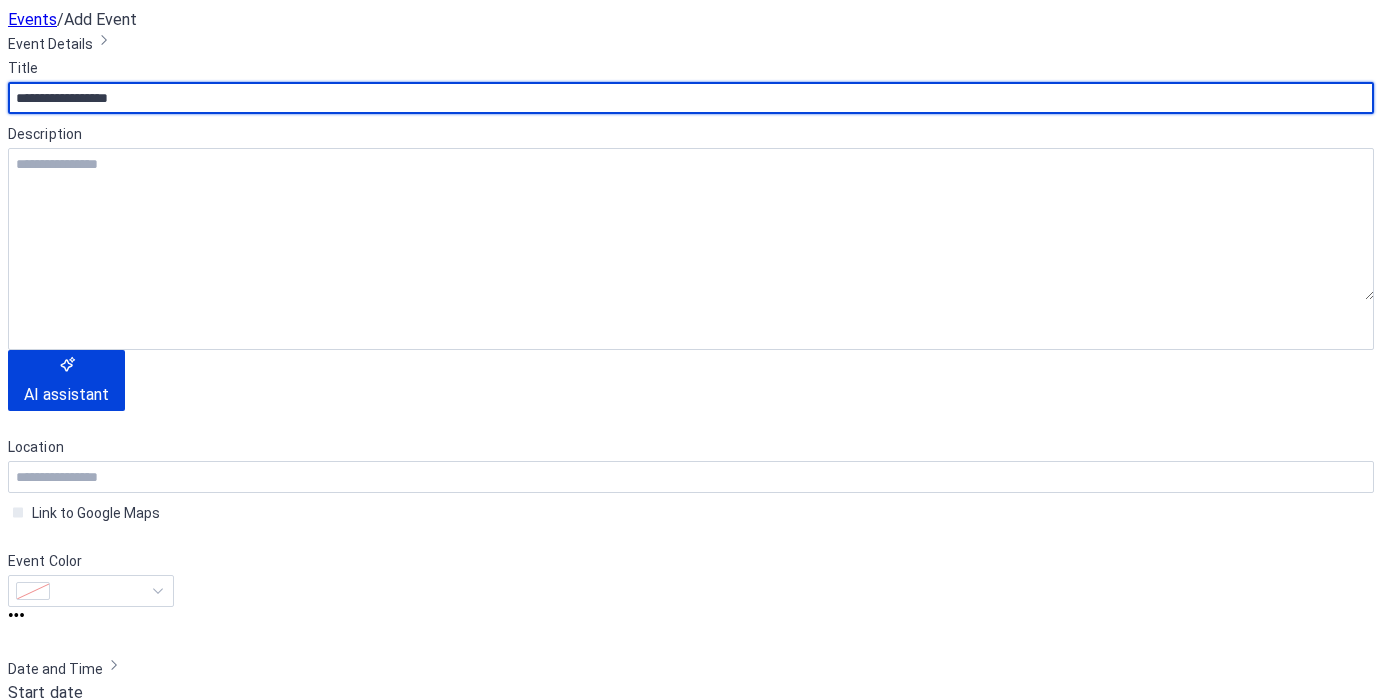 scroll, scrollTop: 200, scrollLeft: 0, axis: vertical 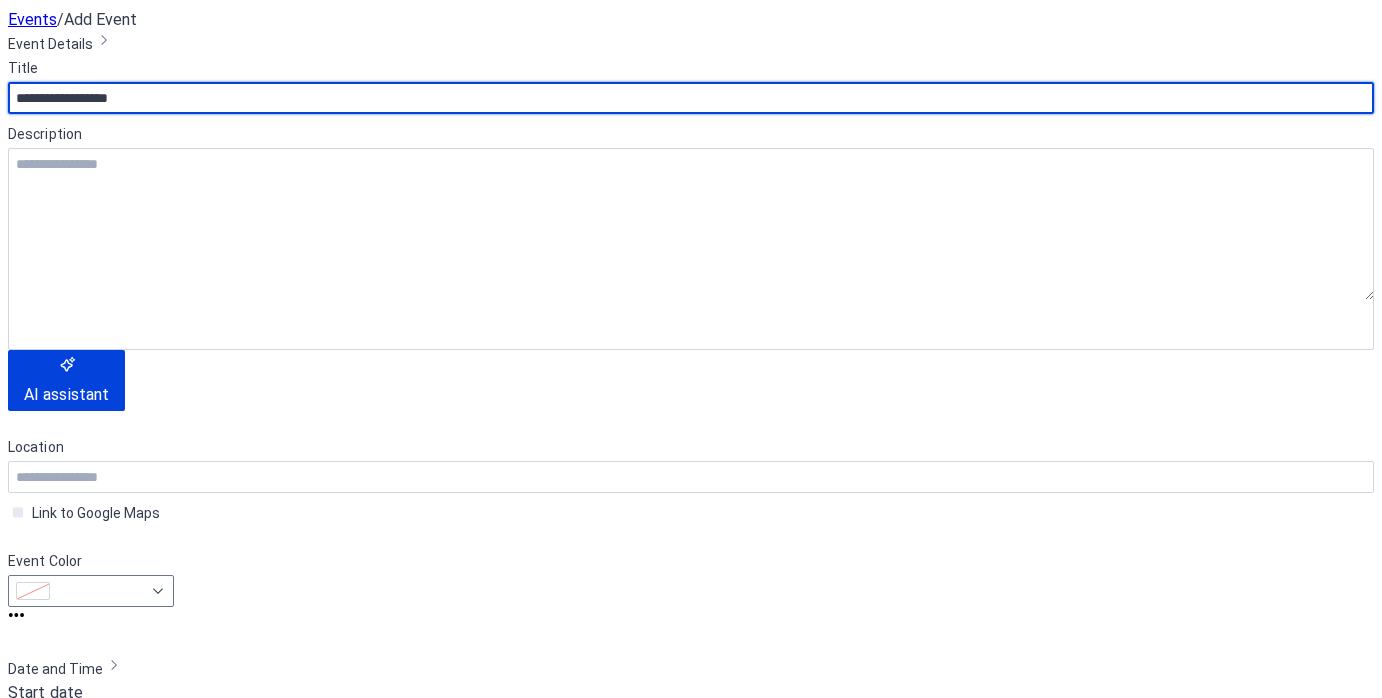 type on "**********" 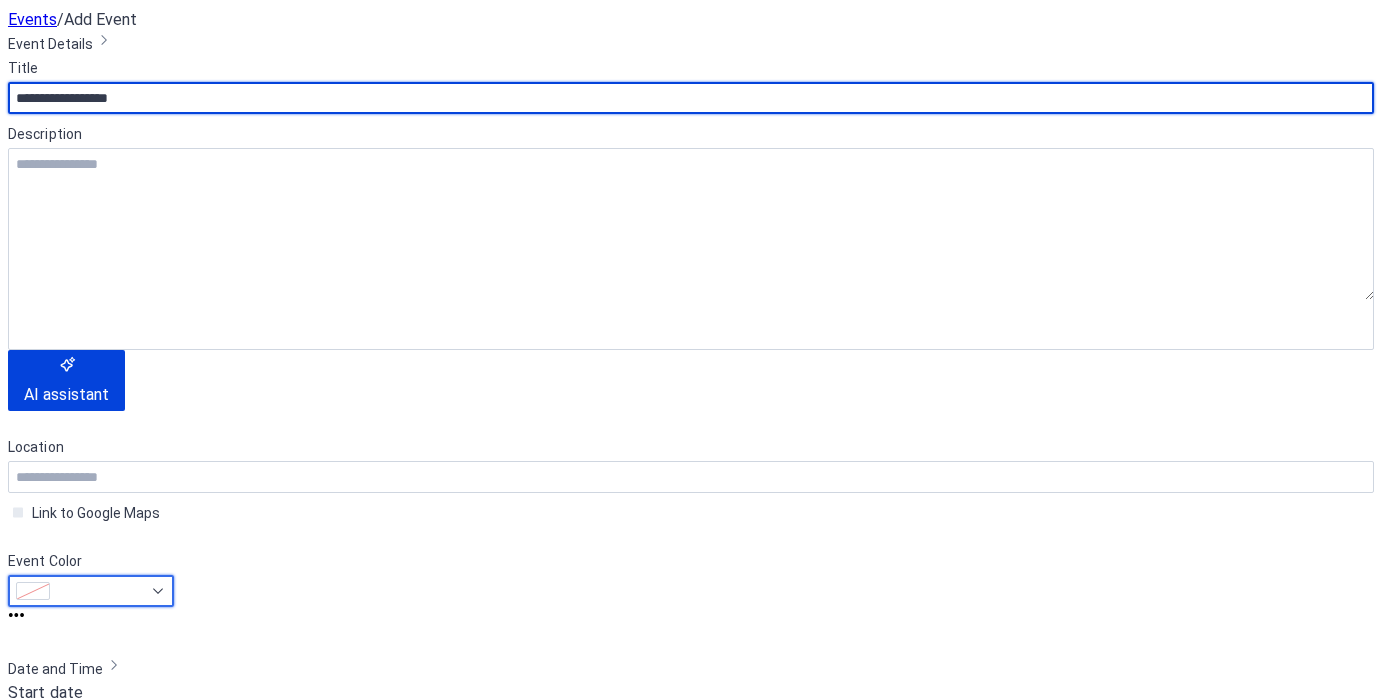 click at bounding box center [91, 591] 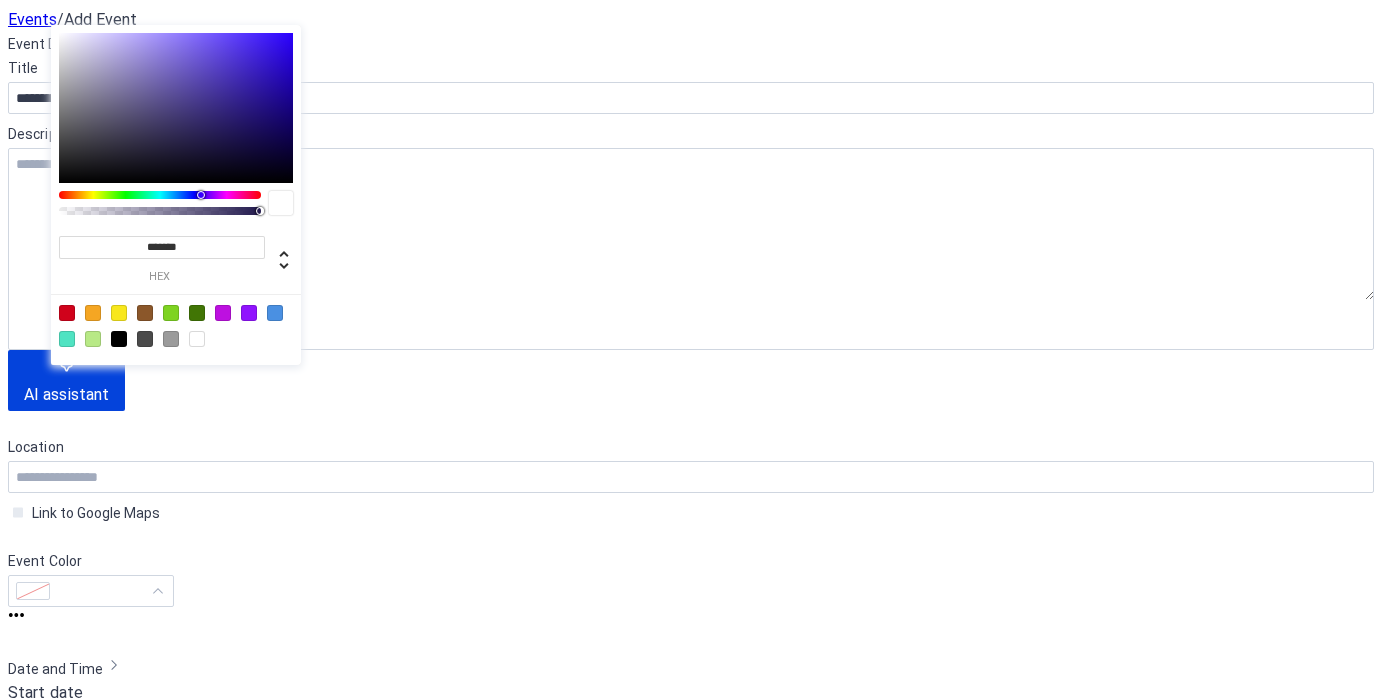 click at bounding box center [275, 313] 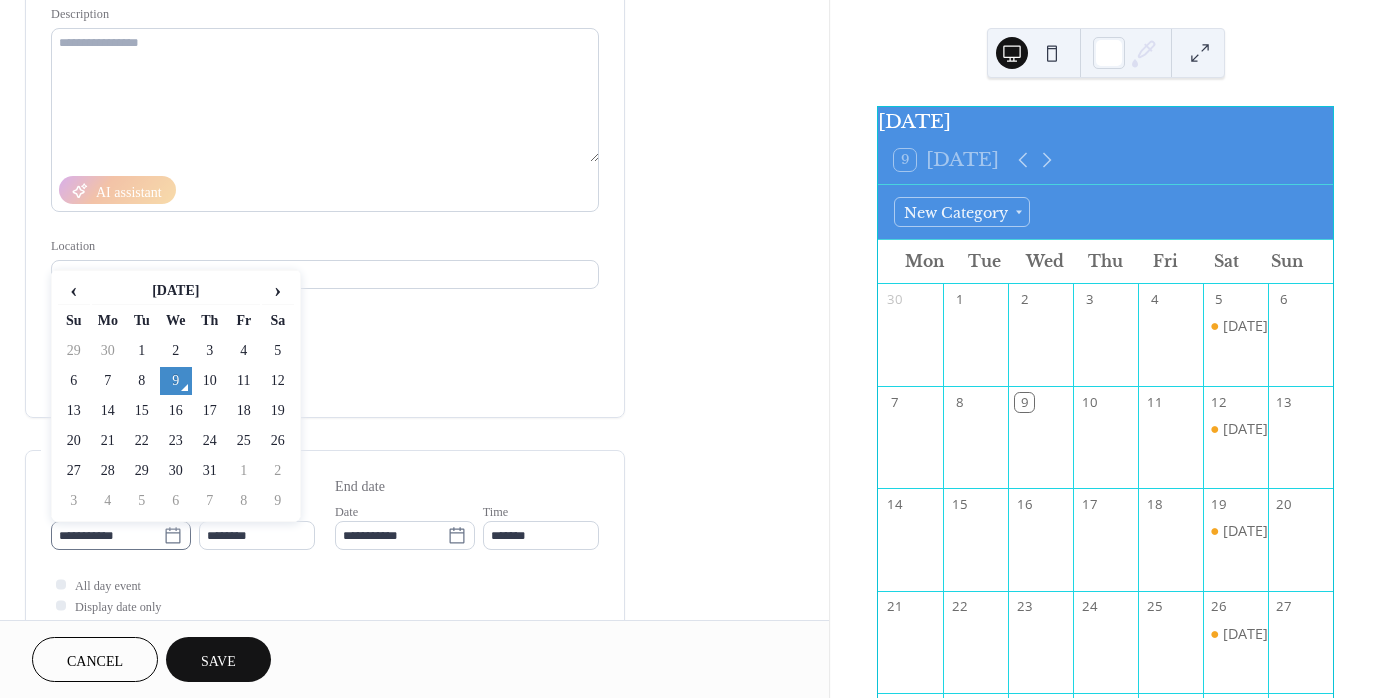click 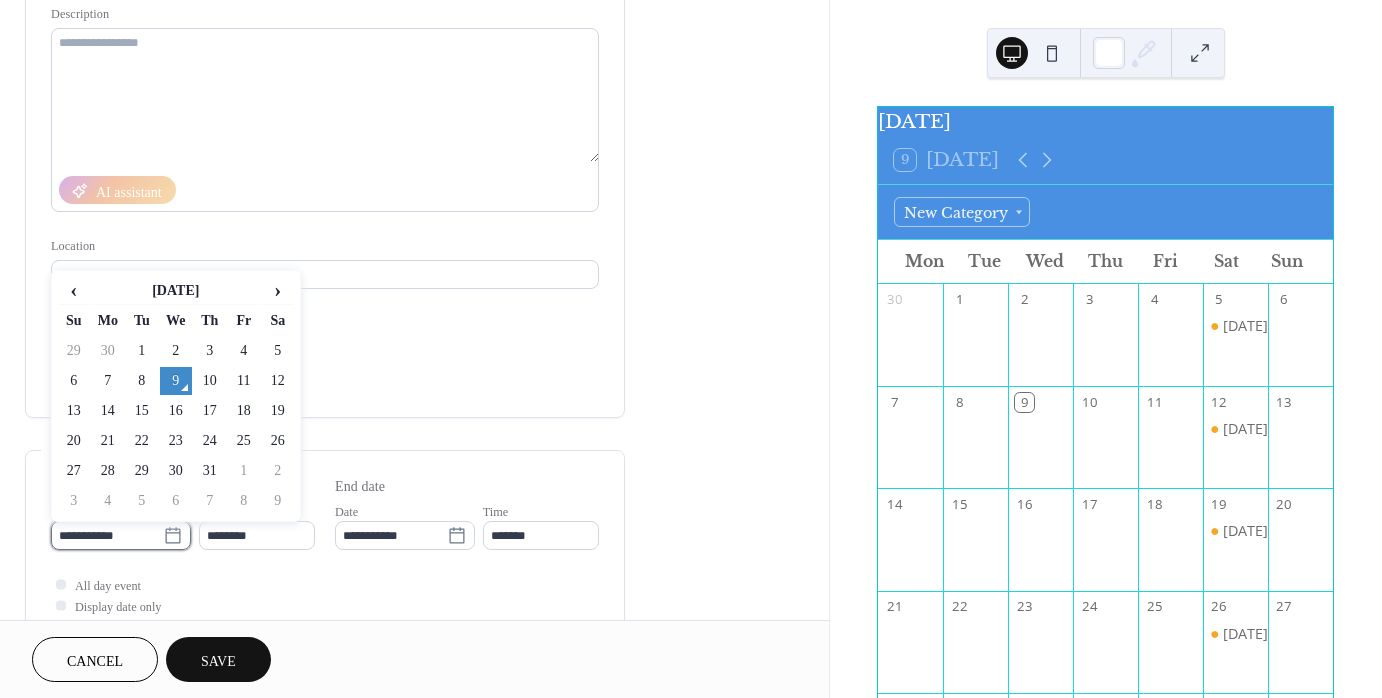 click on "**********" at bounding box center [107, 535] 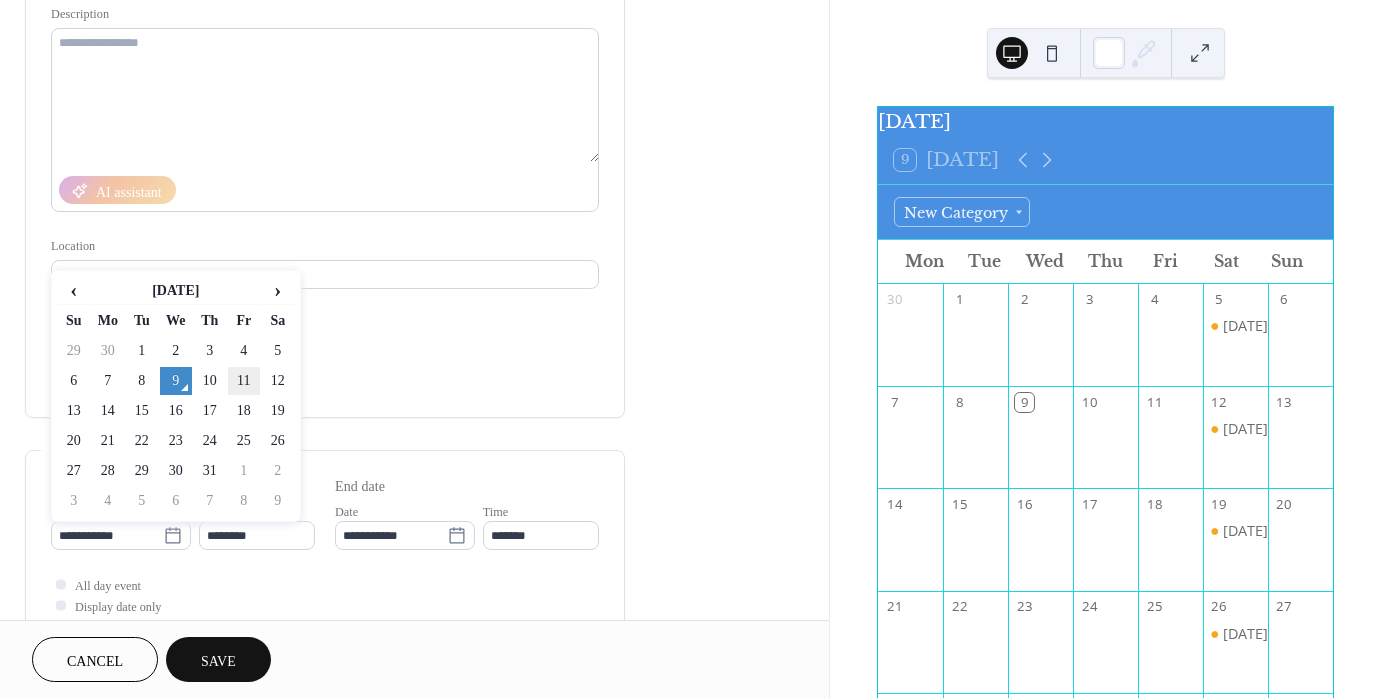click on "11" at bounding box center (244, 381) 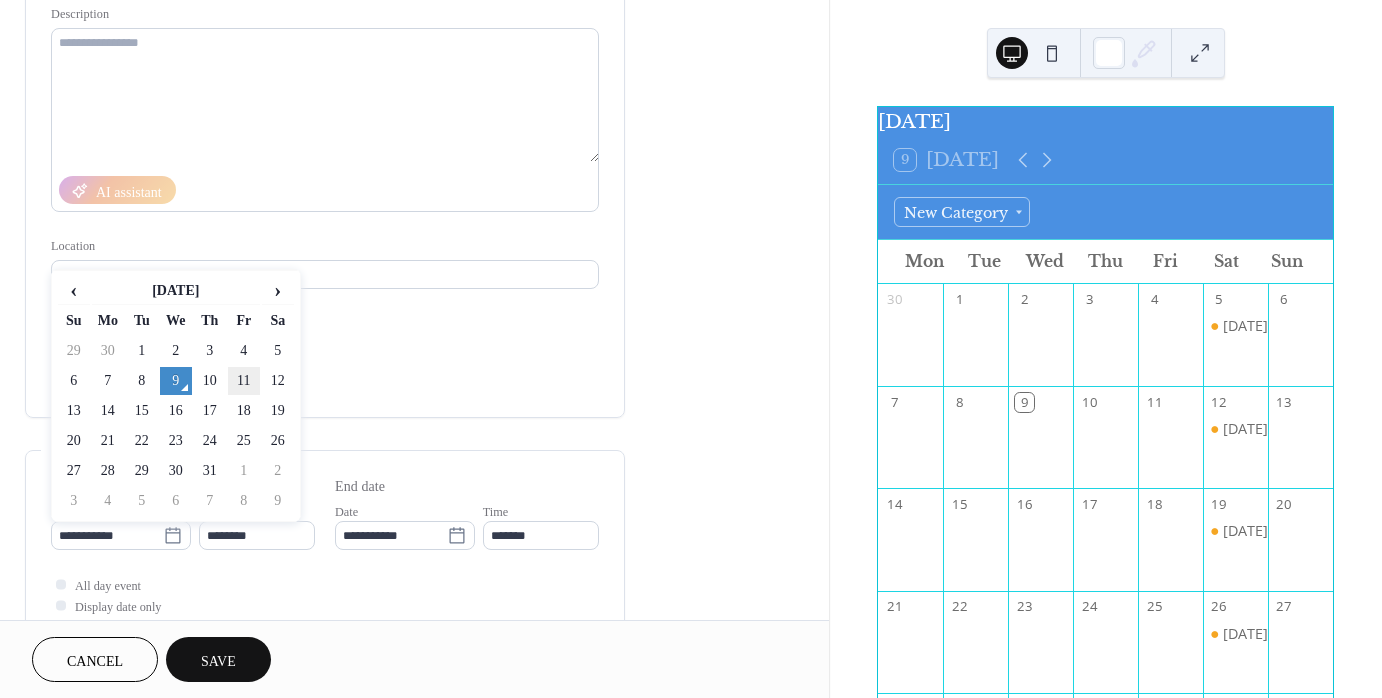 type on "**********" 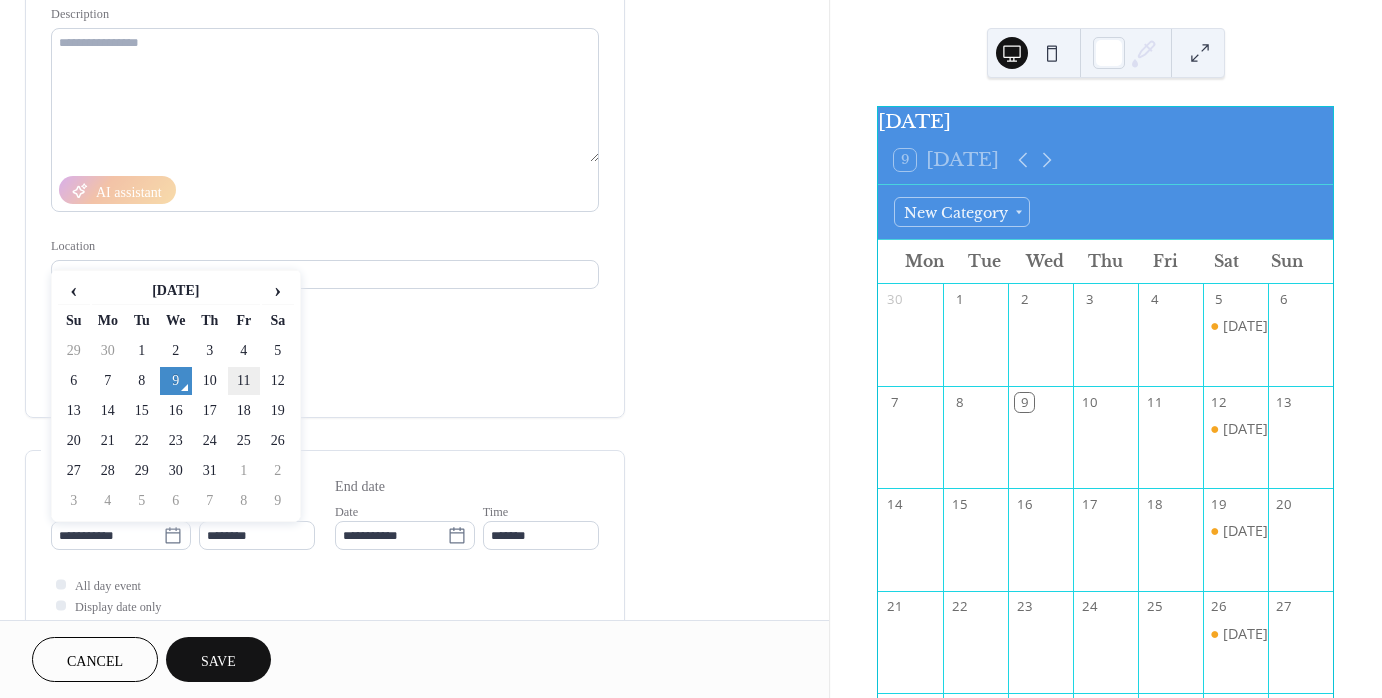 type on "**********" 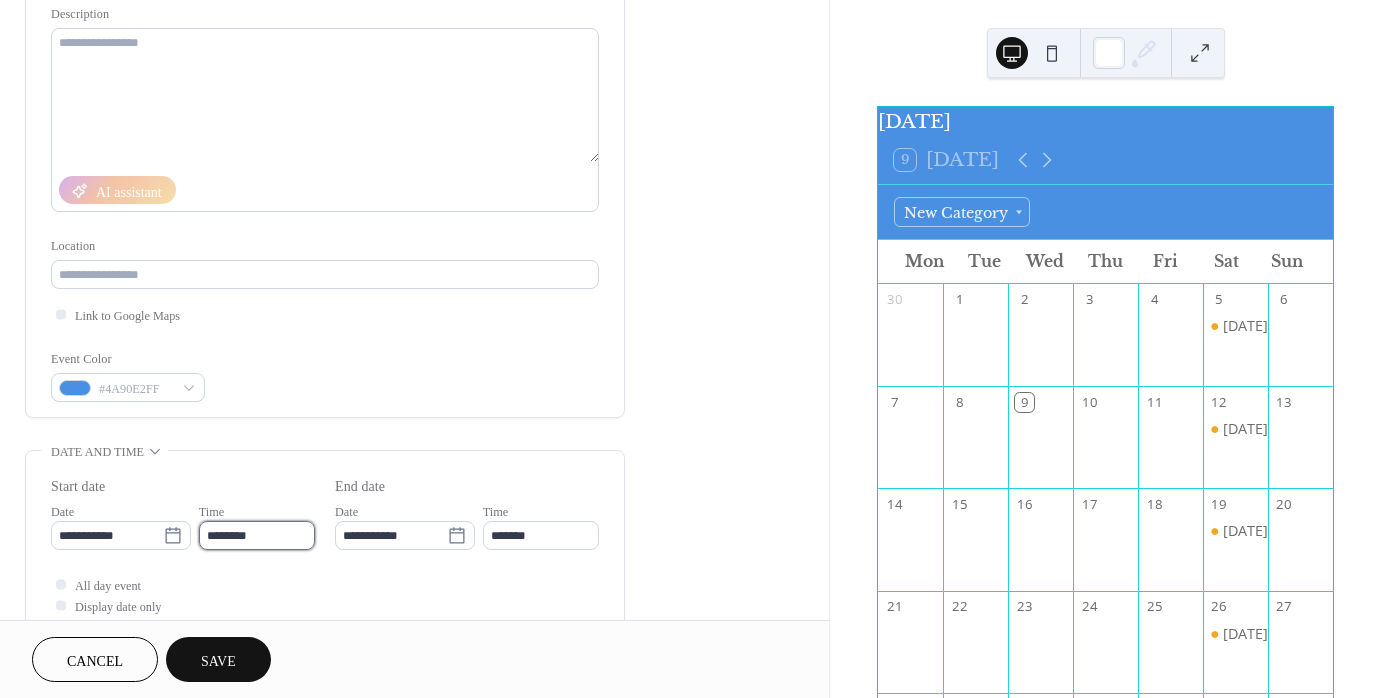 click on "********" at bounding box center [257, 535] 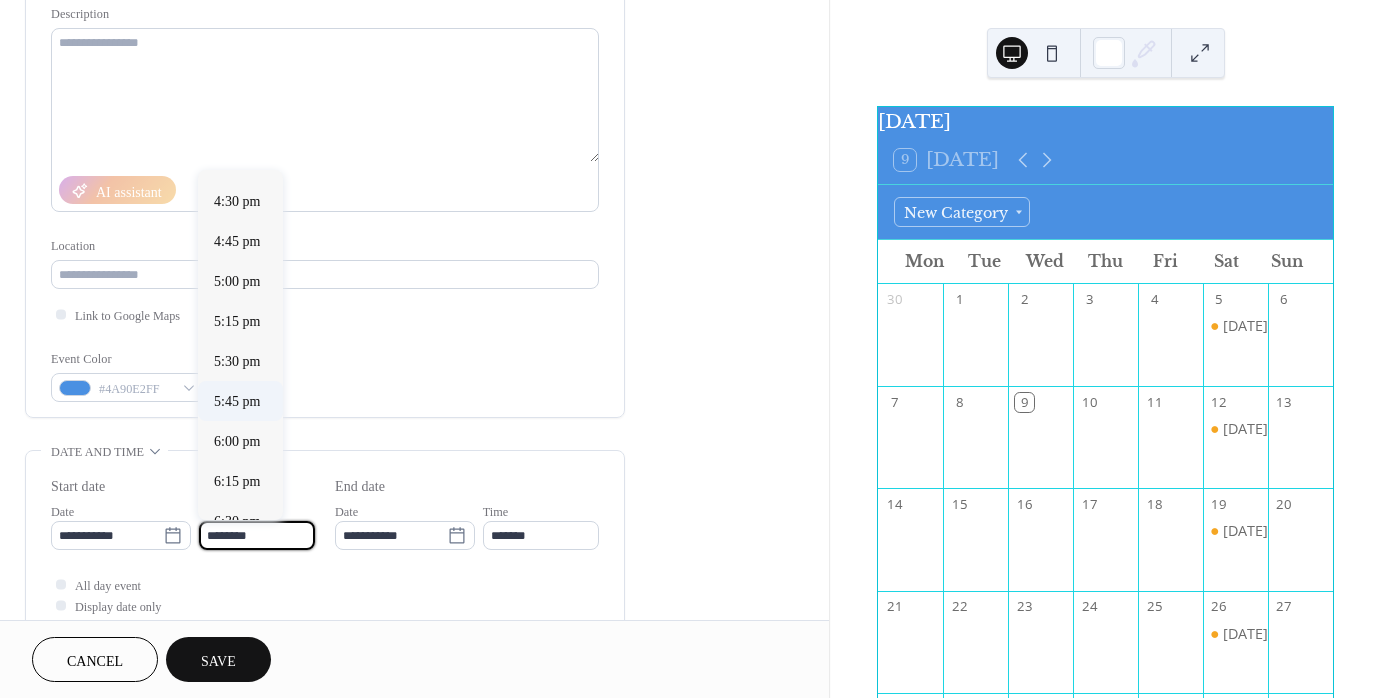 scroll, scrollTop: 2729, scrollLeft: 0, axis: vertical 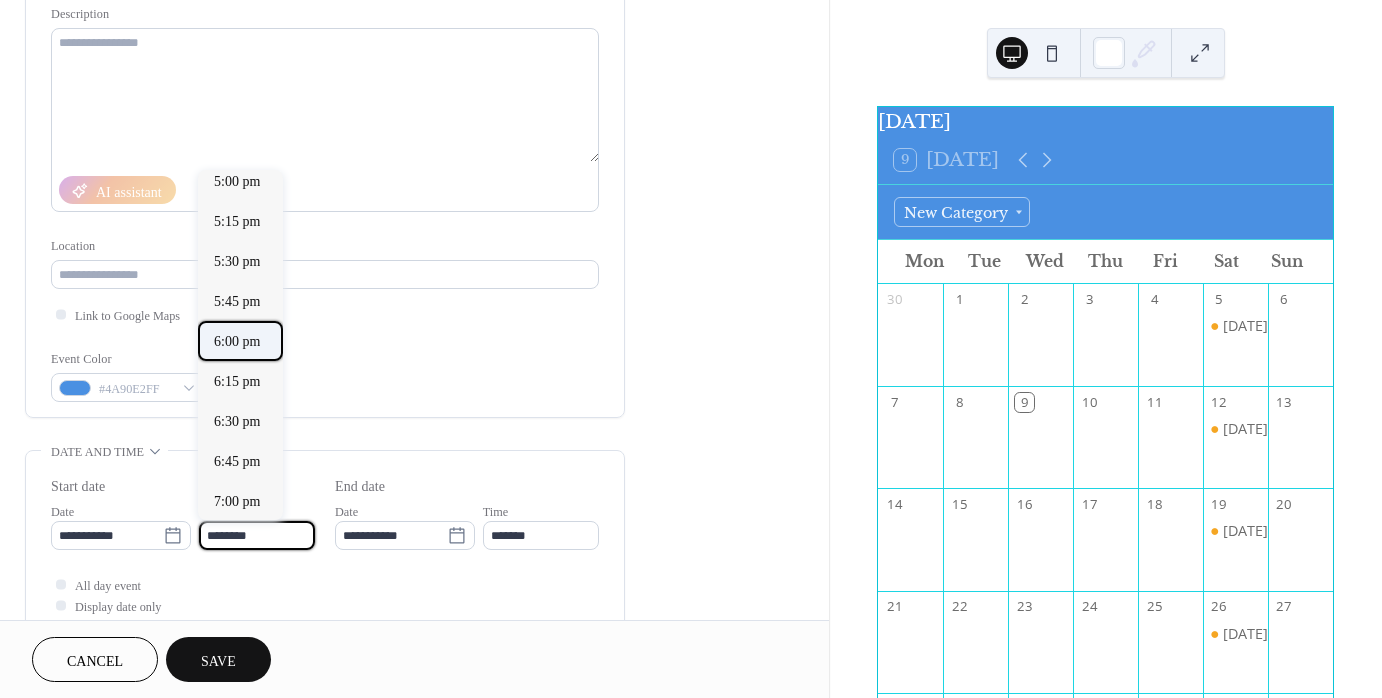 click on "6:00 pm" at bounding box center [237, 341] 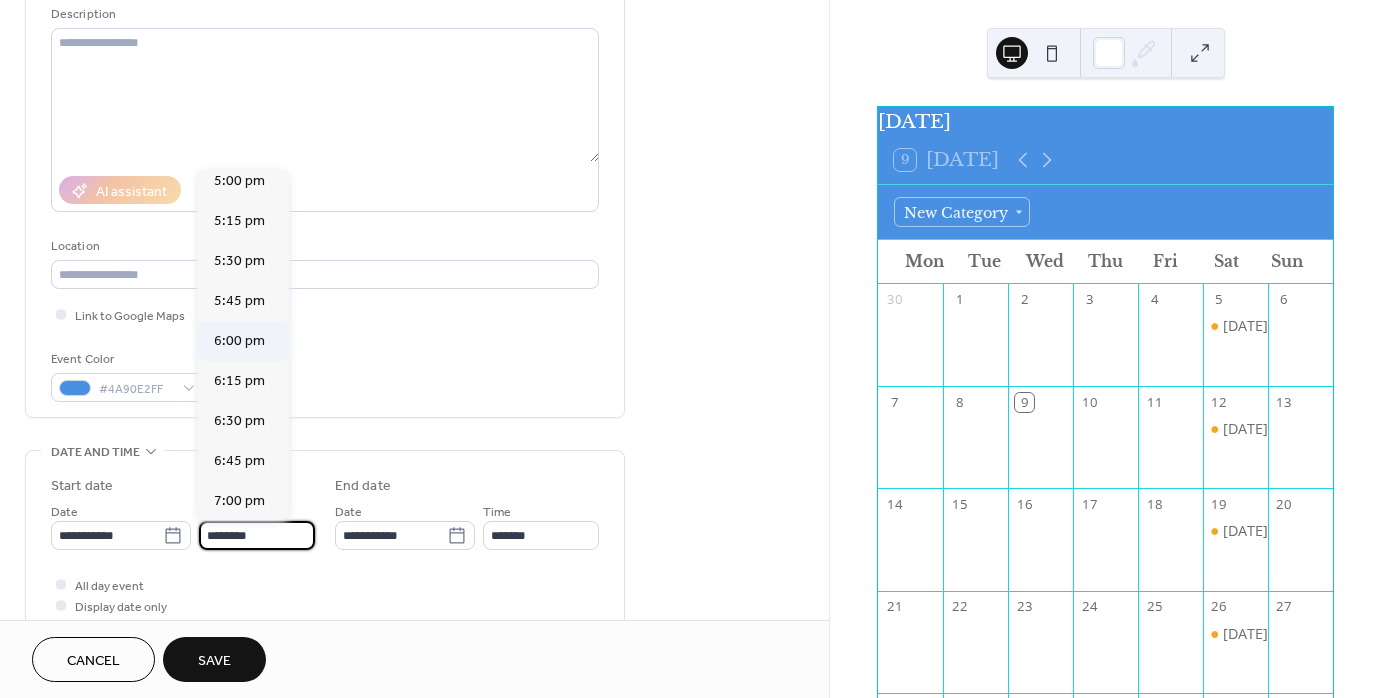 type on "*******" 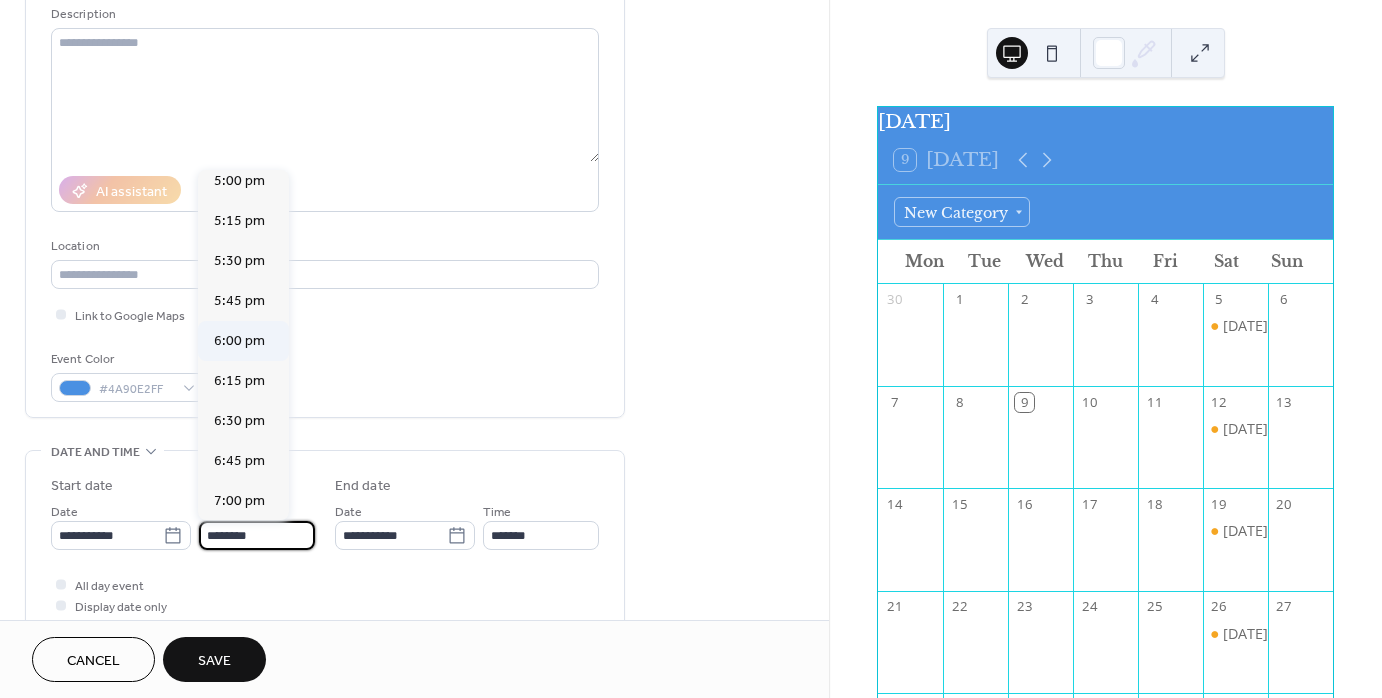 type on "*******" 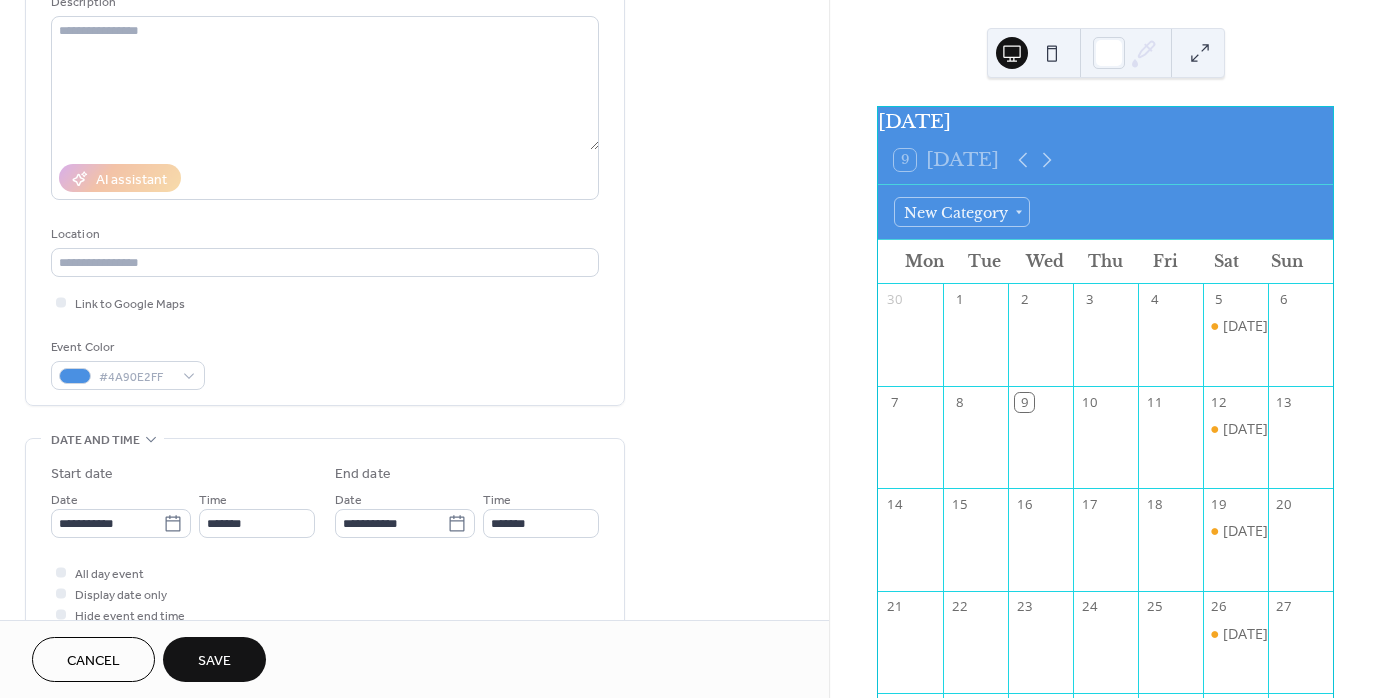 scroll, scrollTop: 200, scrollLeft: 0, axis: vertical 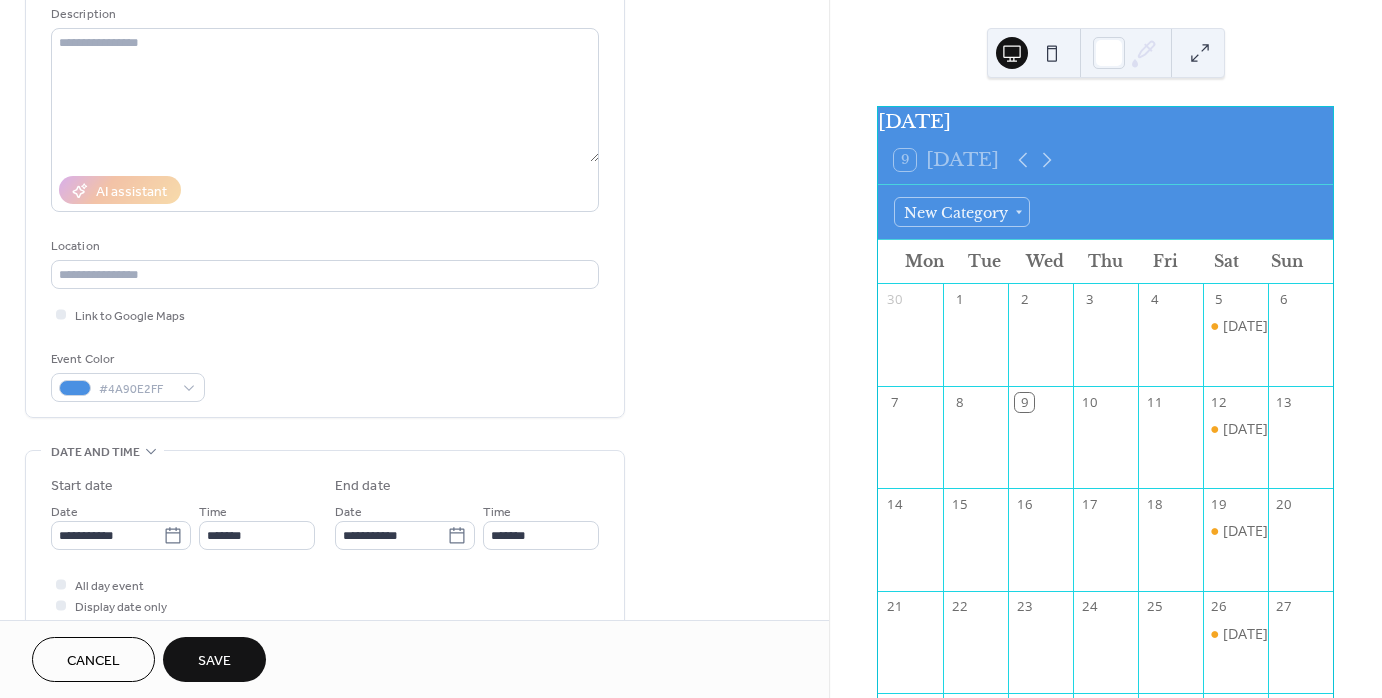 click on "Save" at bounding box center [214, 661] 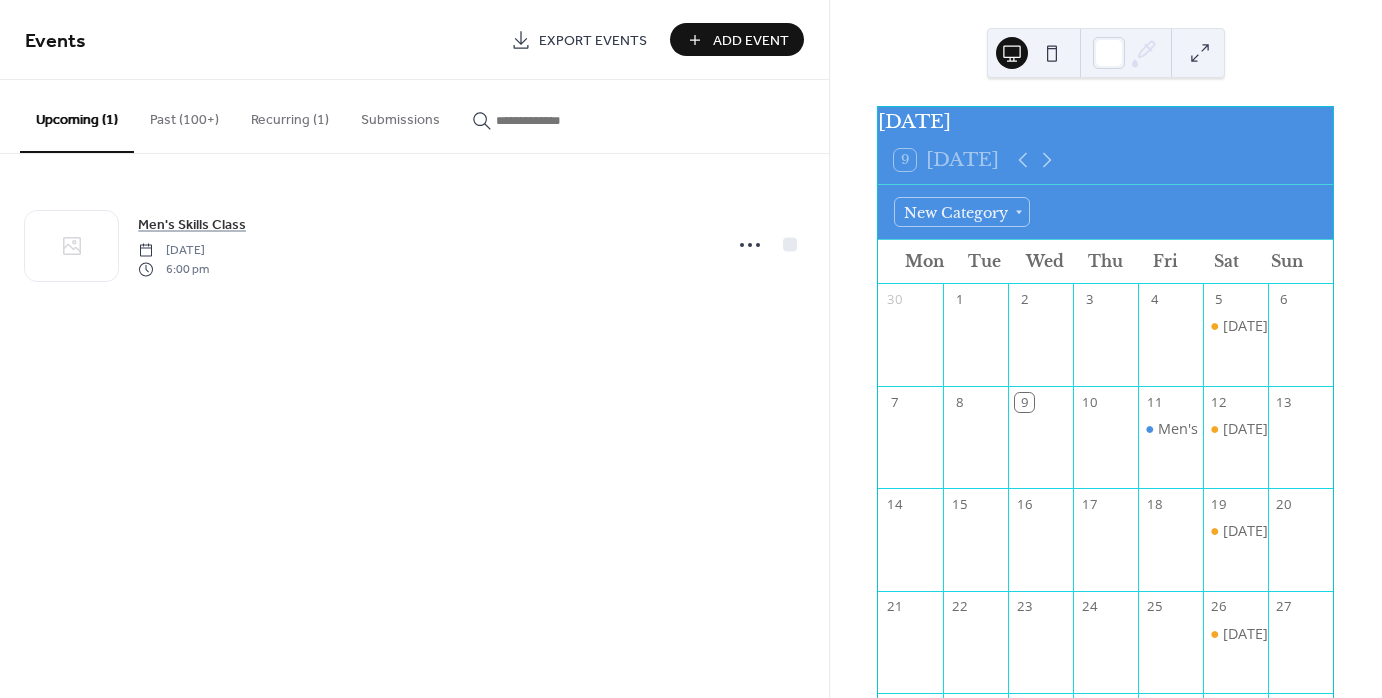 click on "Add Event" at bounding box center [751, 41] 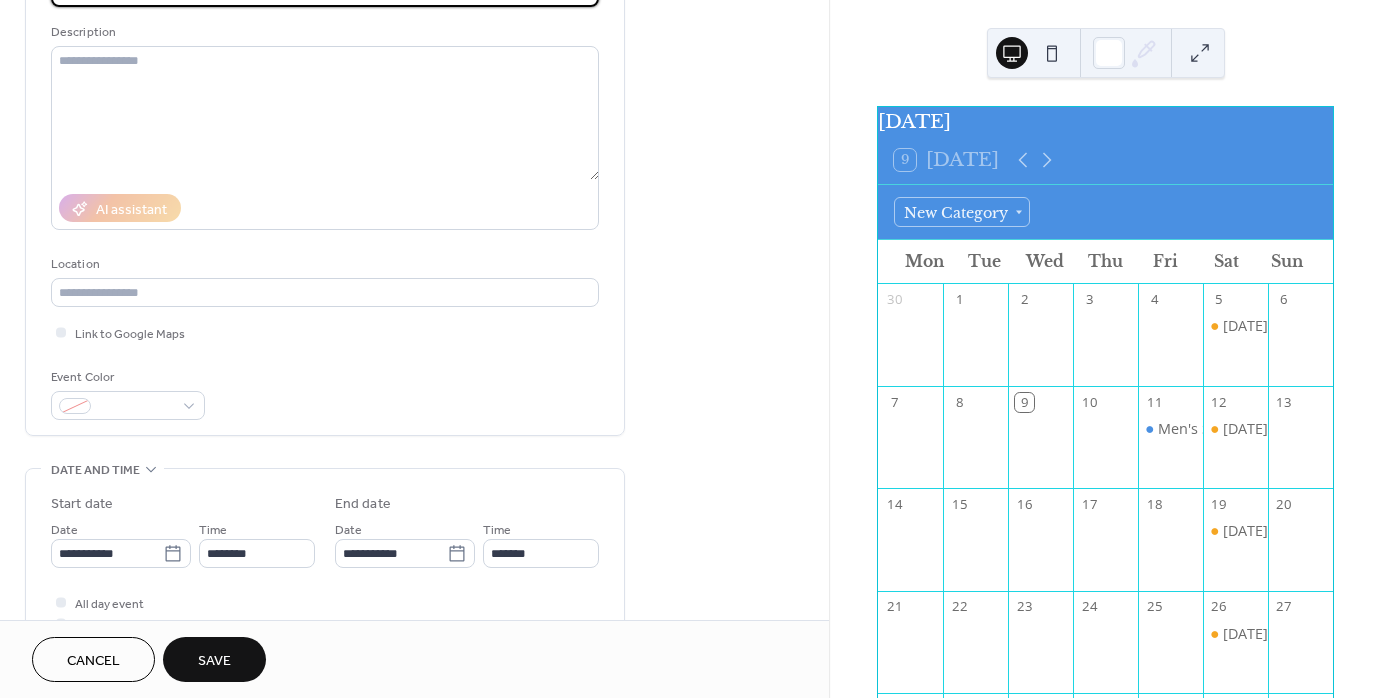 scroll, scrollTop: 300, scrollLeft: 0, axis: vertical 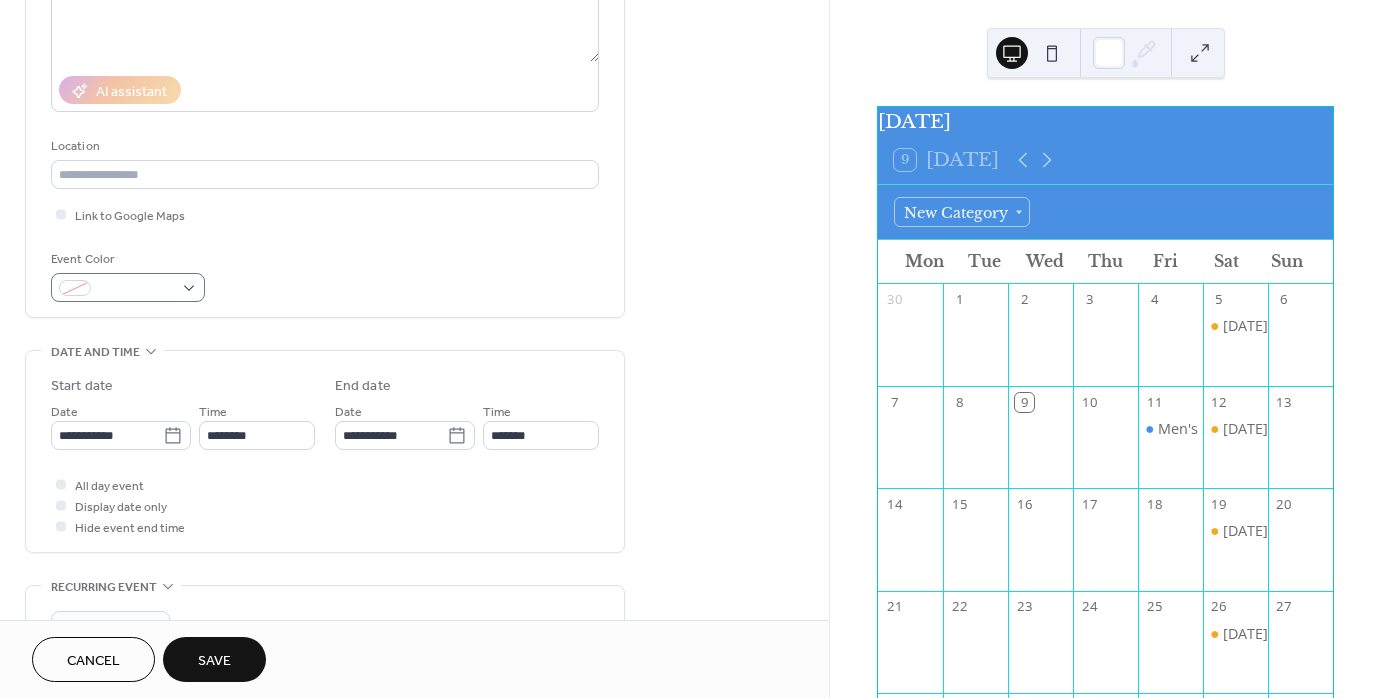 type on "**********" 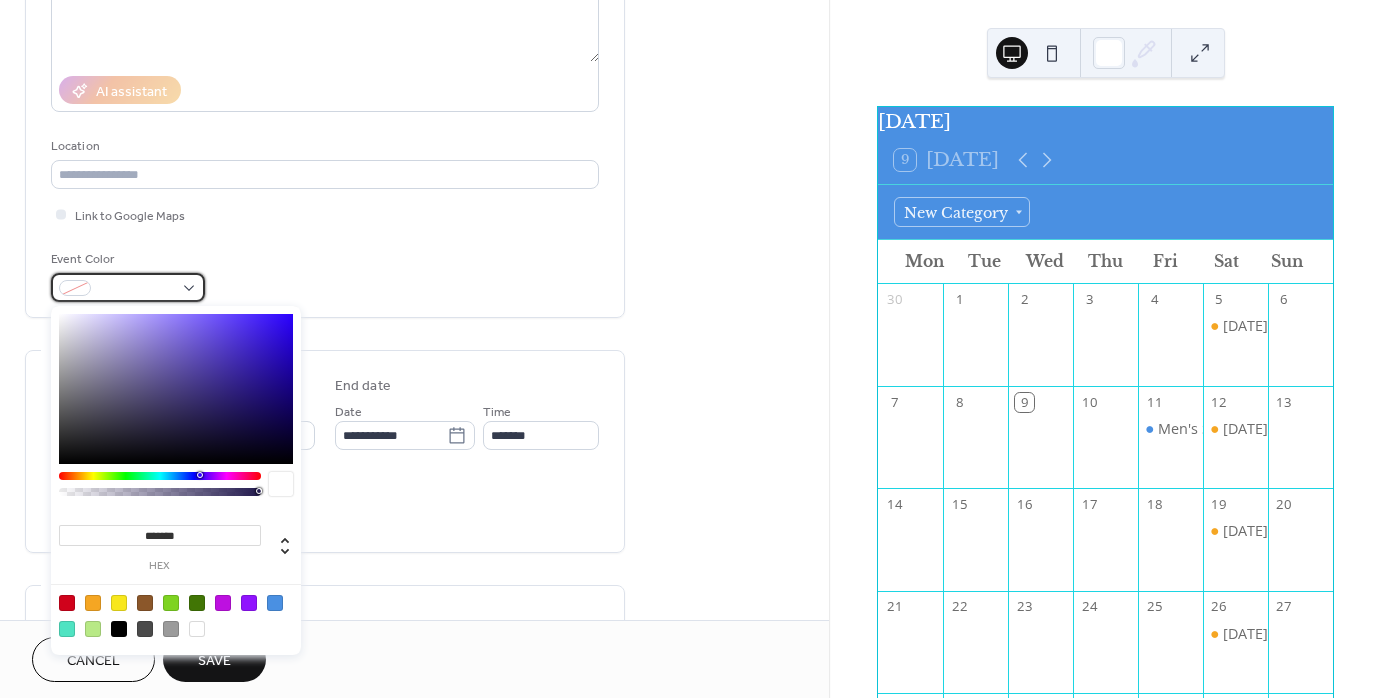 click at bounding box center [128, 287] 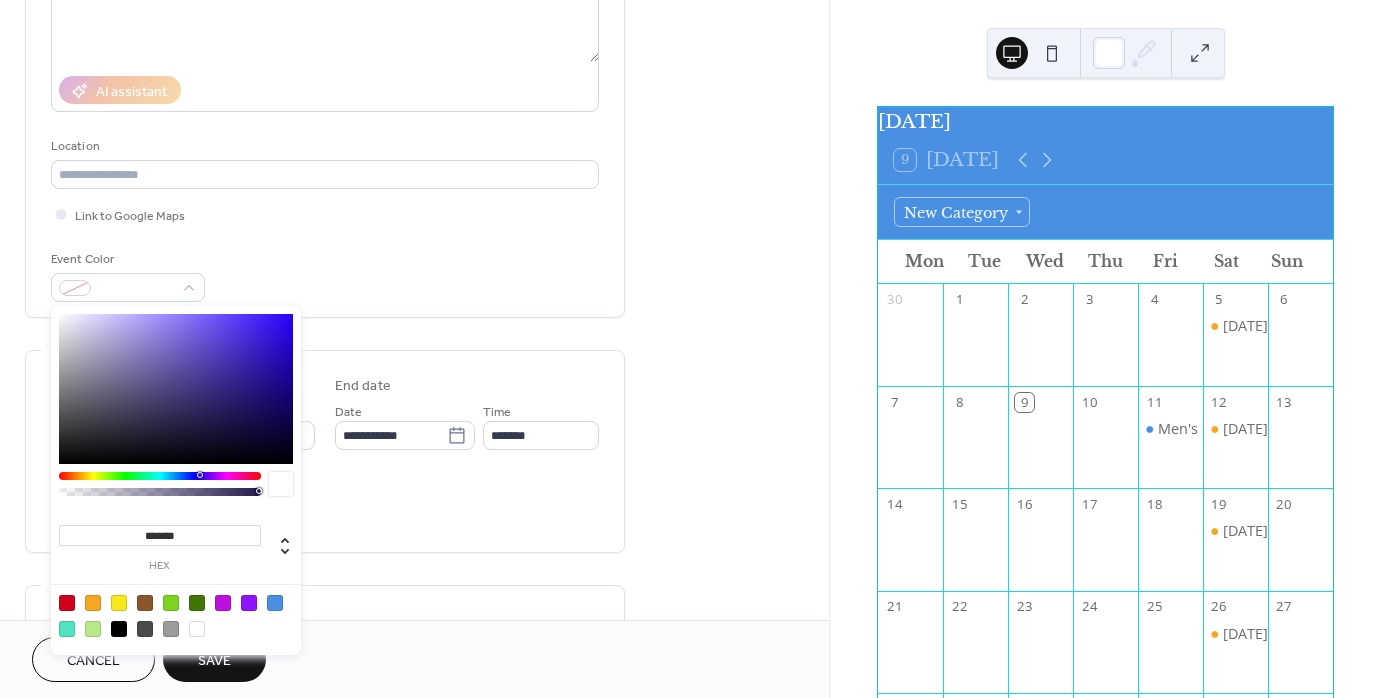 click at bounding box center (160, 476) 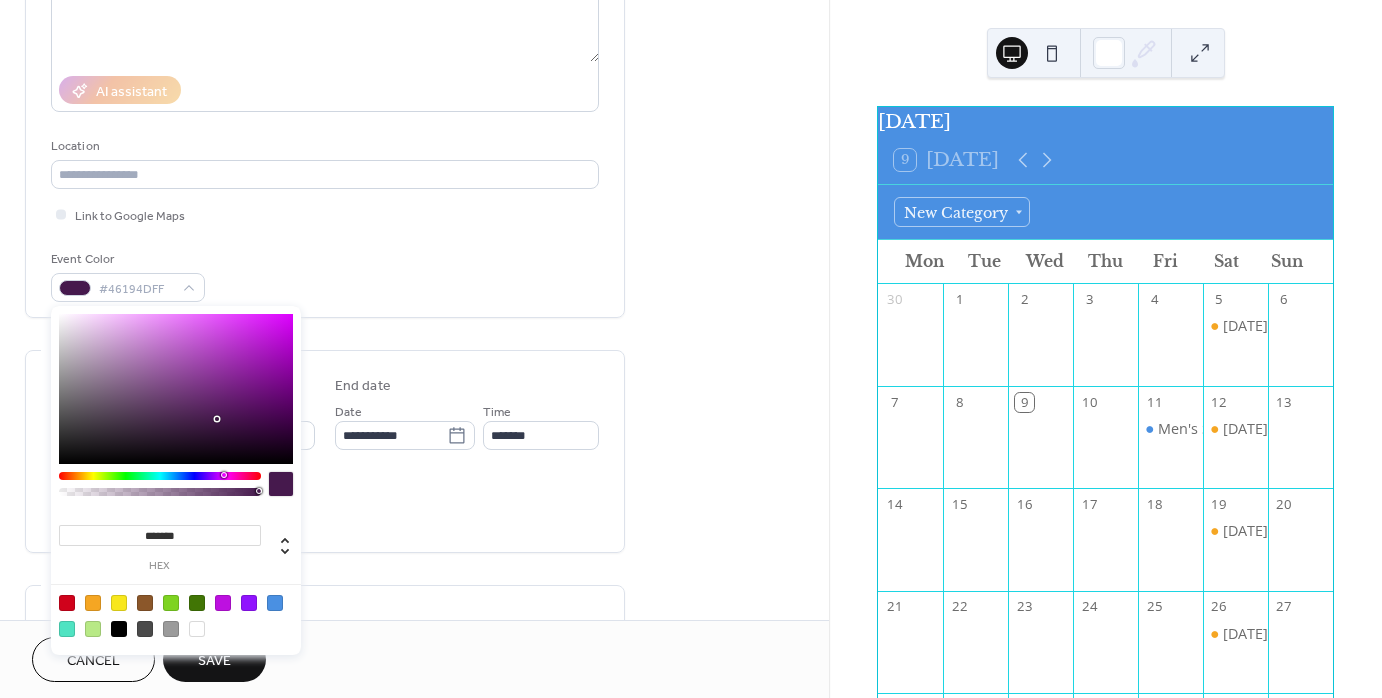 type on "*******" 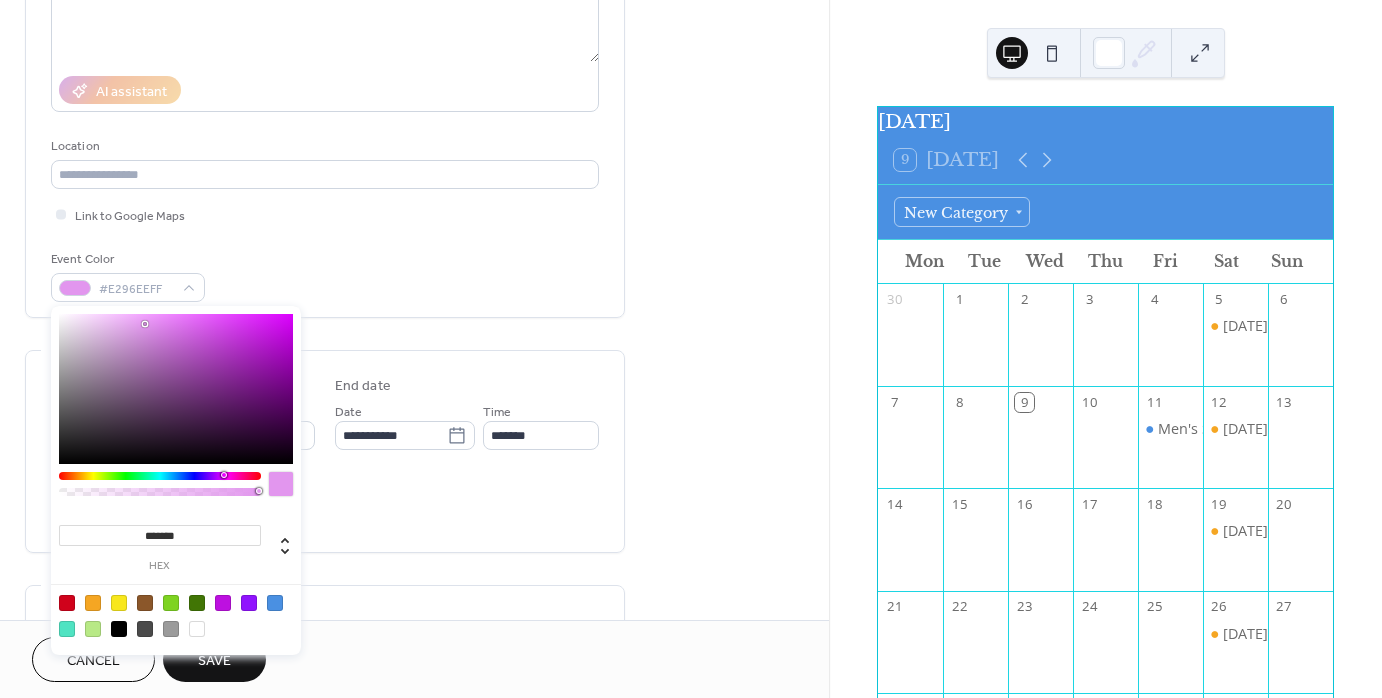 click on "All day event Display date only Hide event end time" at bounding box center (325, 505) 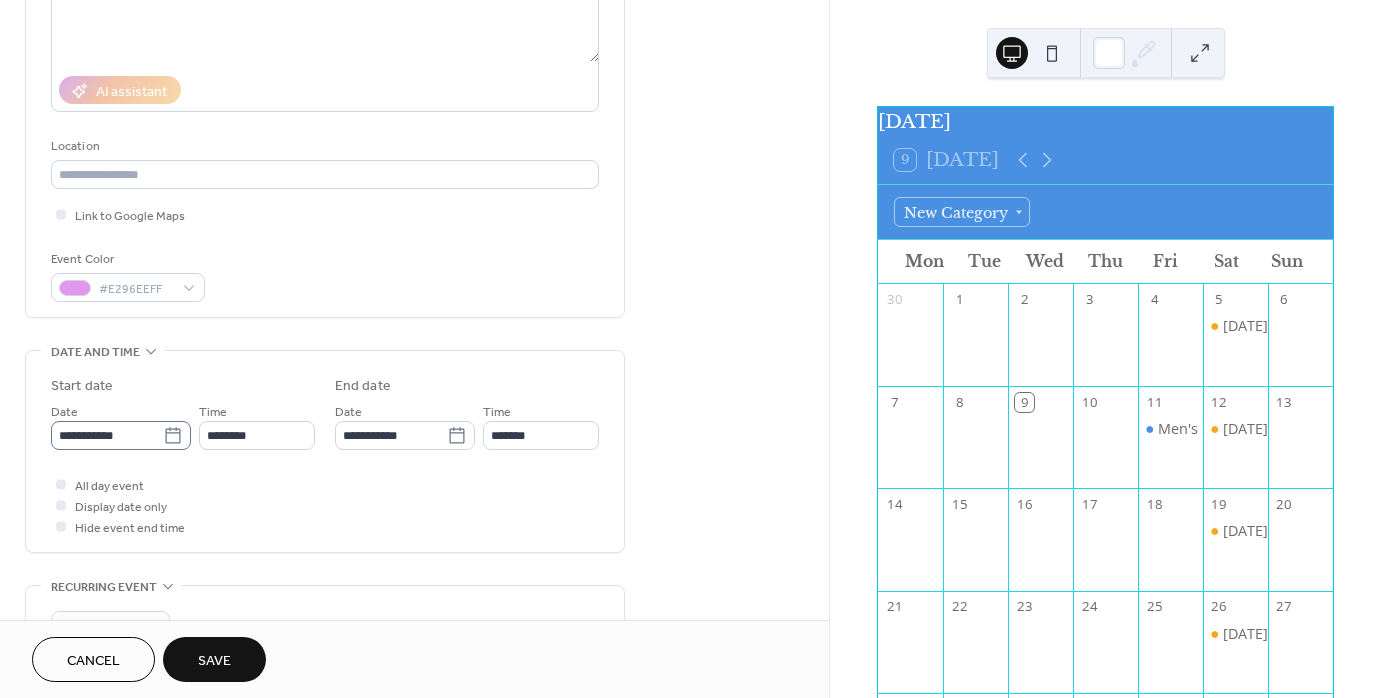 click 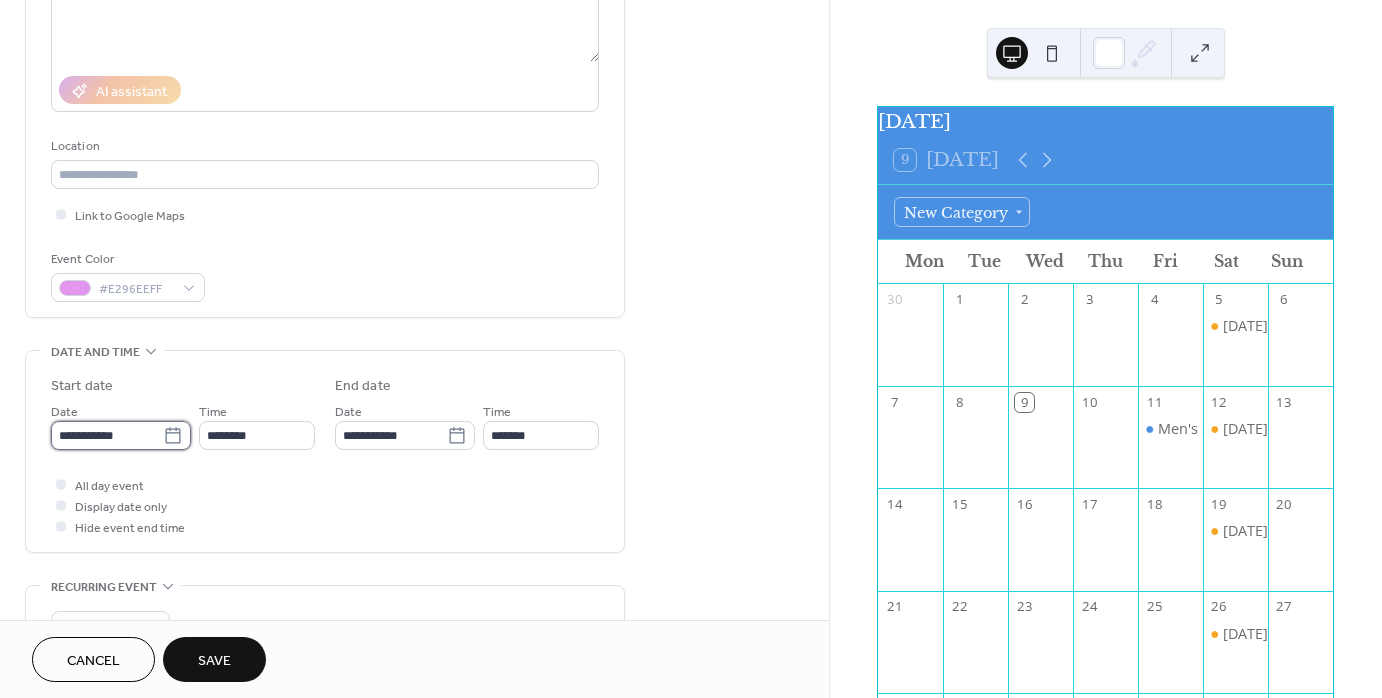 click on "**********" at bounding box center [107, 435] 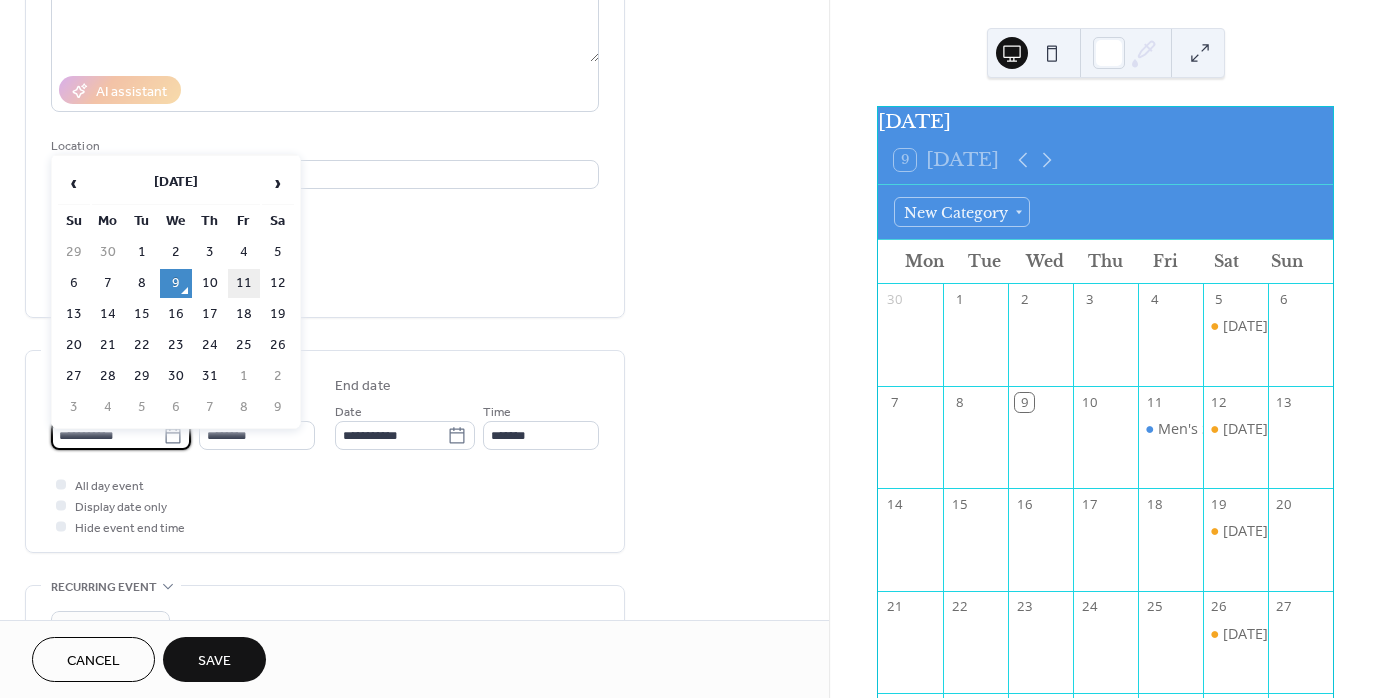 click on "11" at bounding box center [244, 283] 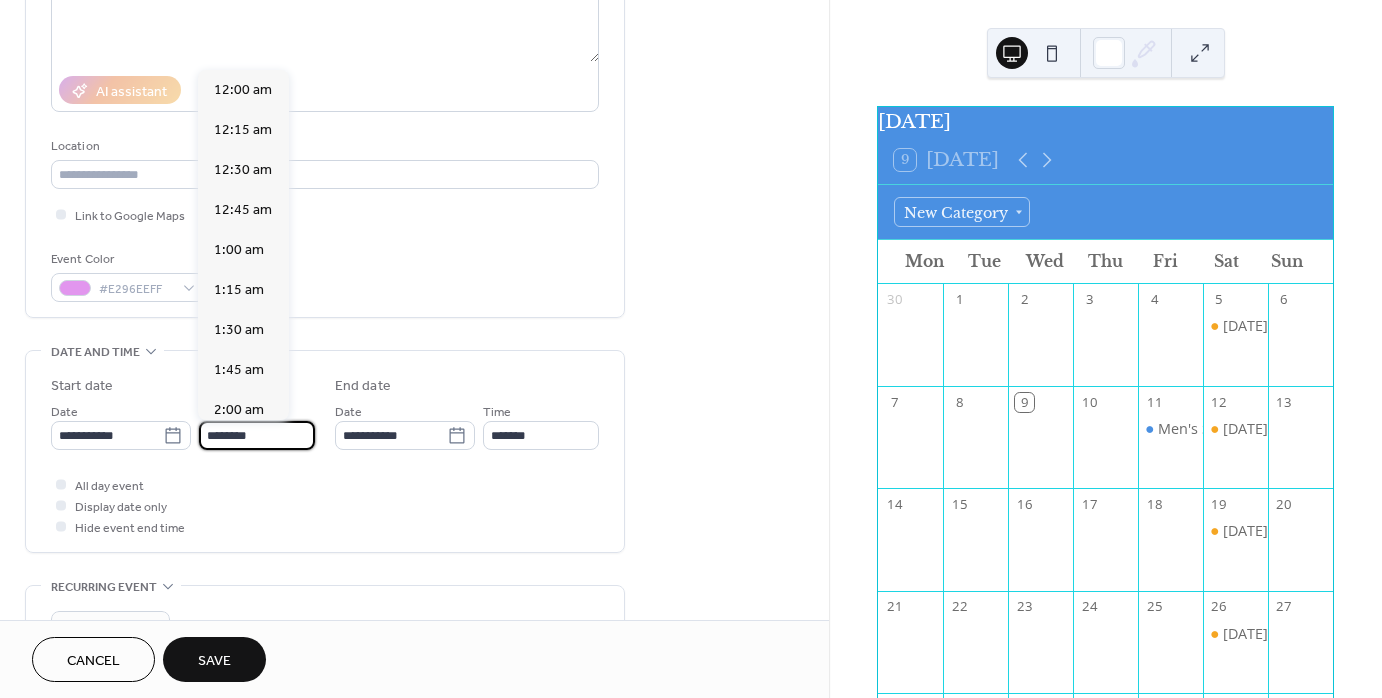 click on "********" at bounding box center [257, 435] 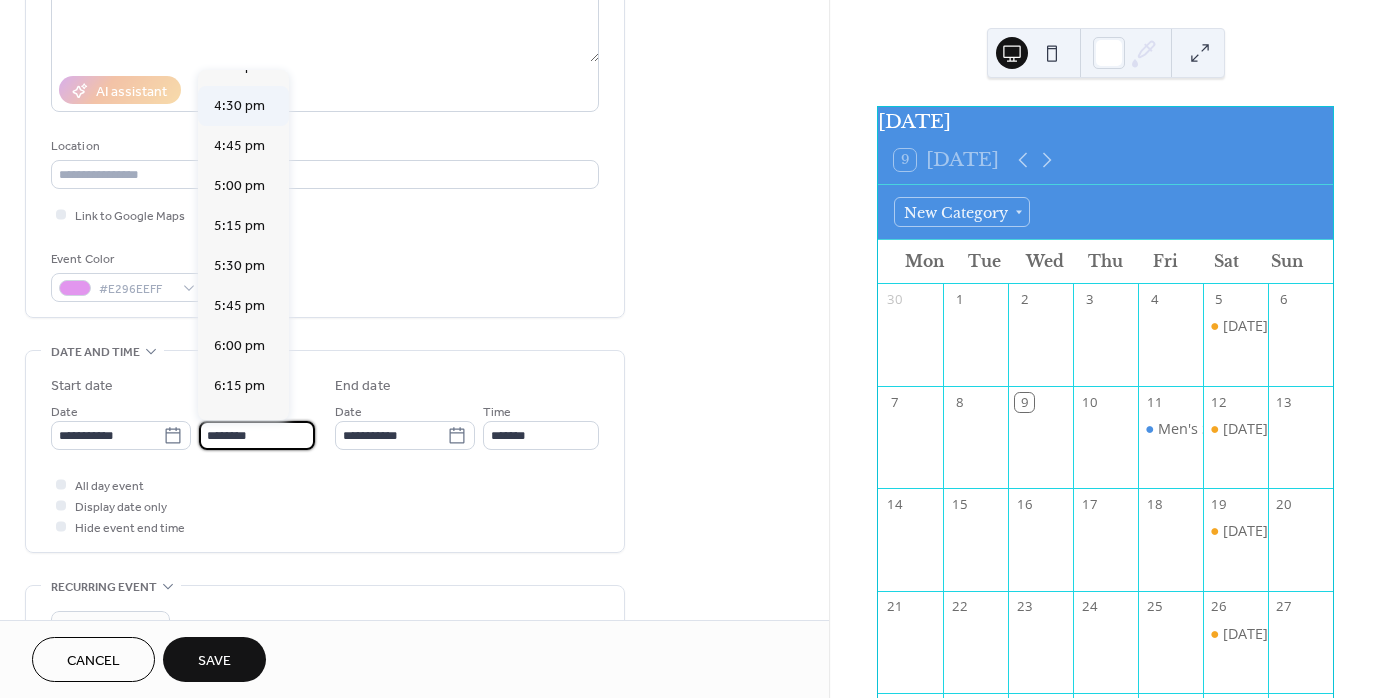 scroll, scrollTop: 2629, scrollLeft: 0, axis: vertical 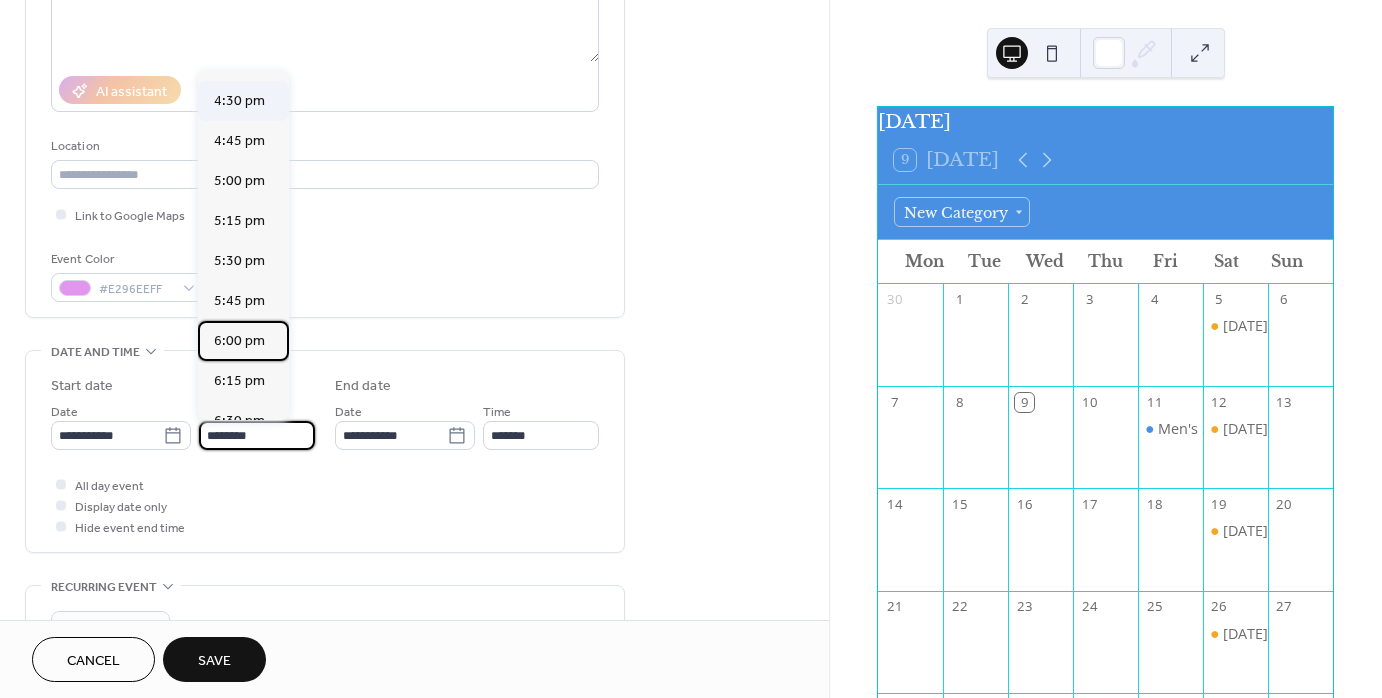 click on "6:00 pm" at bounding box center (239, 341) 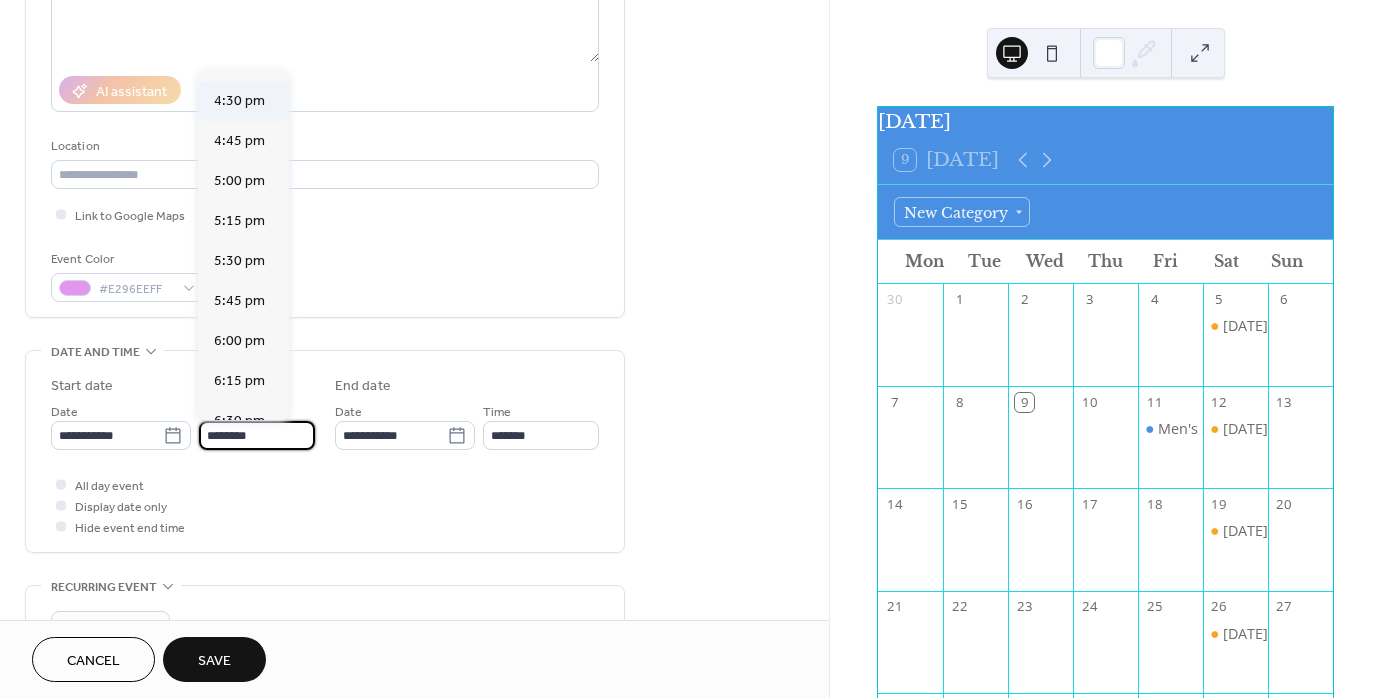 type on "*******" 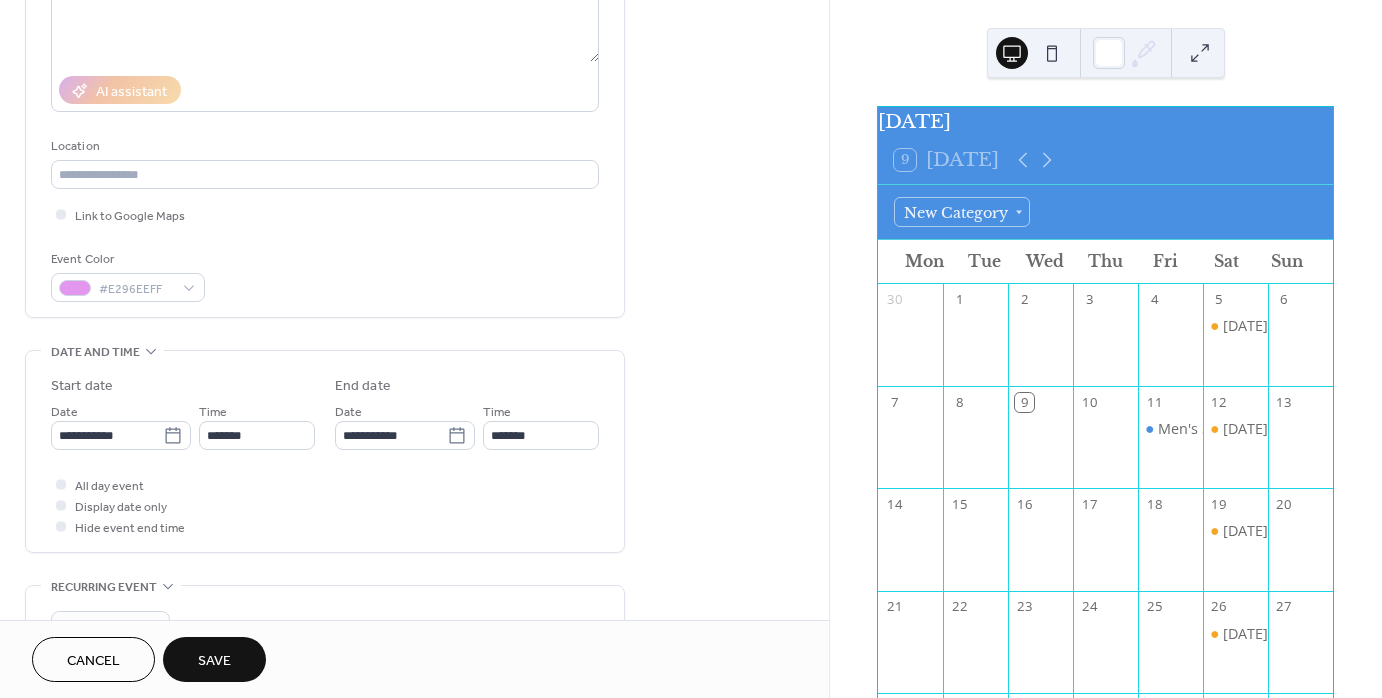 click on "Save" at bounding box center [214, 659] 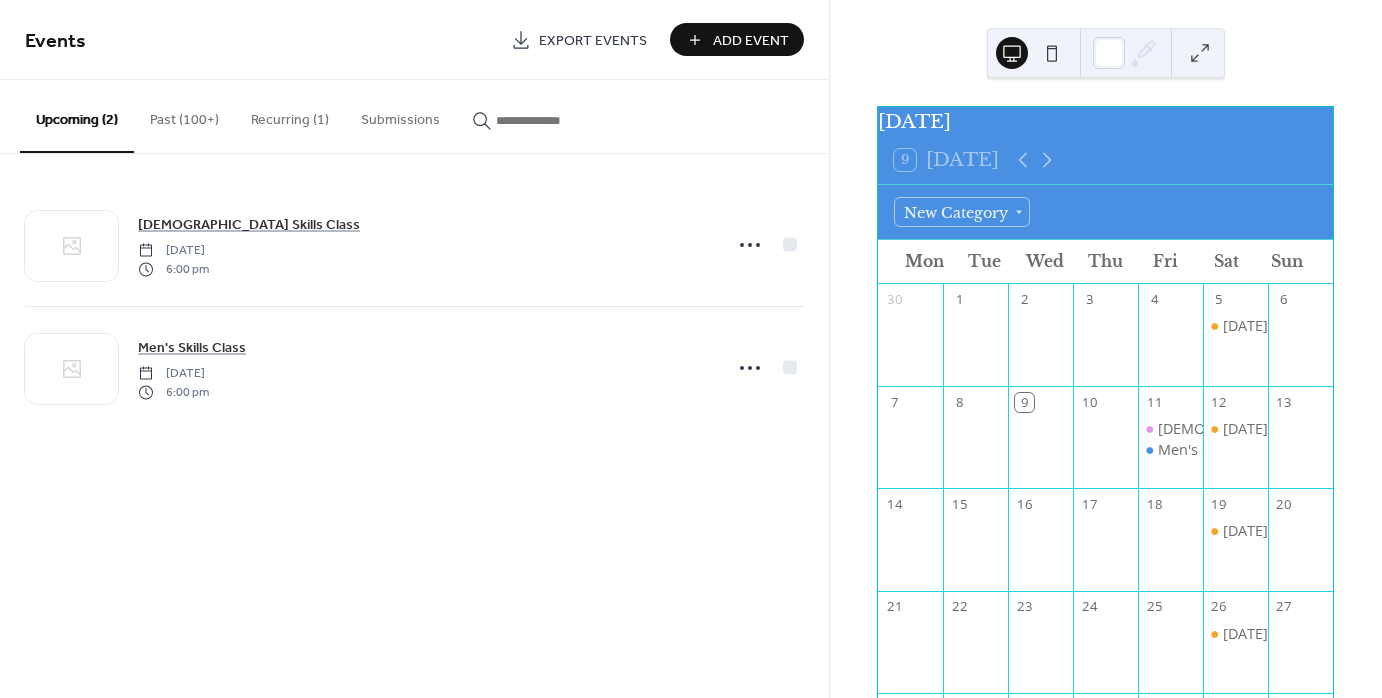 click on "Add Event" at bounding box center (751, 41) 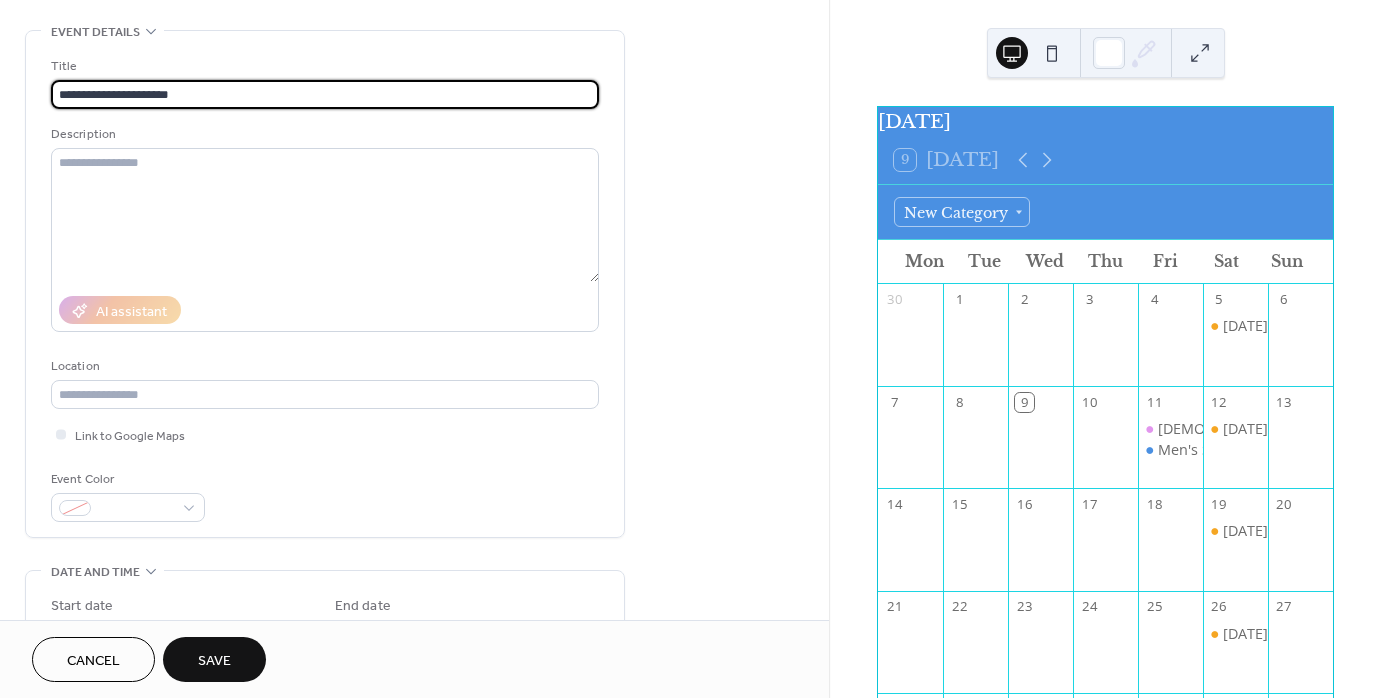 scroll, scrollTop: 100, scrollLeft: 0, axis: vertical 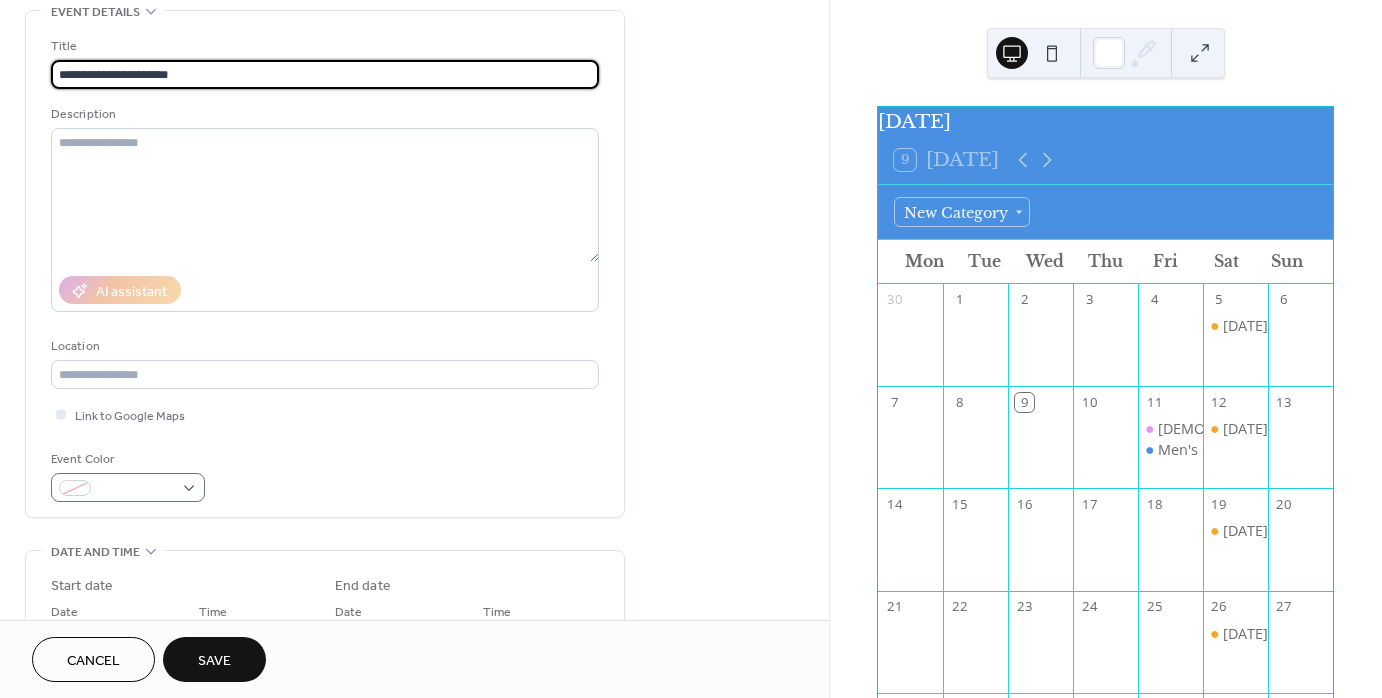 type on "**********" 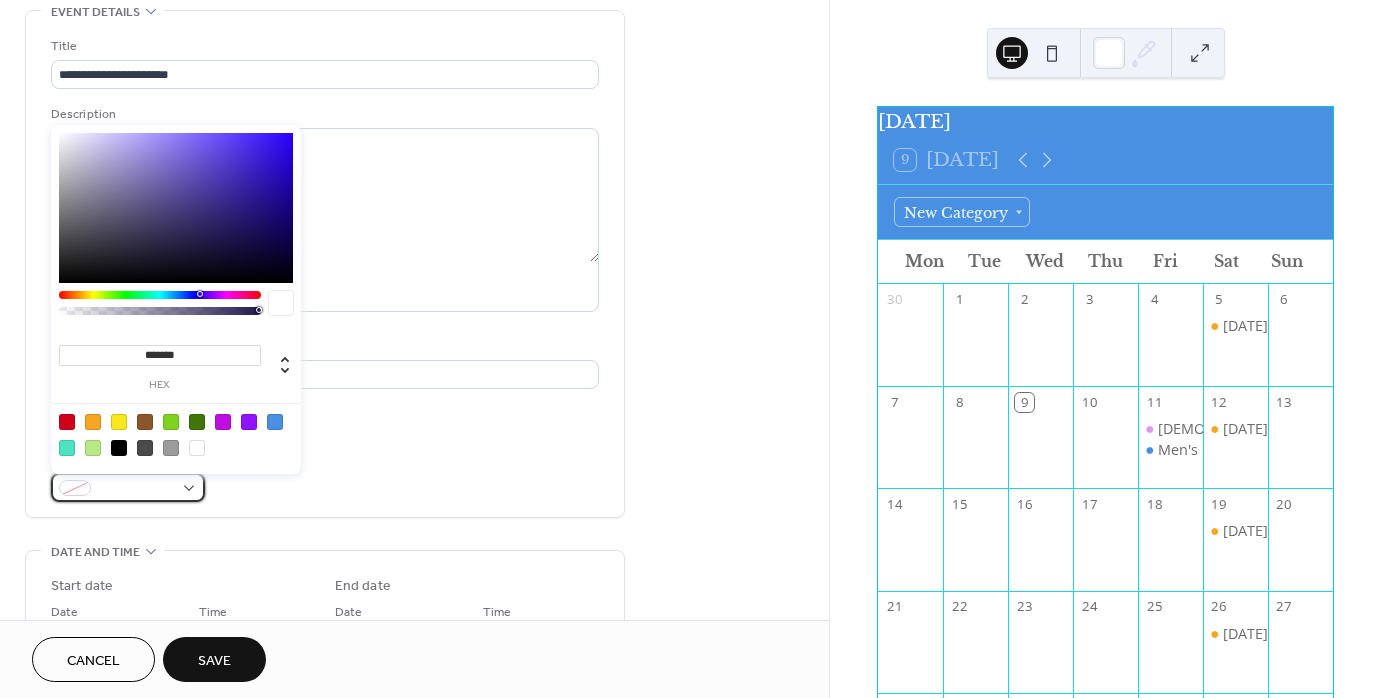 click at bounding box center [128, 487] 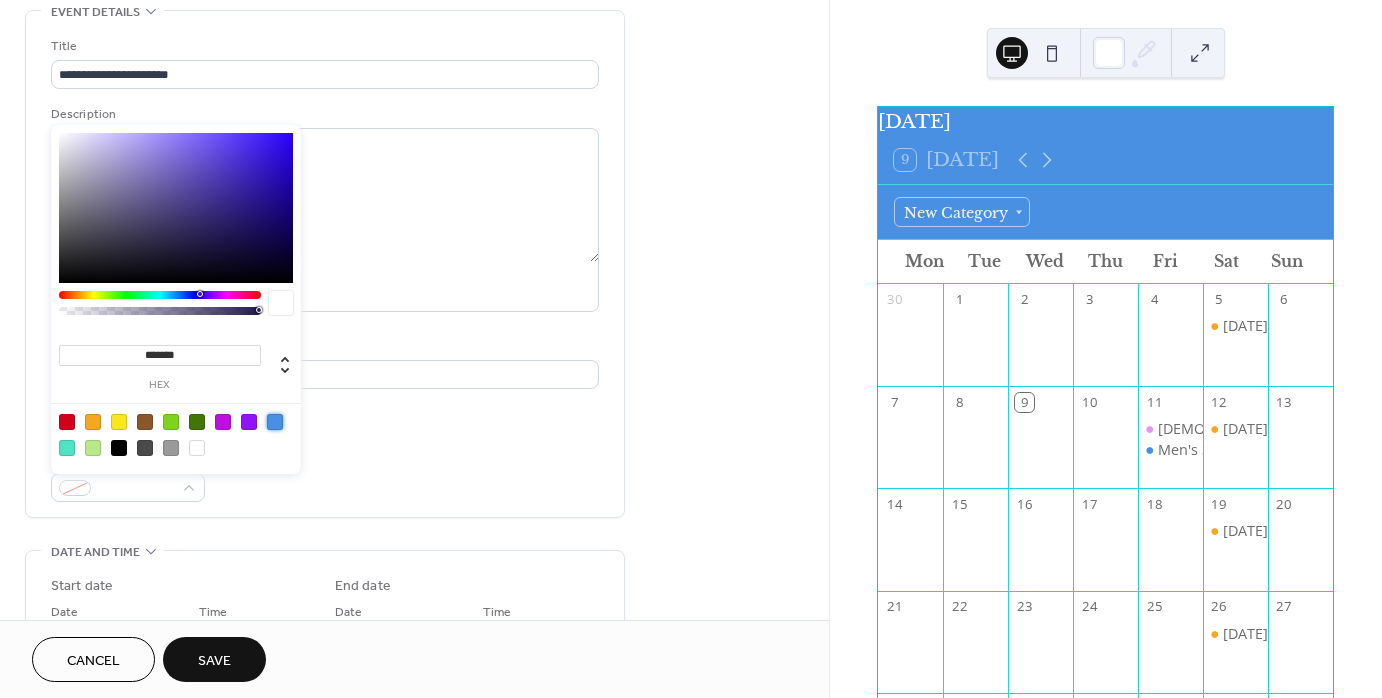 click at bounding box center (275, 422) 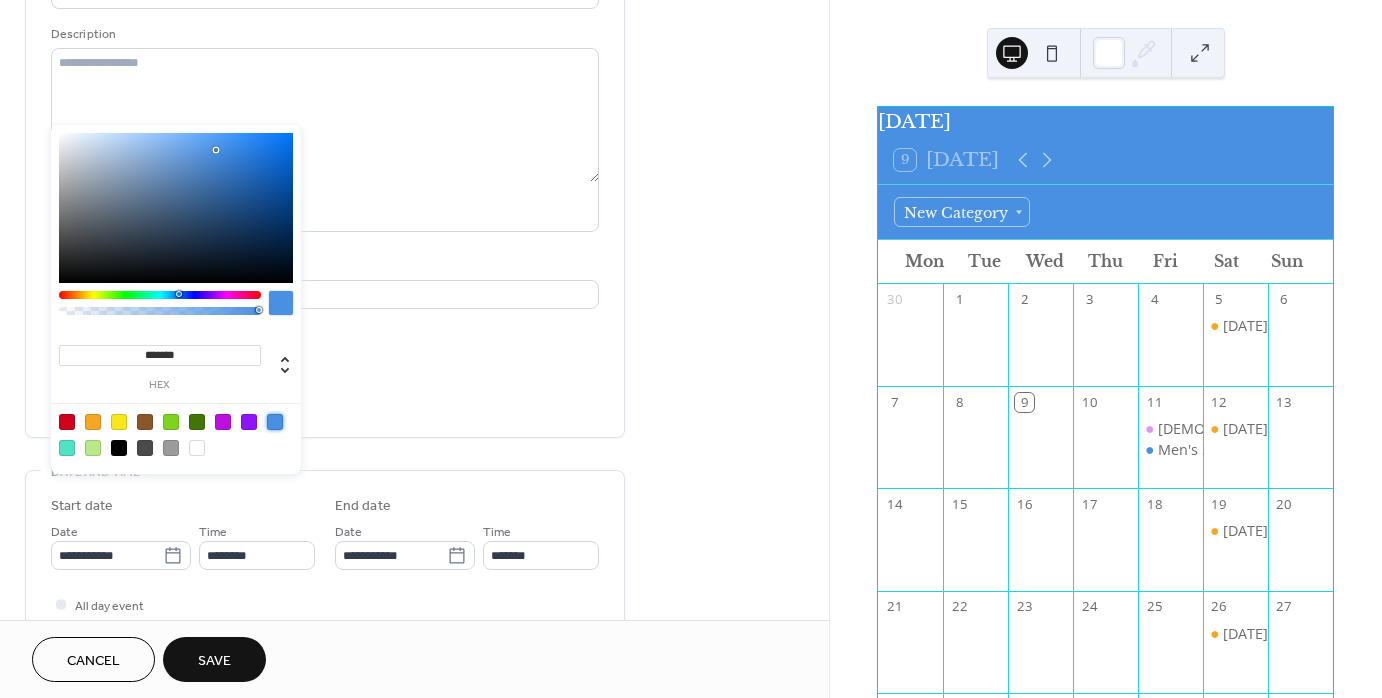 scroll, scrollTop: 200, scrollLeft: 0, axis: vertical 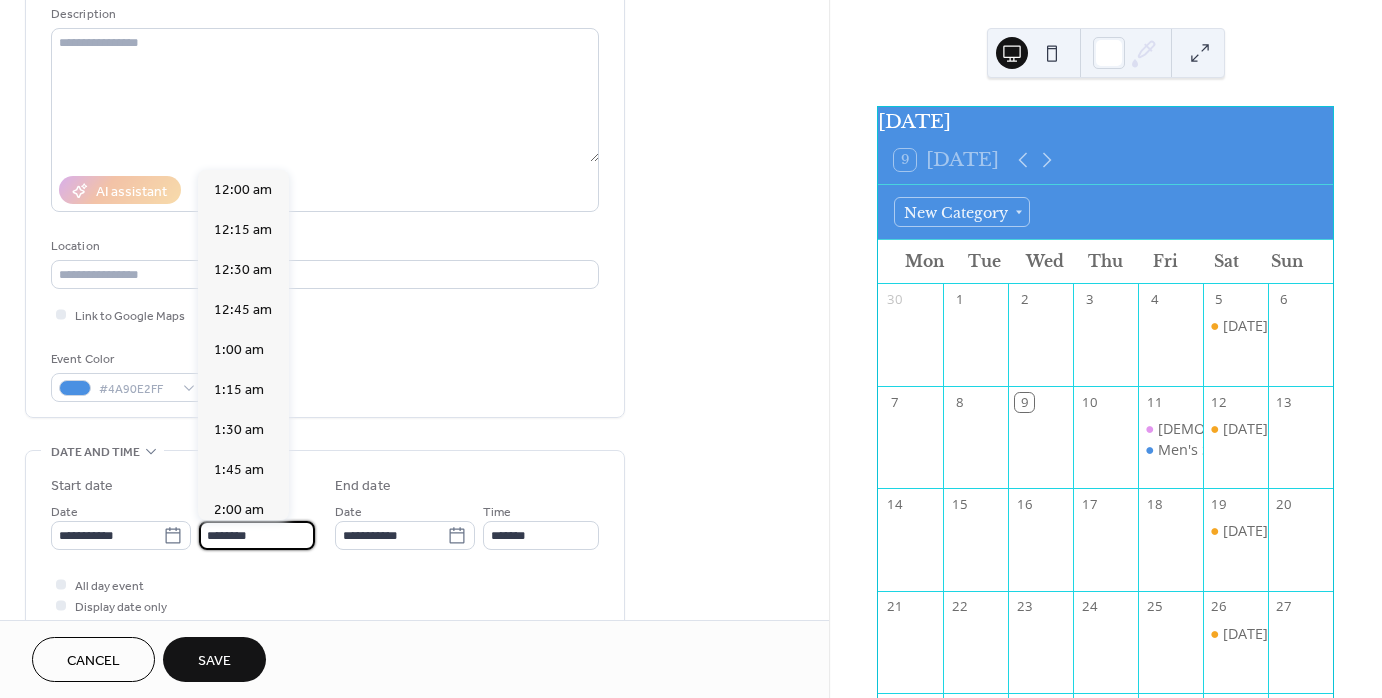 click on "********" at bounding box center [257, 535] 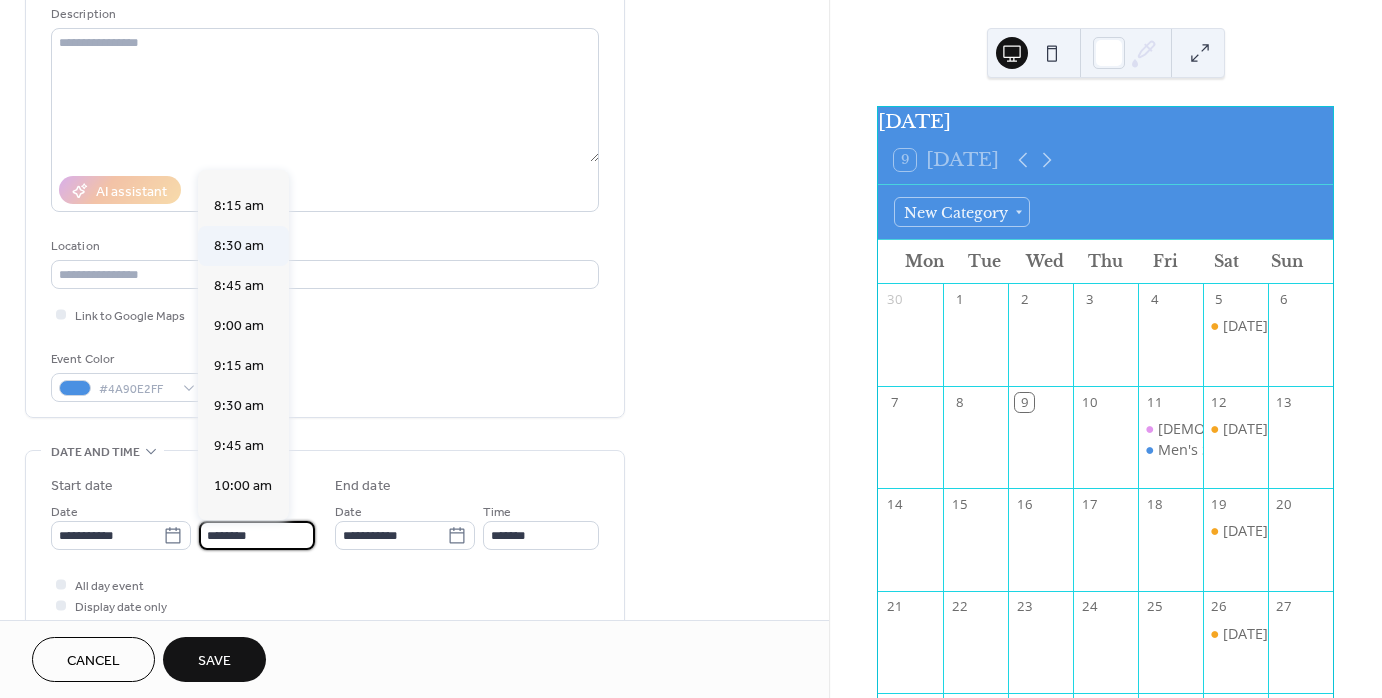 scroll, scrollTop: 1229, scrollLeft: 0, axis: vertical 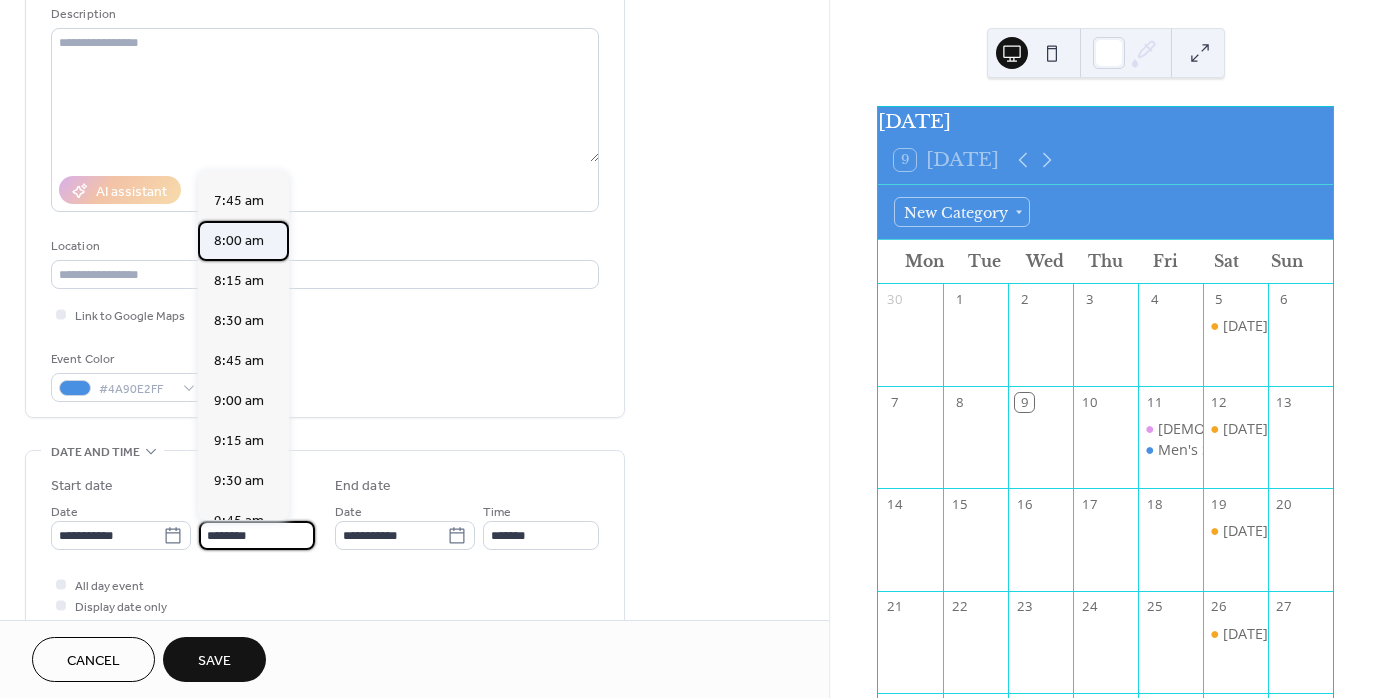 click on "8:00 am" at bounding box center (239, 241) 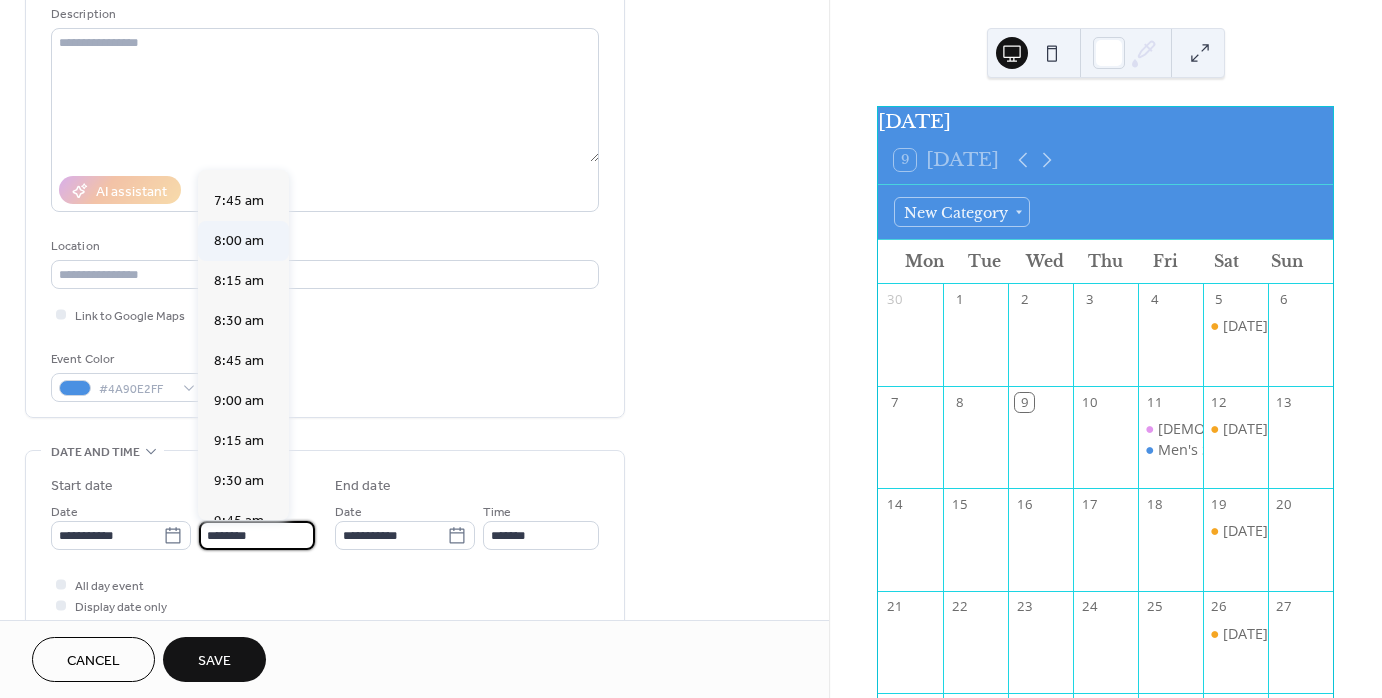 type on "*******" 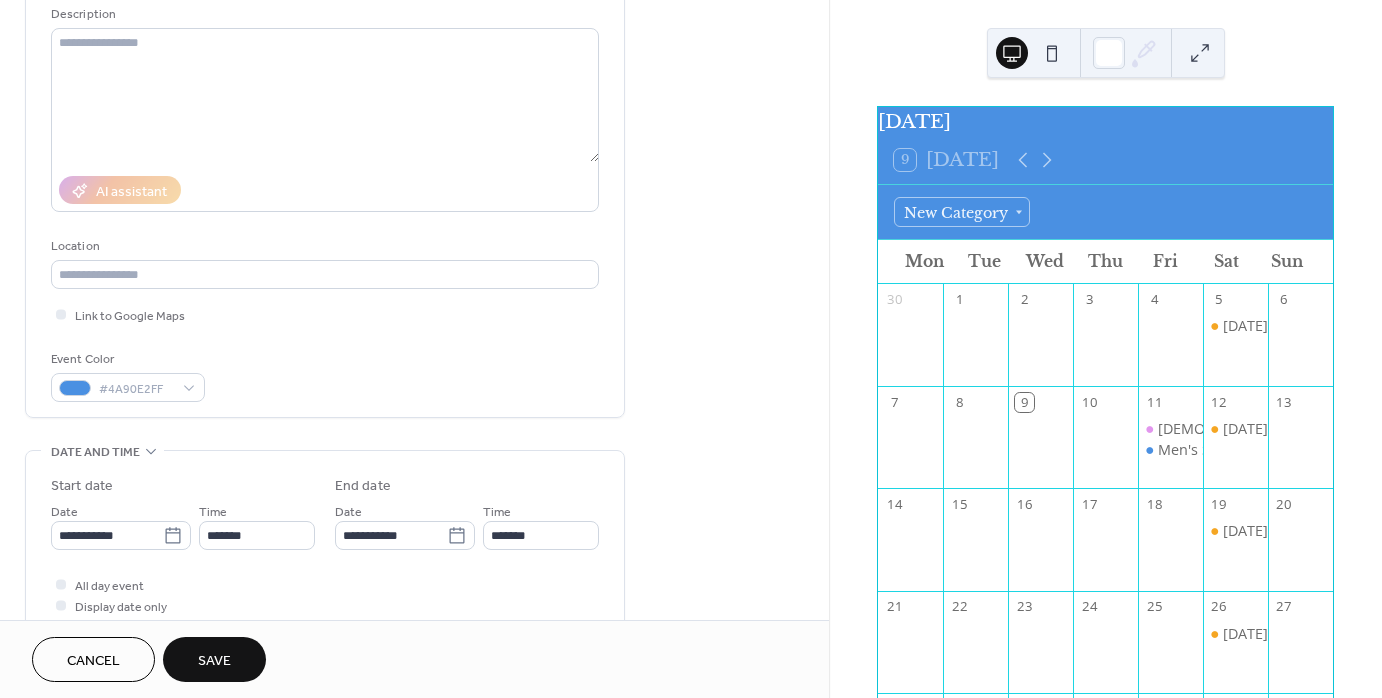 click on "Save" at bounding box center [214, 659] 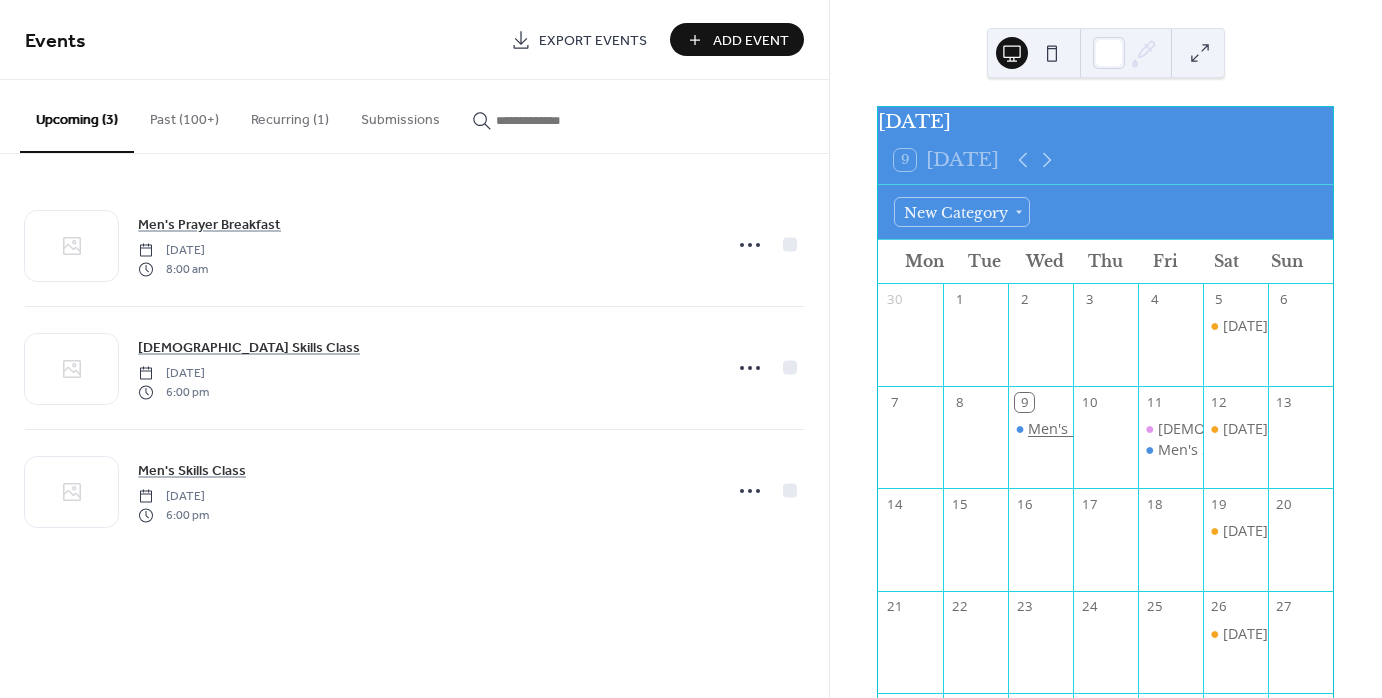 click on "Men's Prayer Breakfast" at bounding box center [1106, 429] 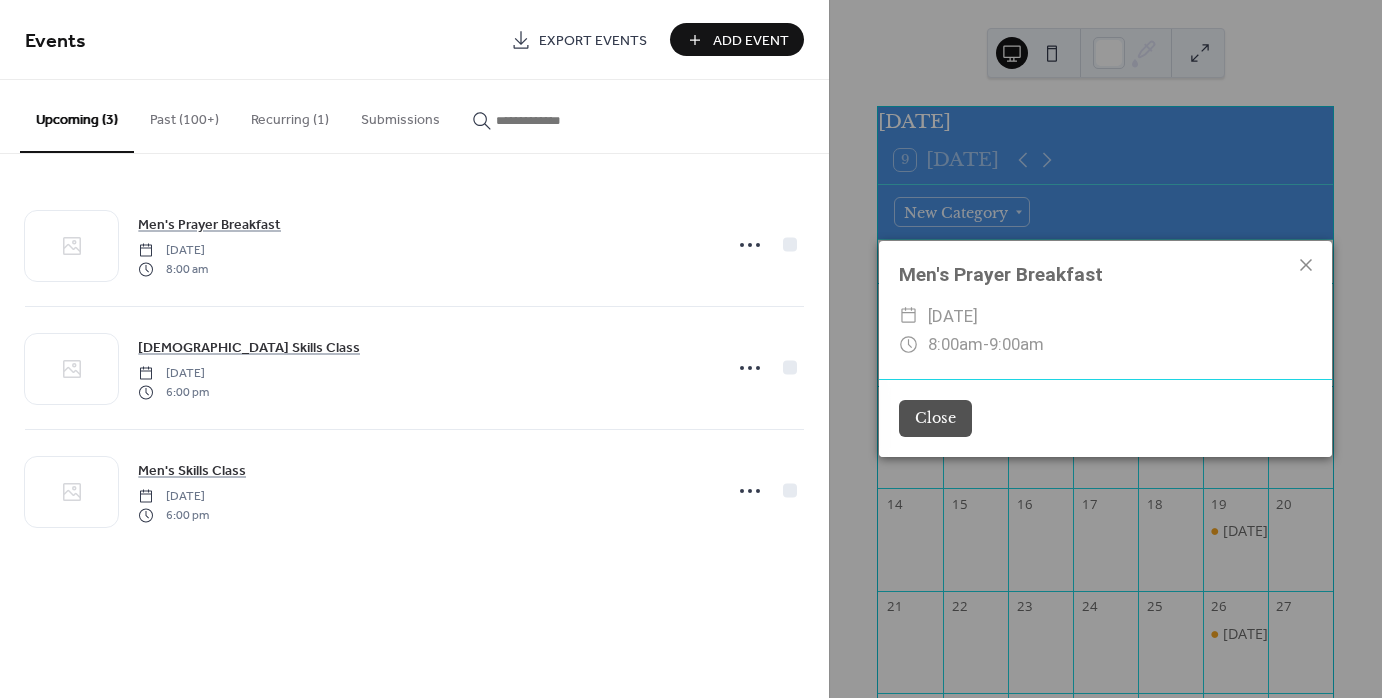 click on "Close" at bounding box center [935, 419] 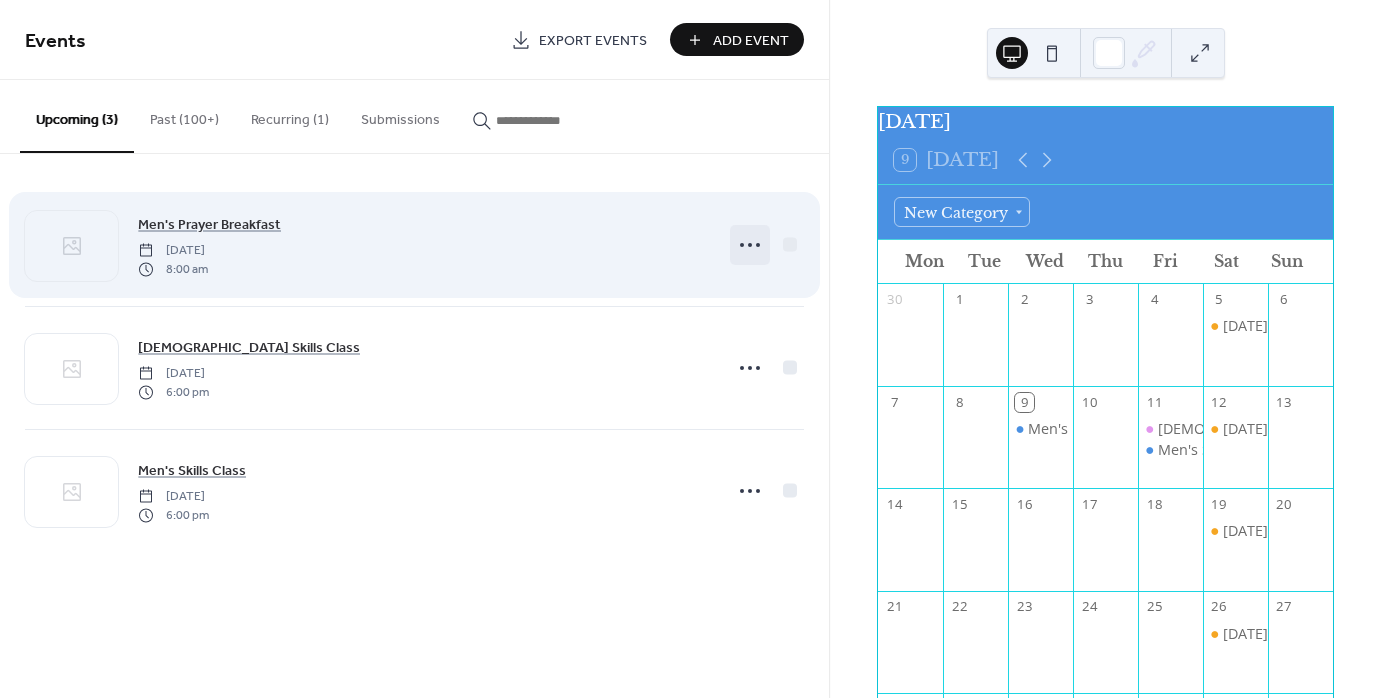 click 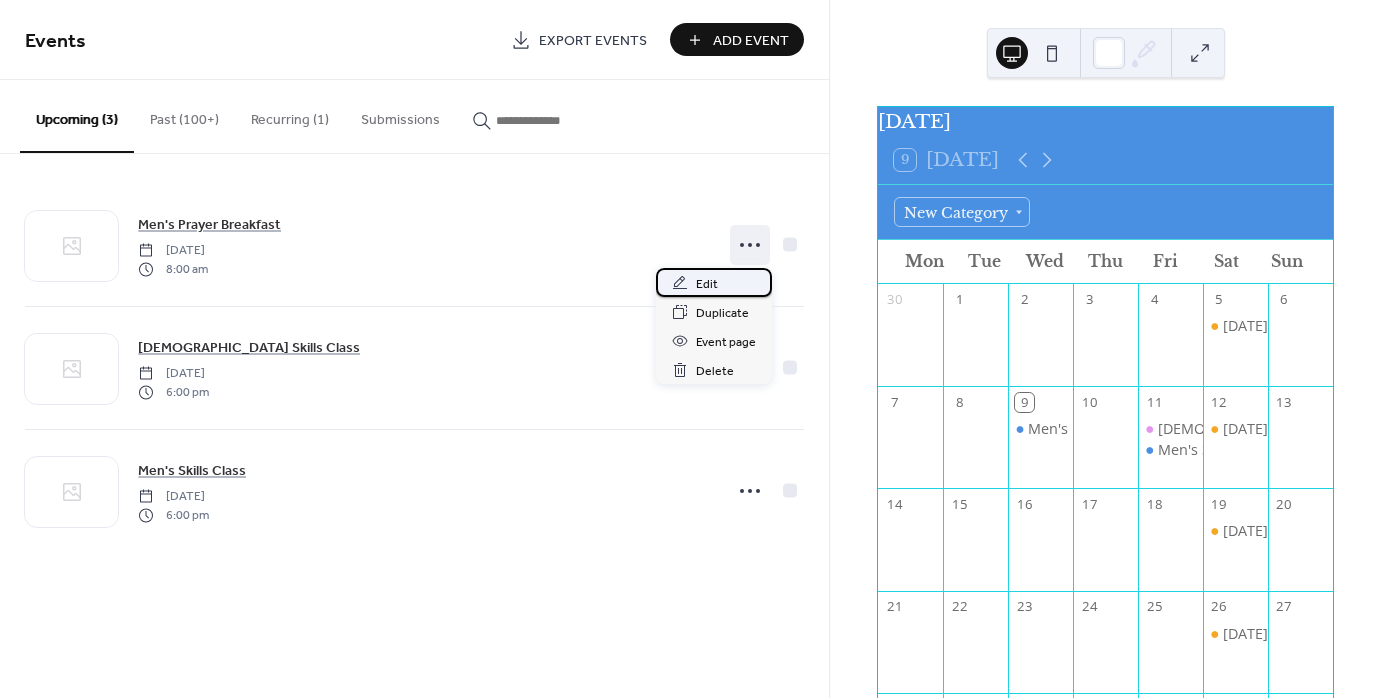 click on "Edit" at bounding box center (714, 282) 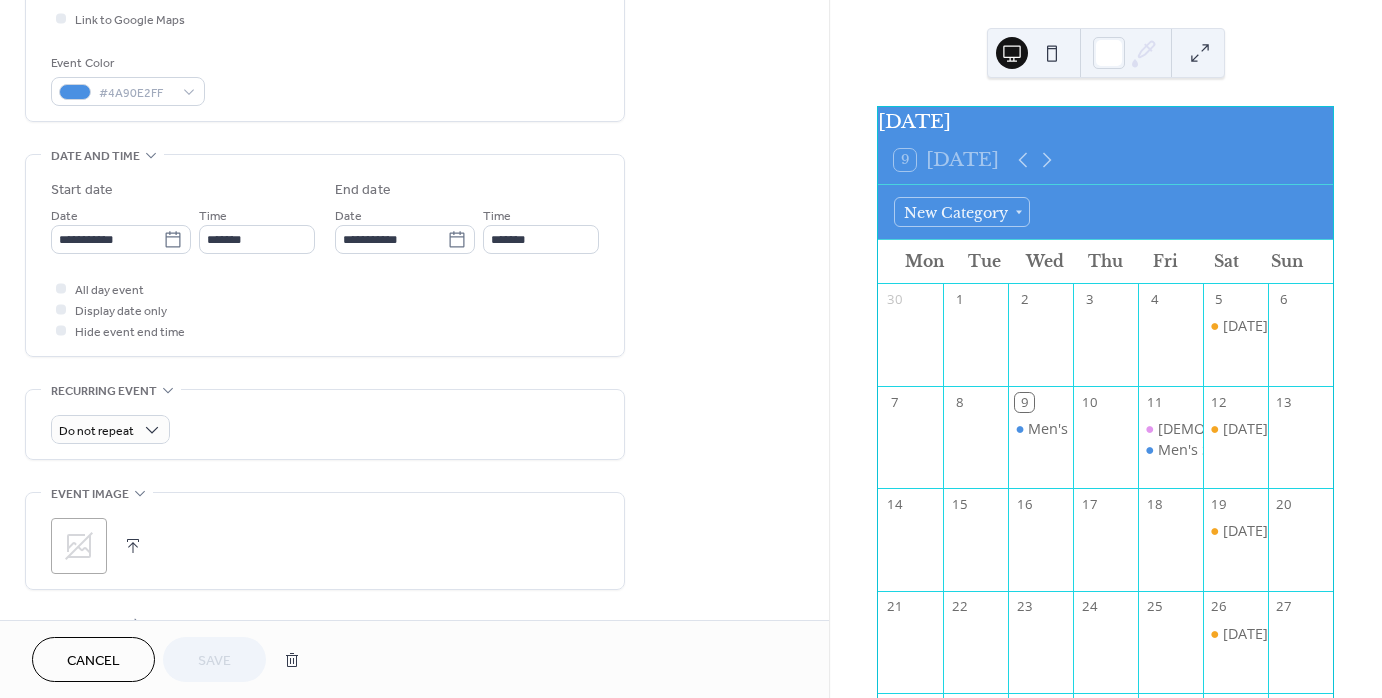 scroll, scrollTop: 500, scrollLeft: 0, axis: vertical 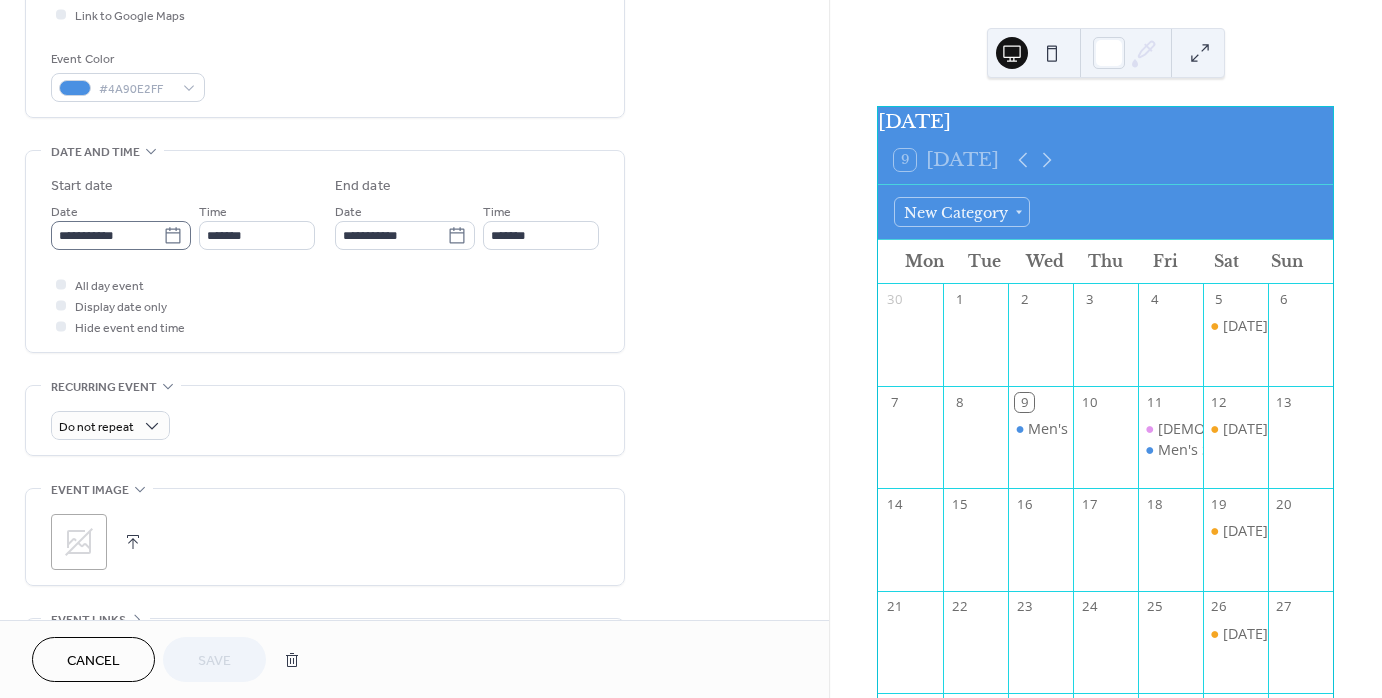 click 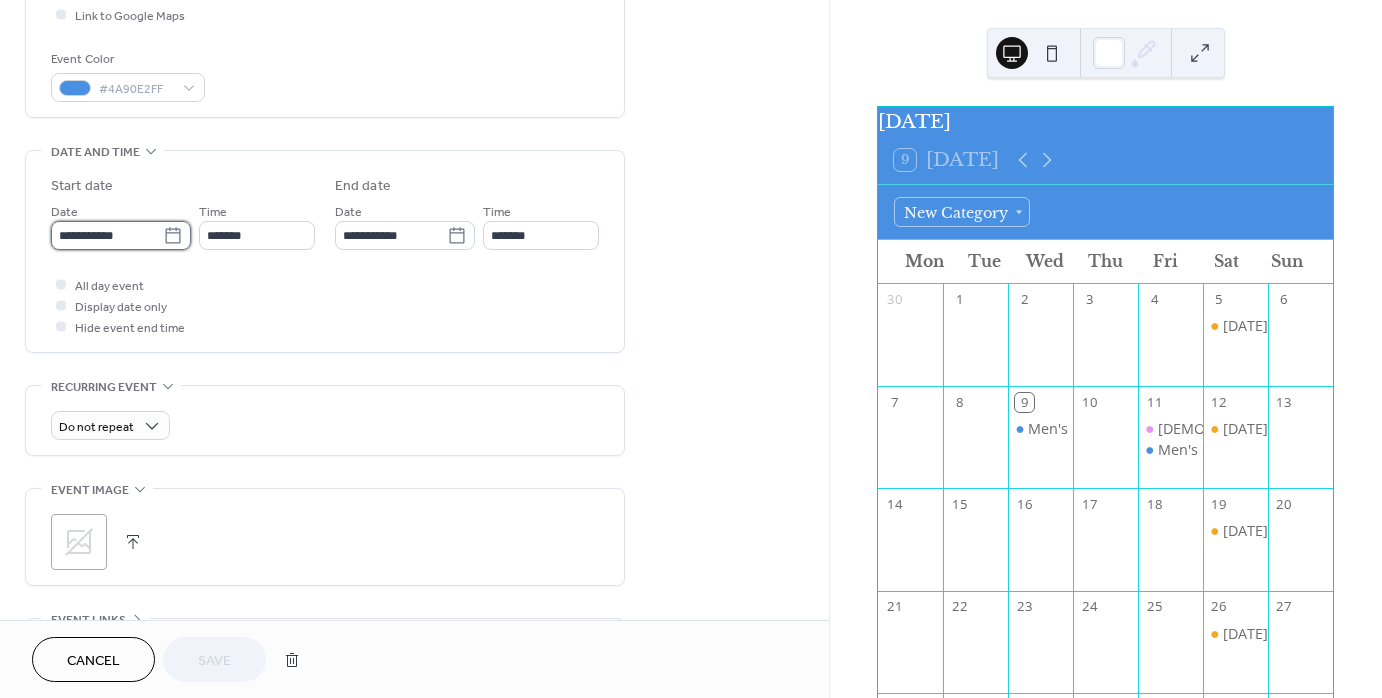 click on "**********" at bounding box center (107, 235) 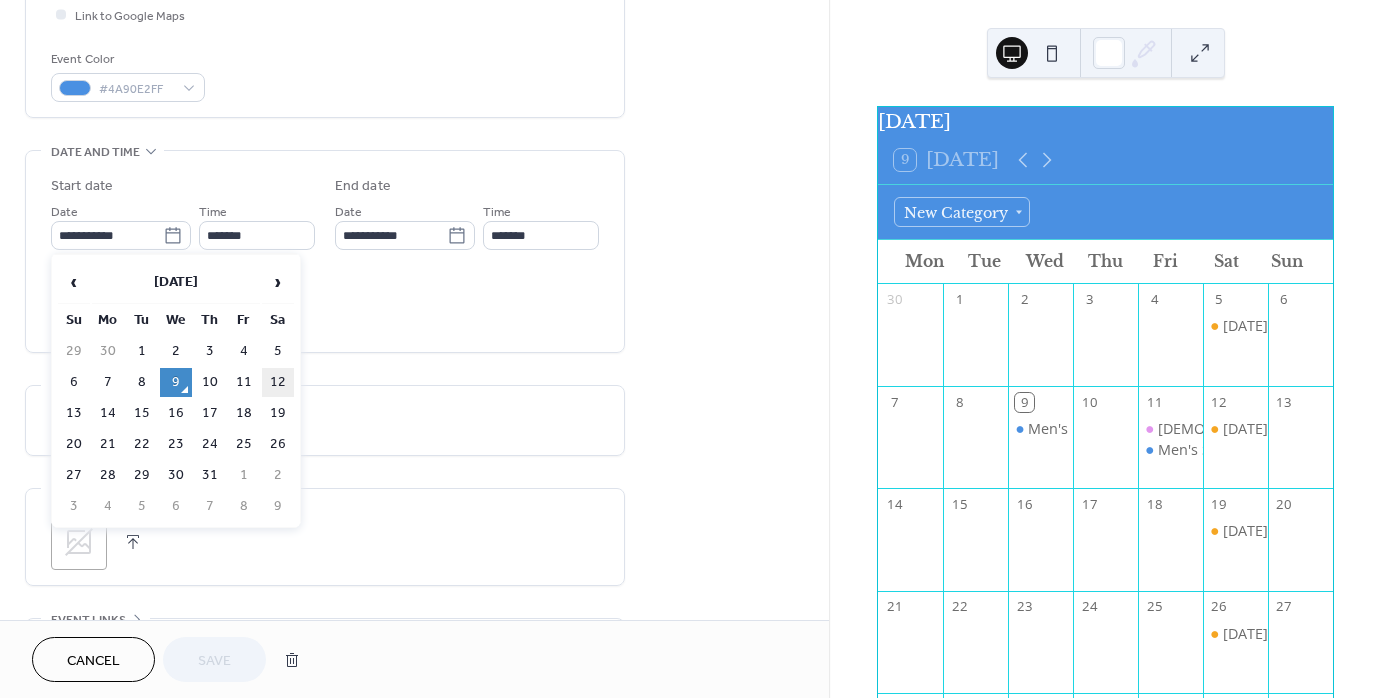 click on "12" at bounding box center (278, 382) 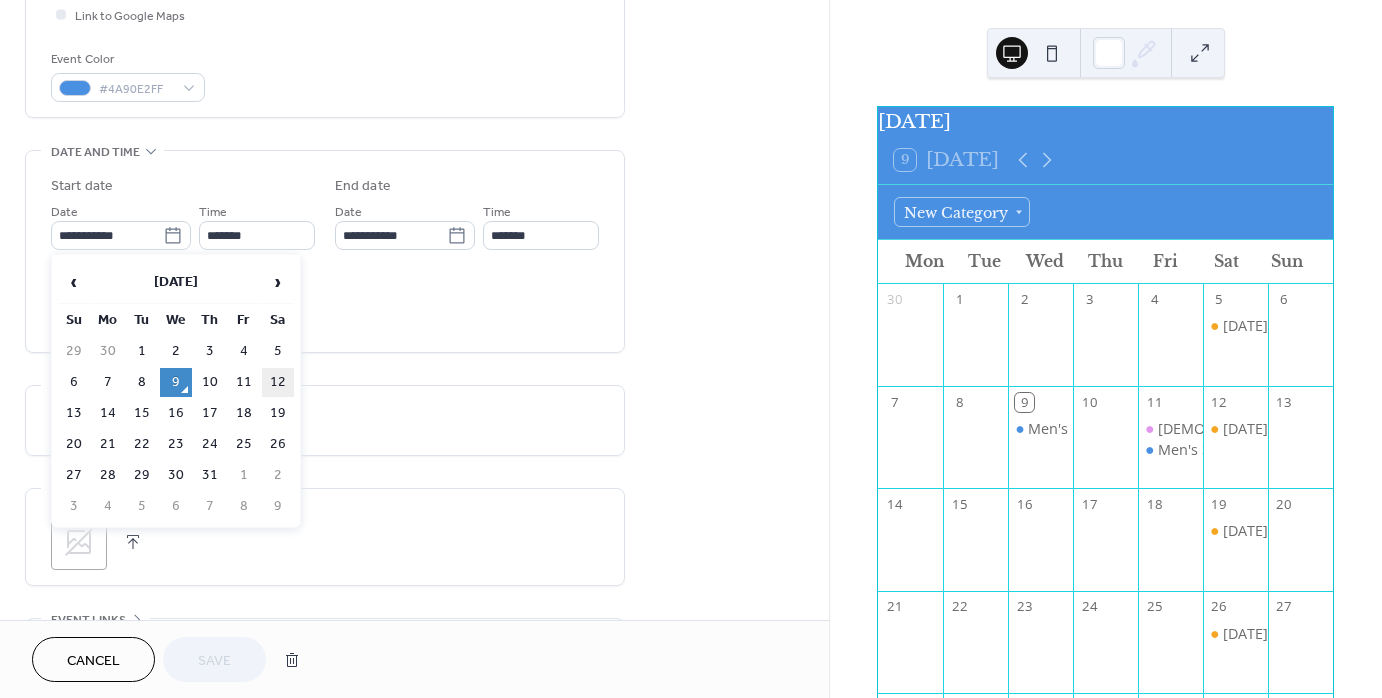 type on "**********" 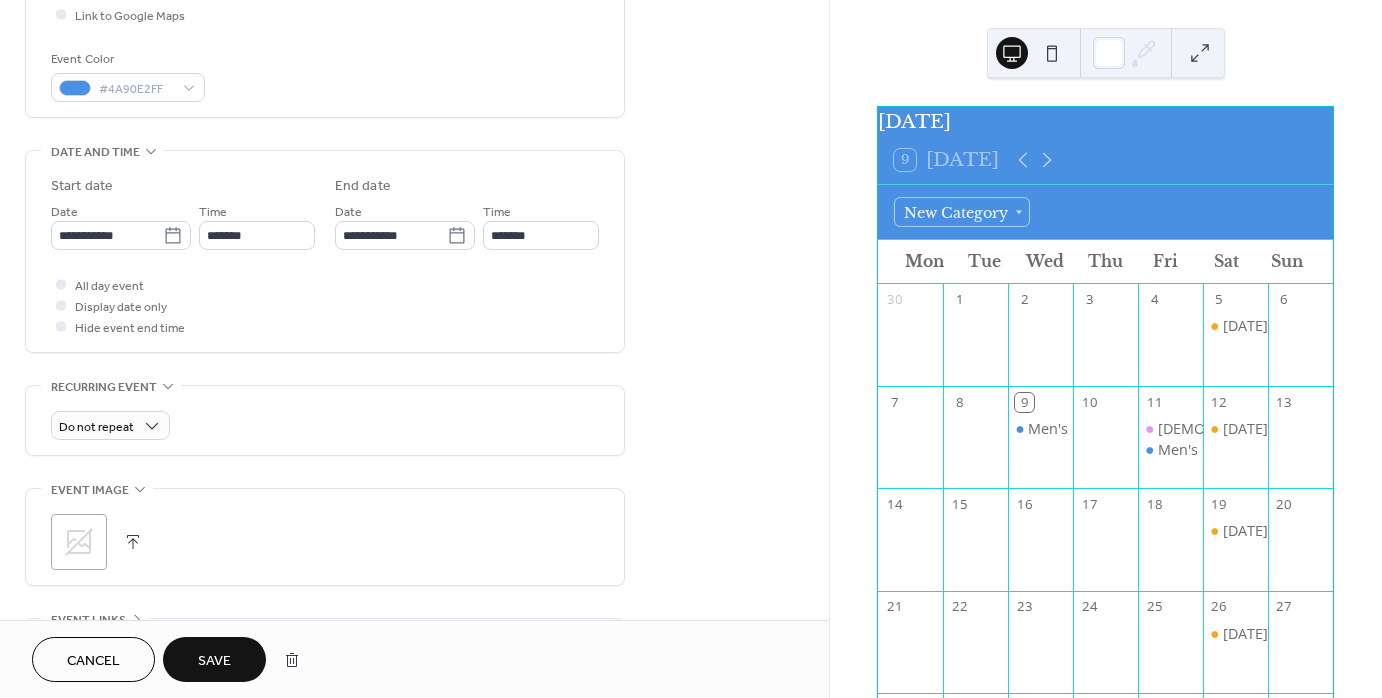 click on "Save" at bounding box center [214, 661] 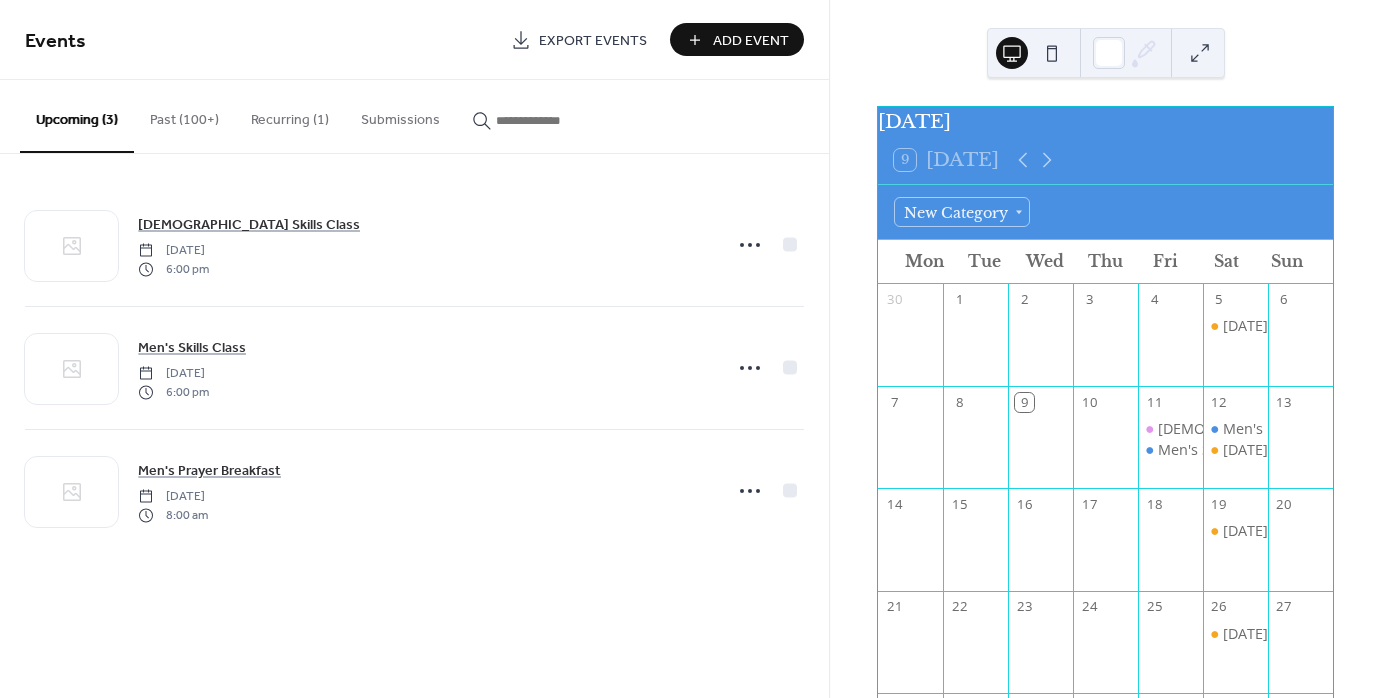 click on "Add Event" at bounding box center [751, 41] 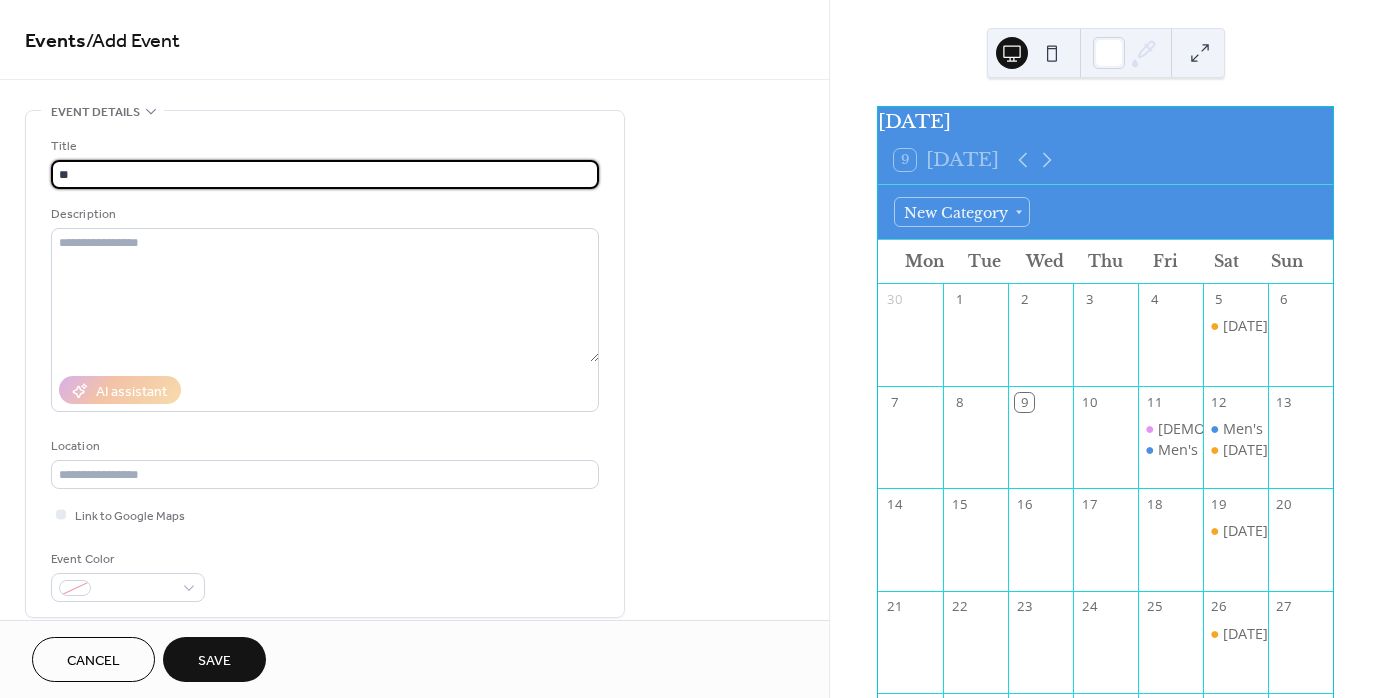 type on "*" 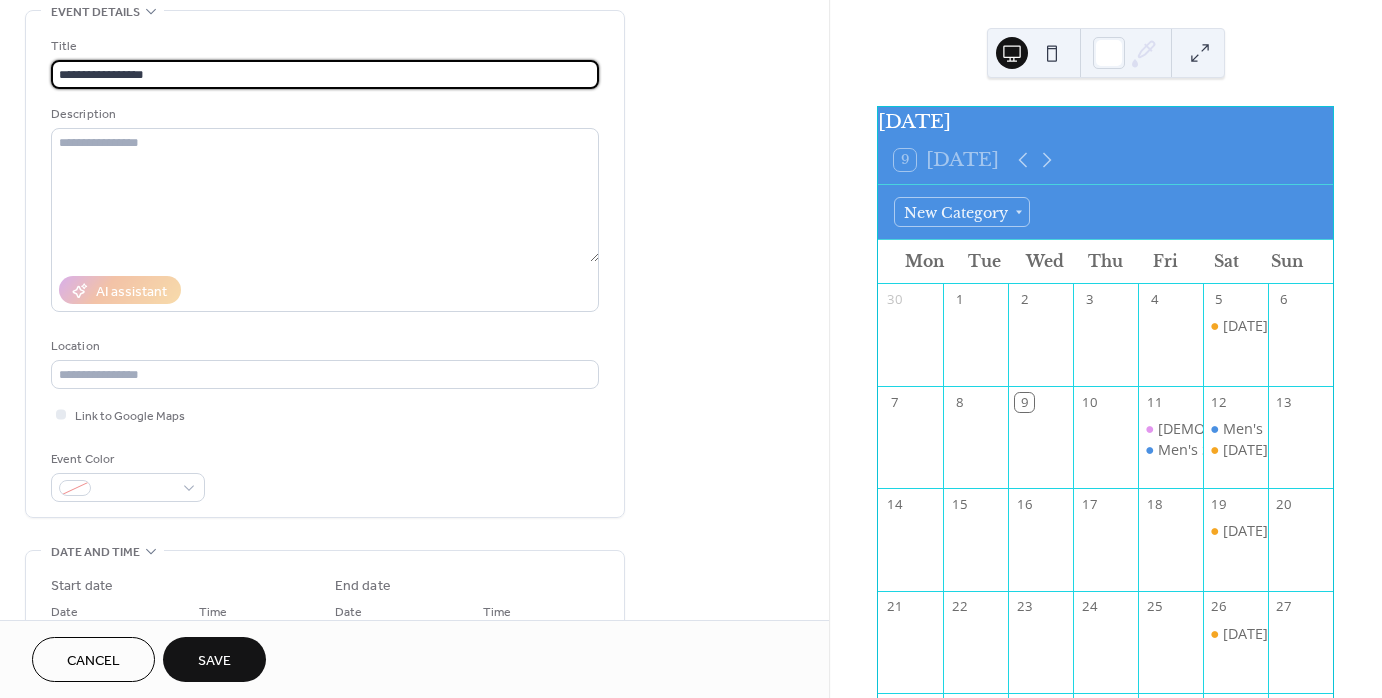 scroll, scrollTop: 200, scrollLeft: 0, axis: vertical 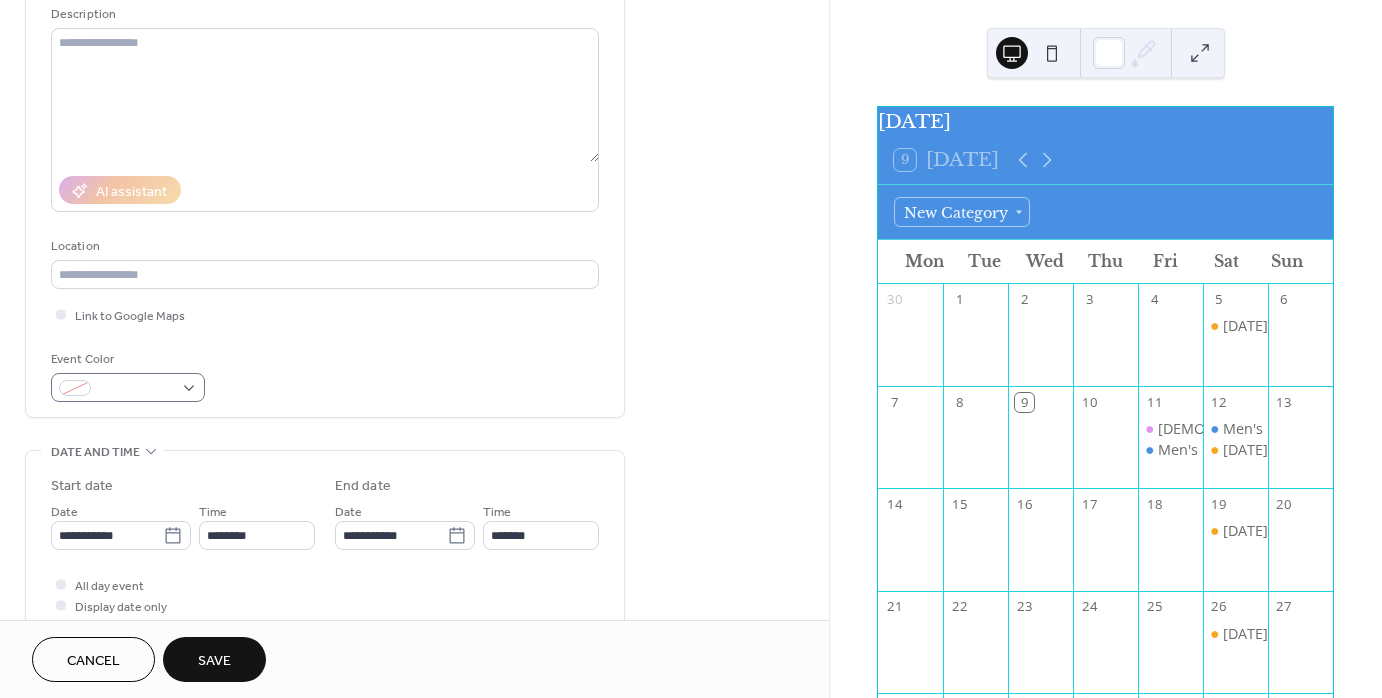 type on "**********" 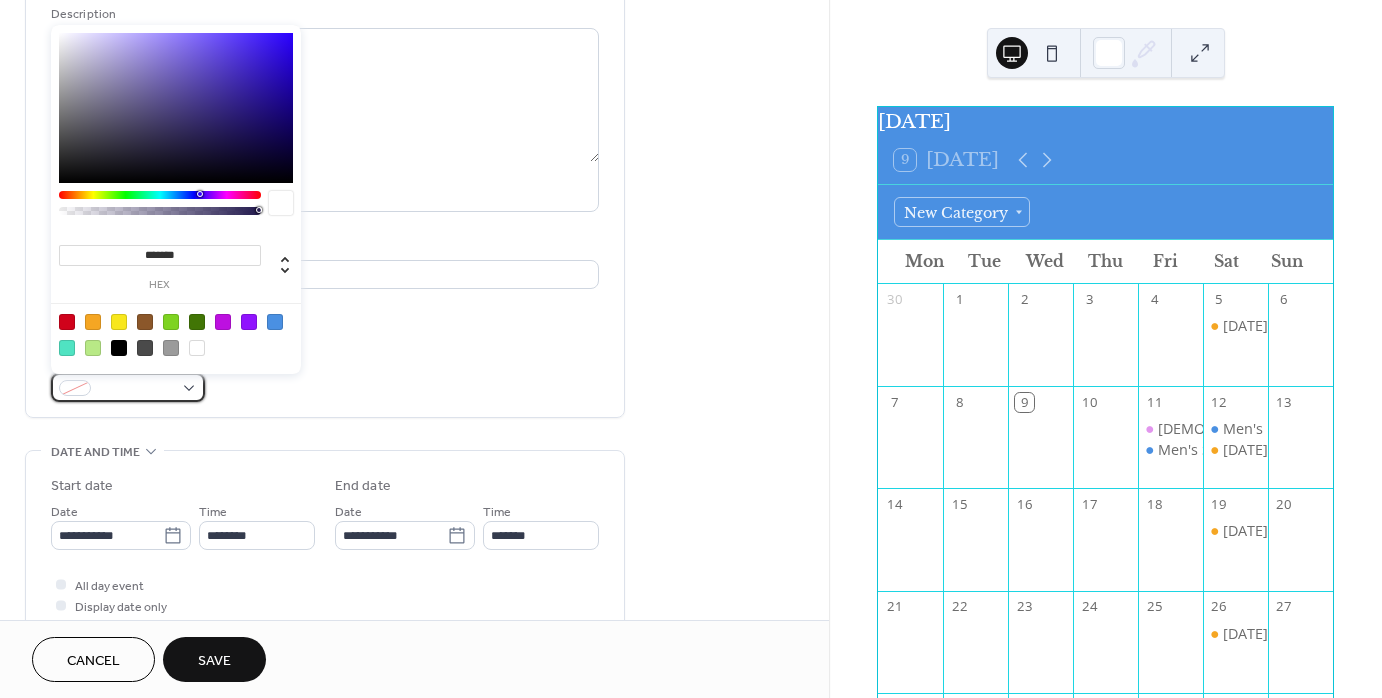 click at bounding box center [128, 387] 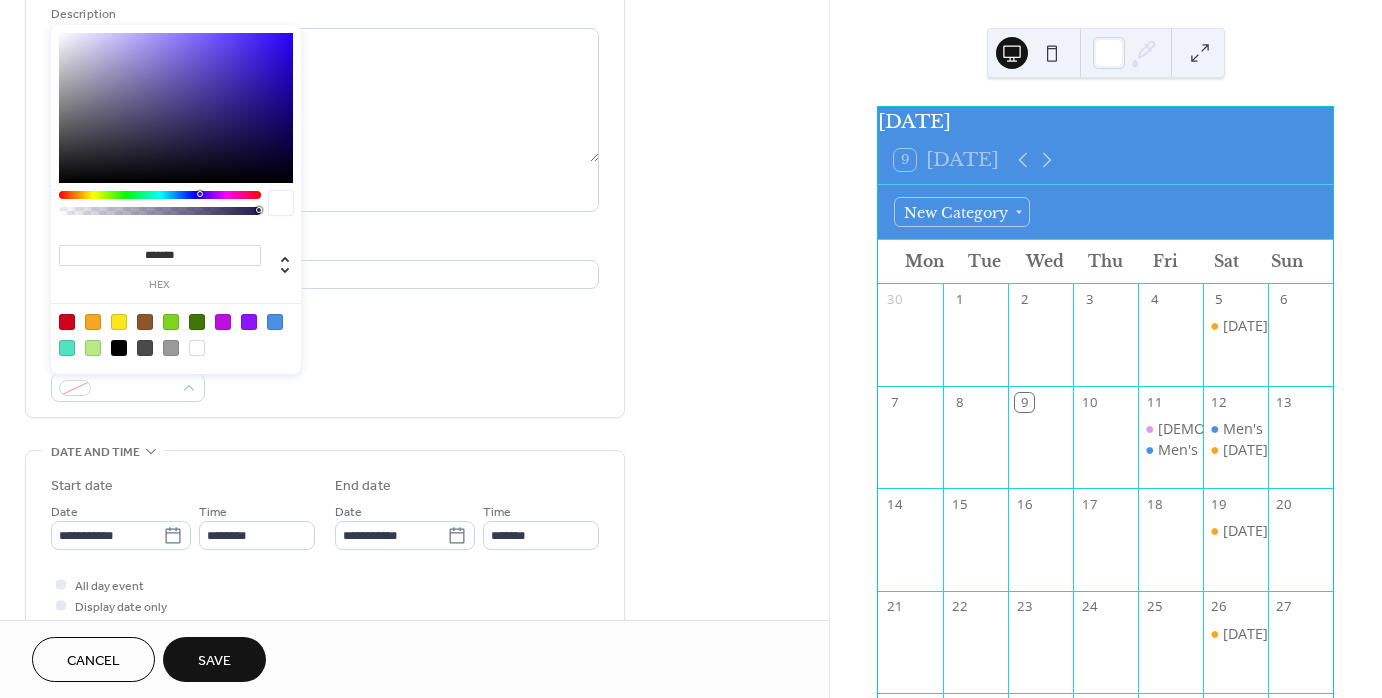click at bounding box center [67, 322] 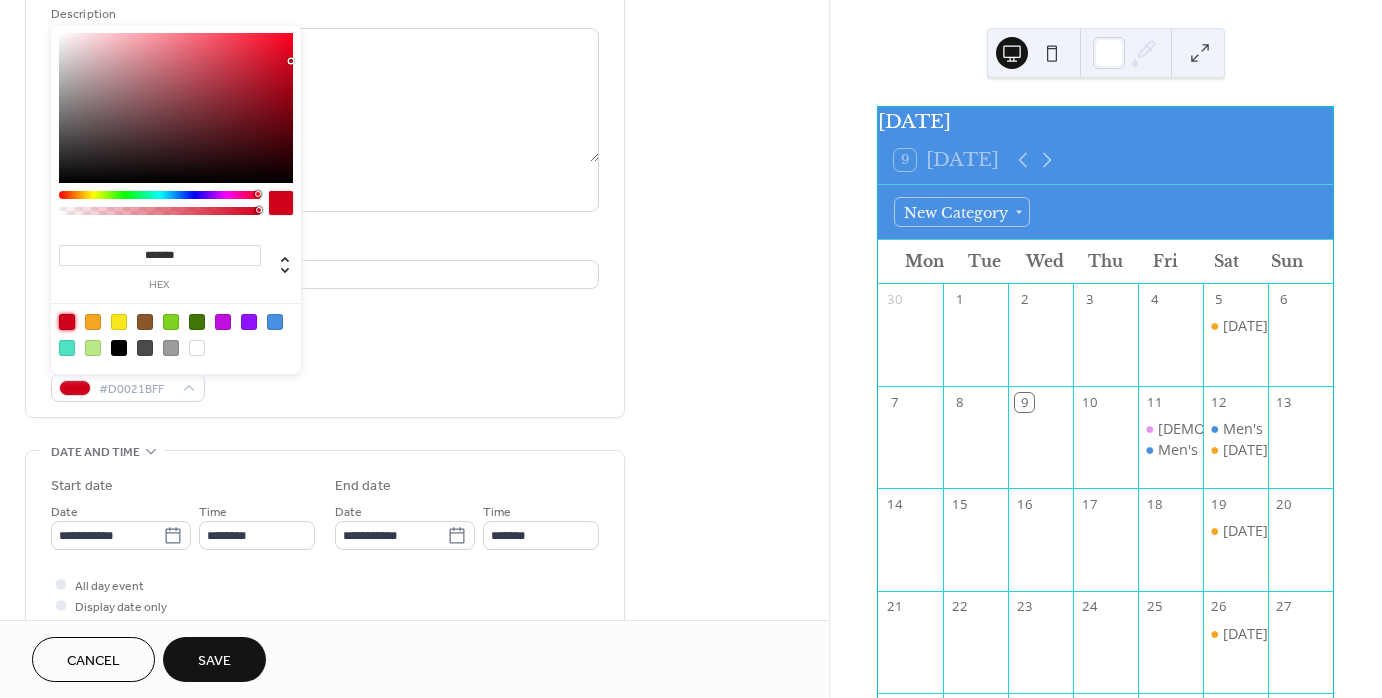 click on "Event Color #D0021BFF" at bounding box center [325, 375] 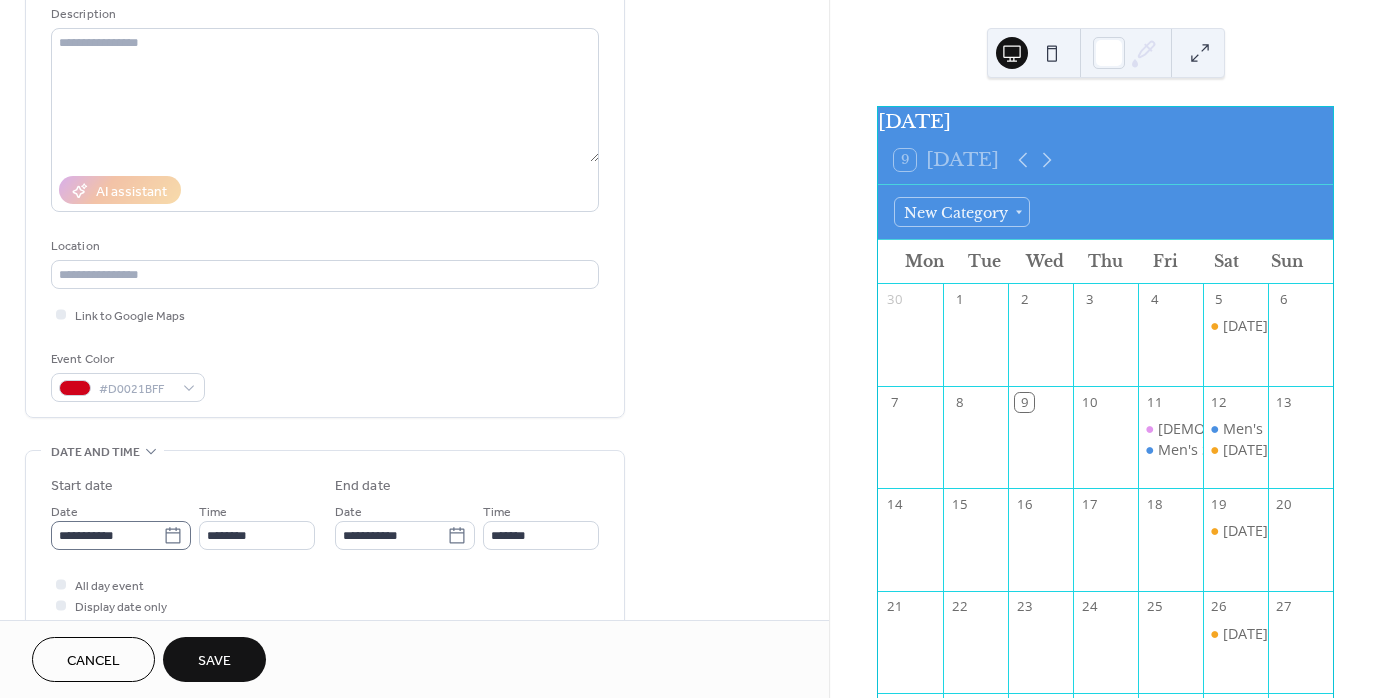 click 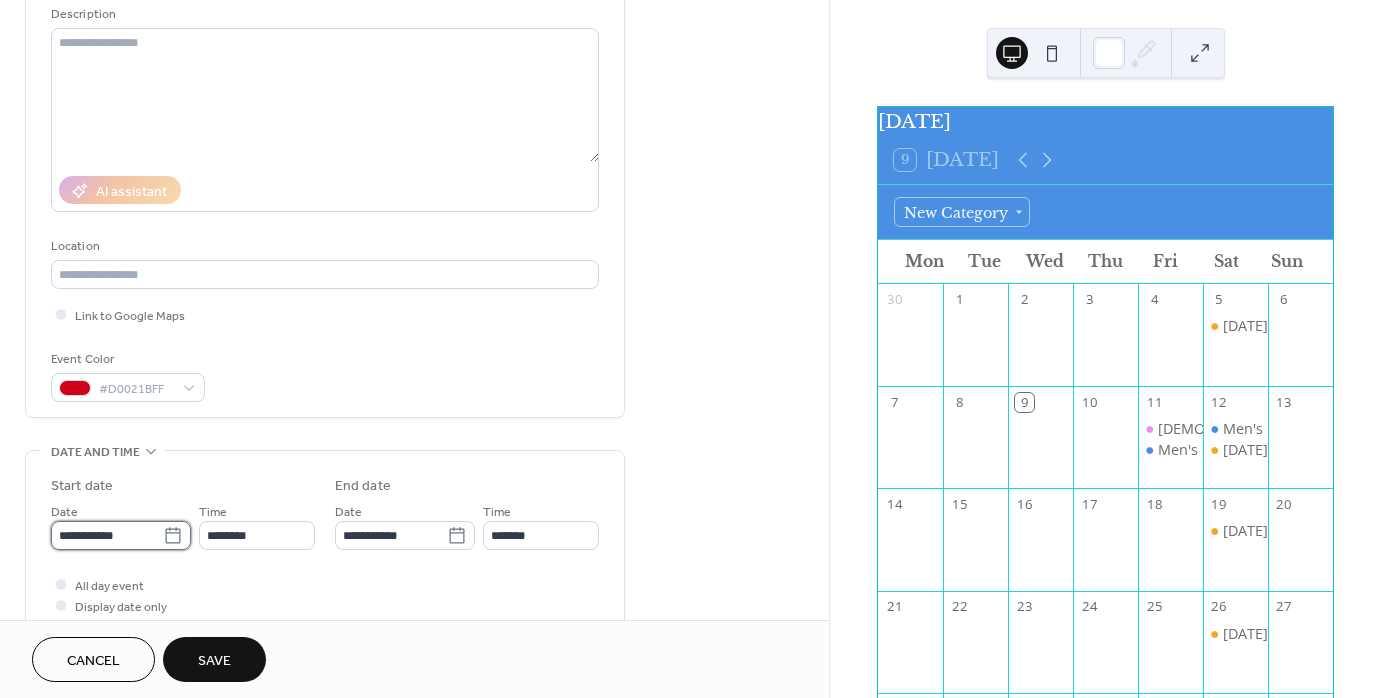 click on "**********" at bounding box center [107, 535] 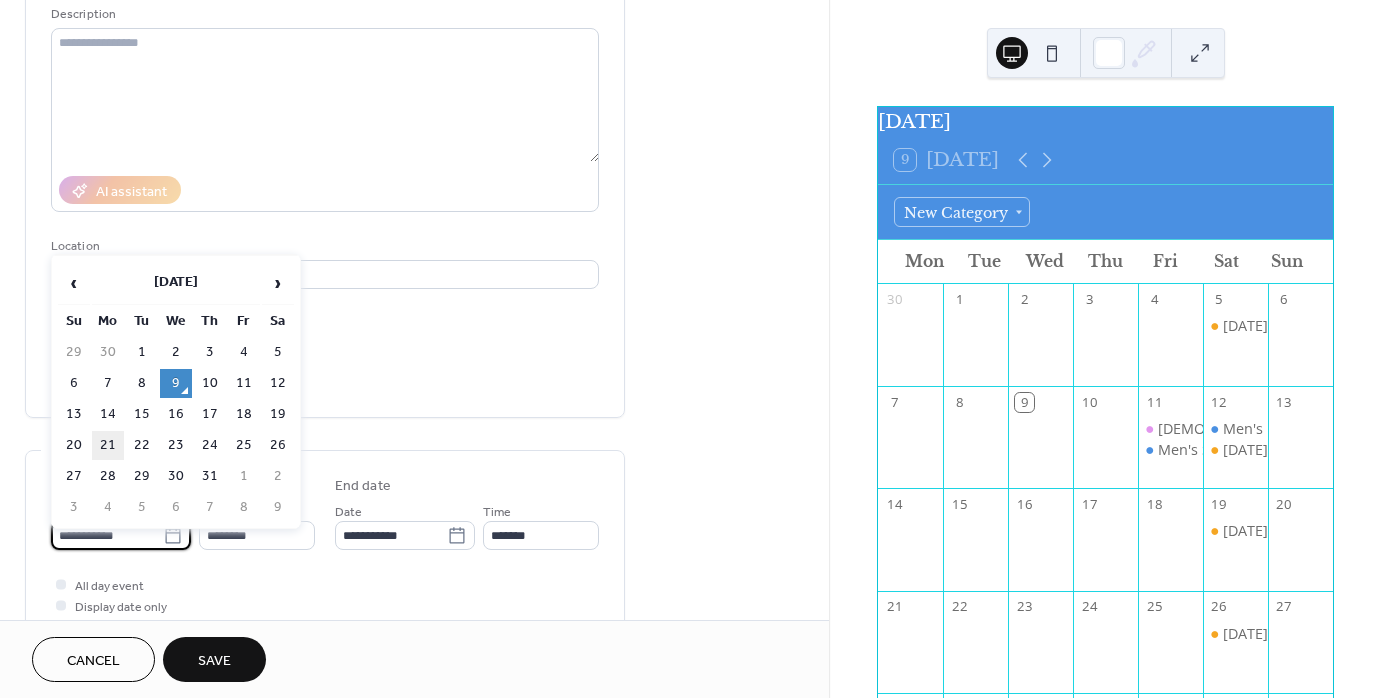 click on "21" at bounding box center (108, 445) 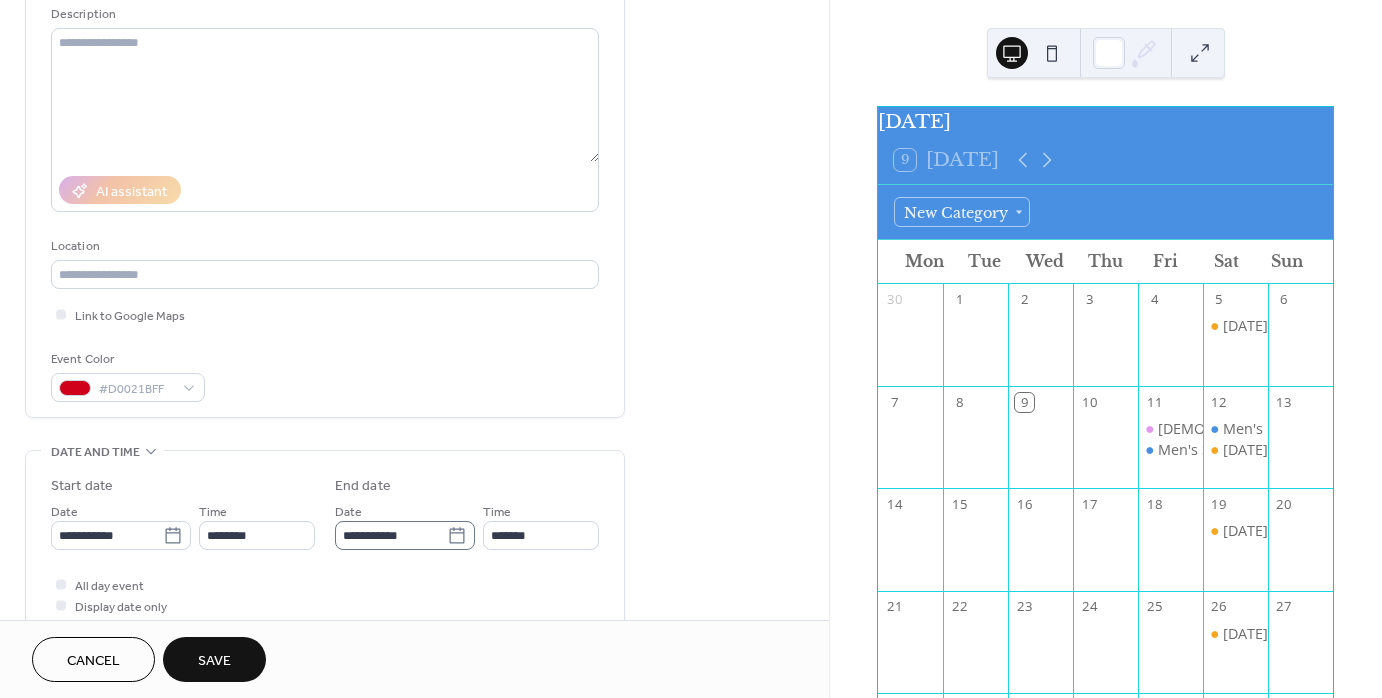 click 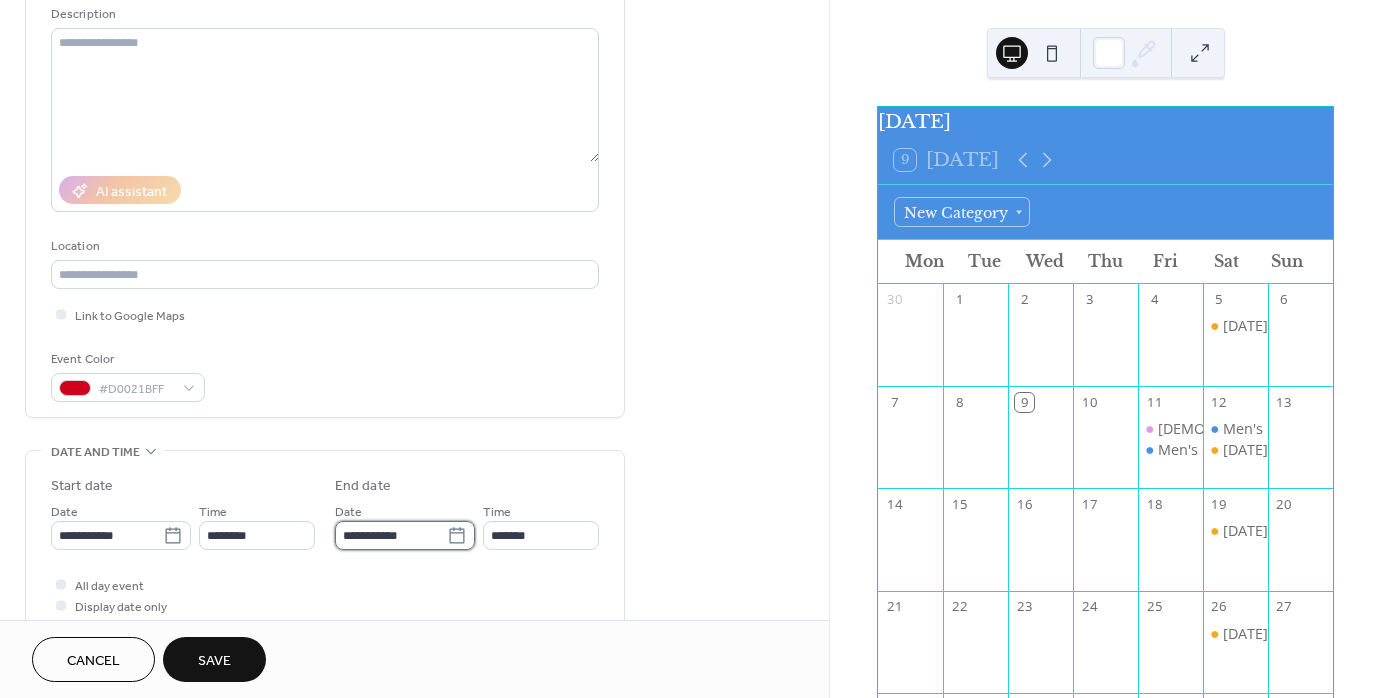 click on "**********" at bounding box center [391, 535] 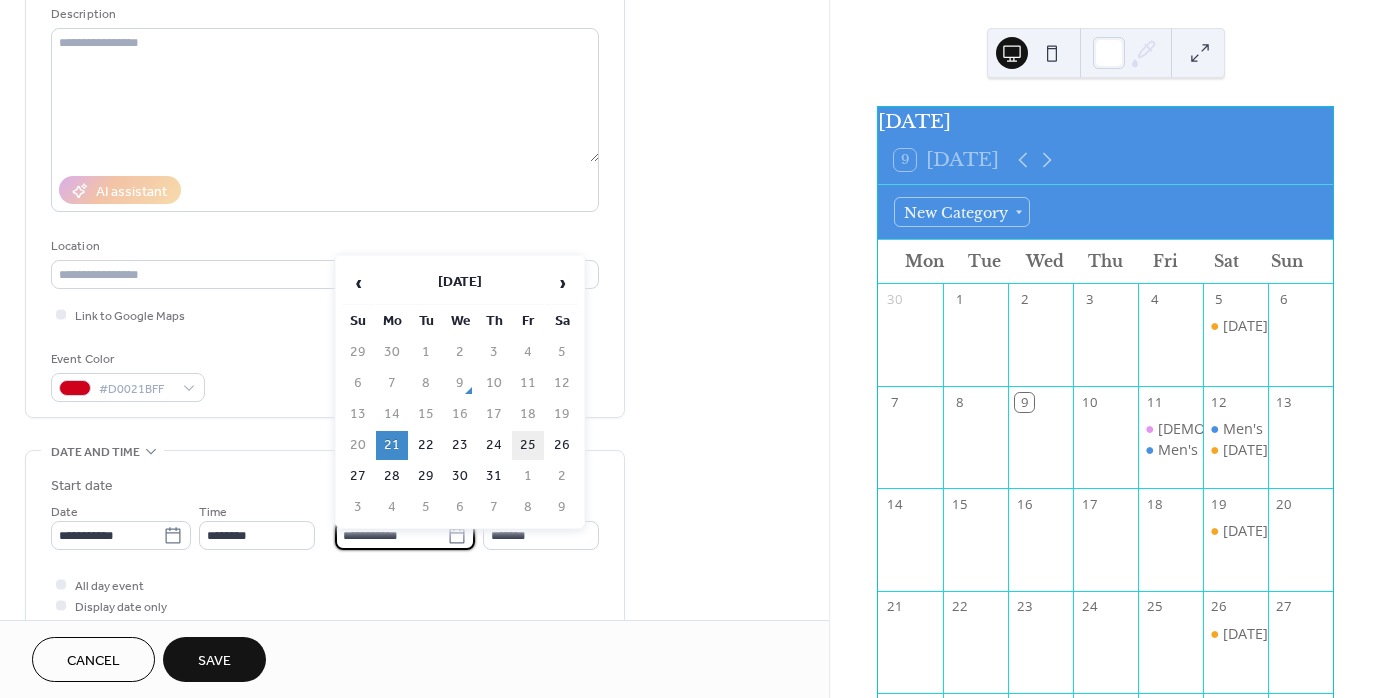 click on "25" at bounding box center [528, 445] 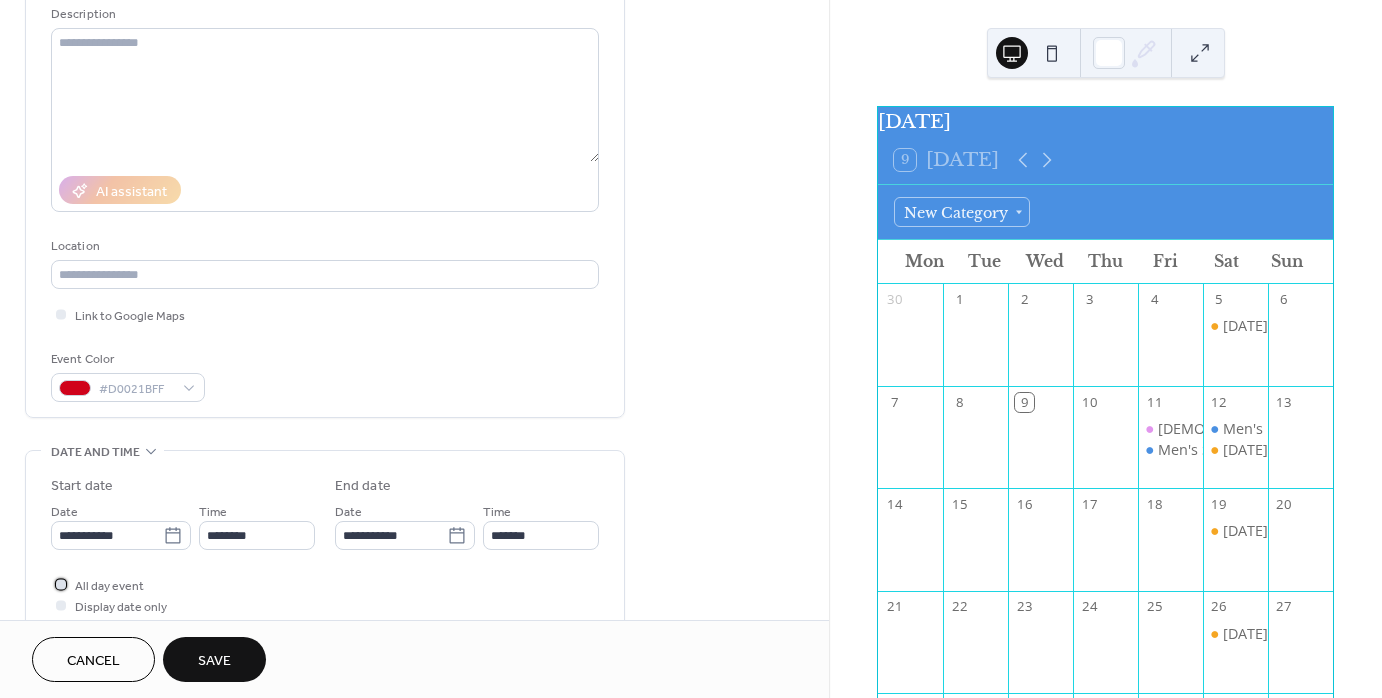 click at bounding box center [61, 584] 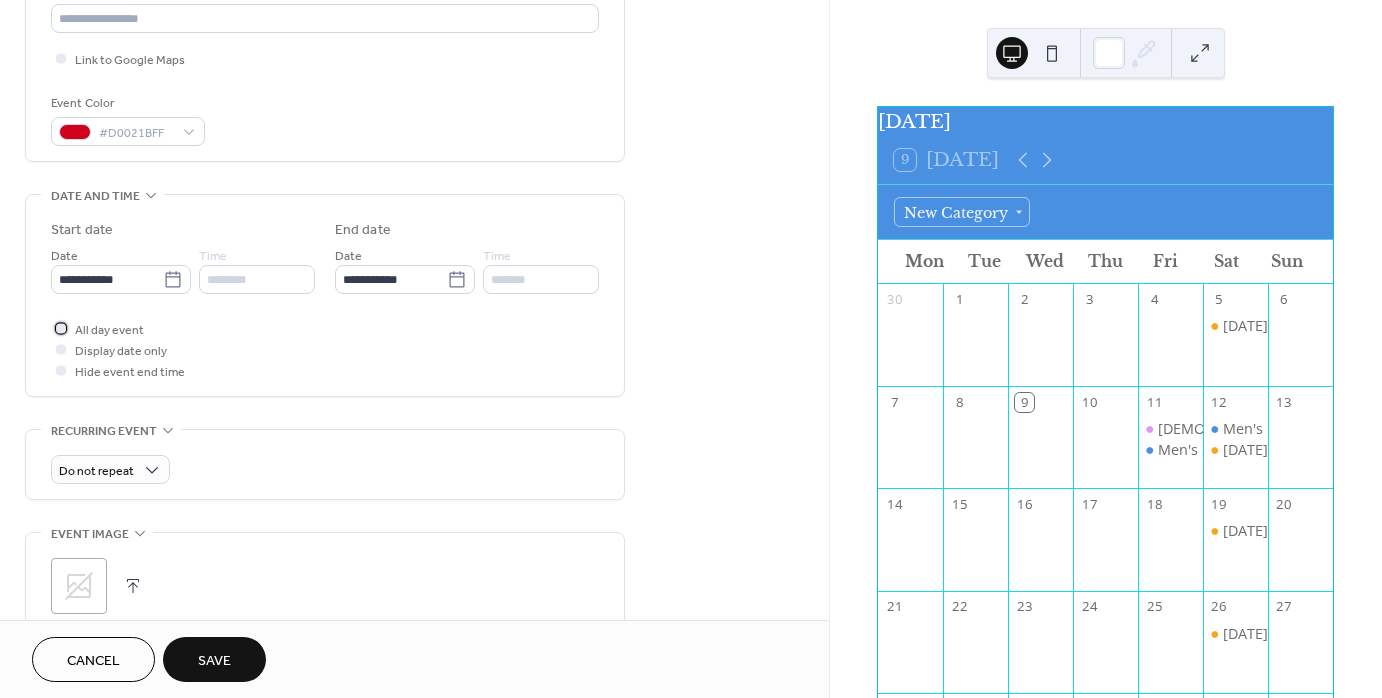 scroll, scrollTop: 500, scrollLeft: 0, axis: vertical 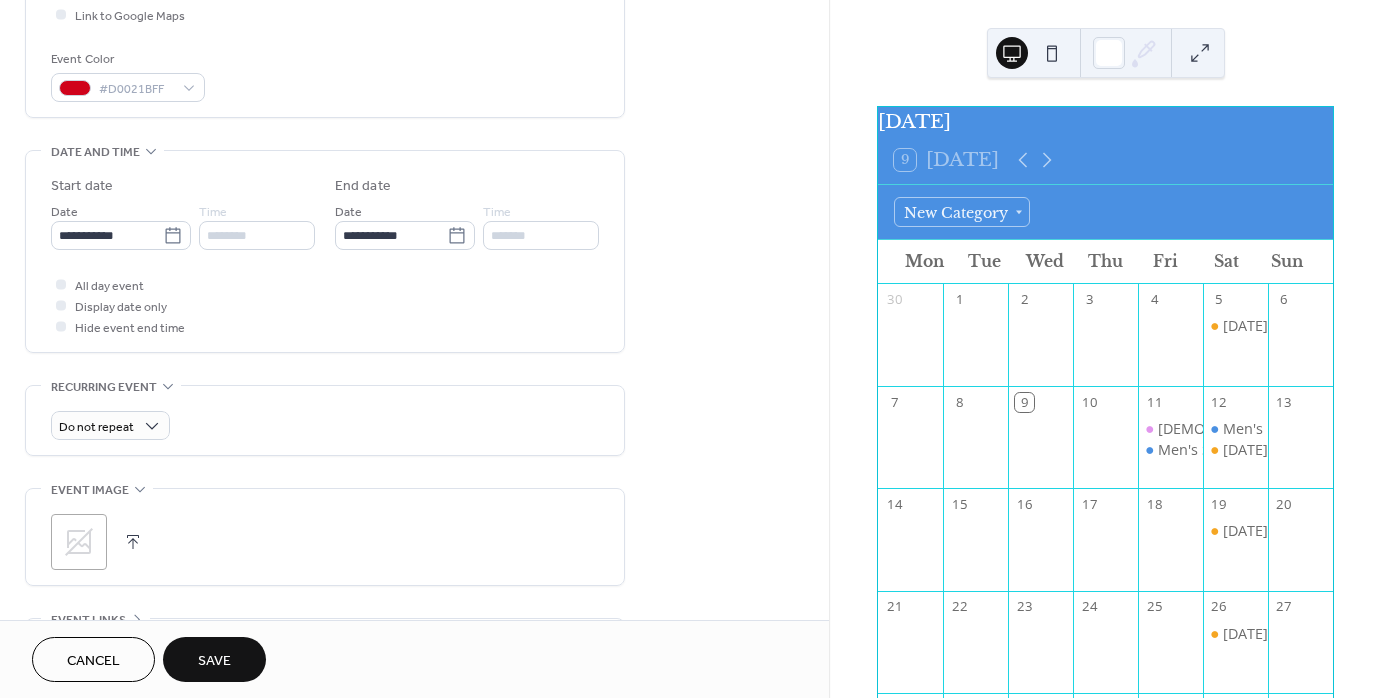 click 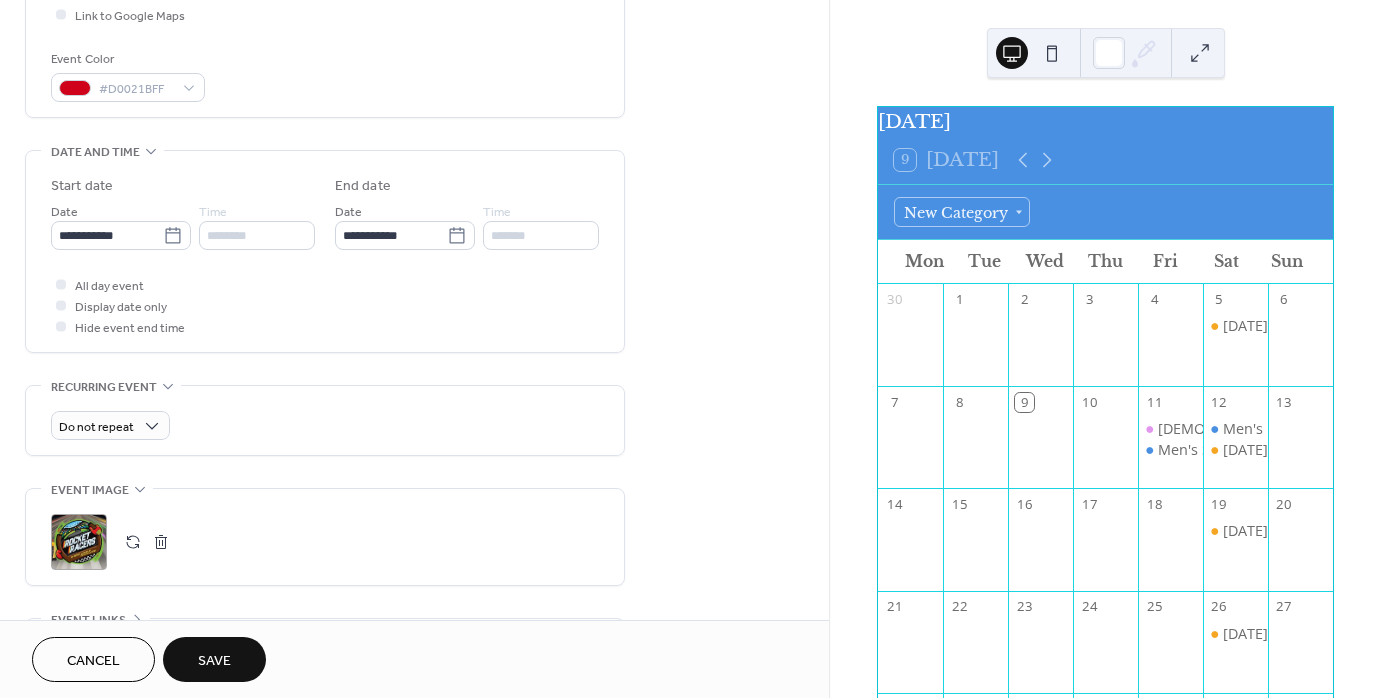 click on "Save" at bounding box center [214, 661] 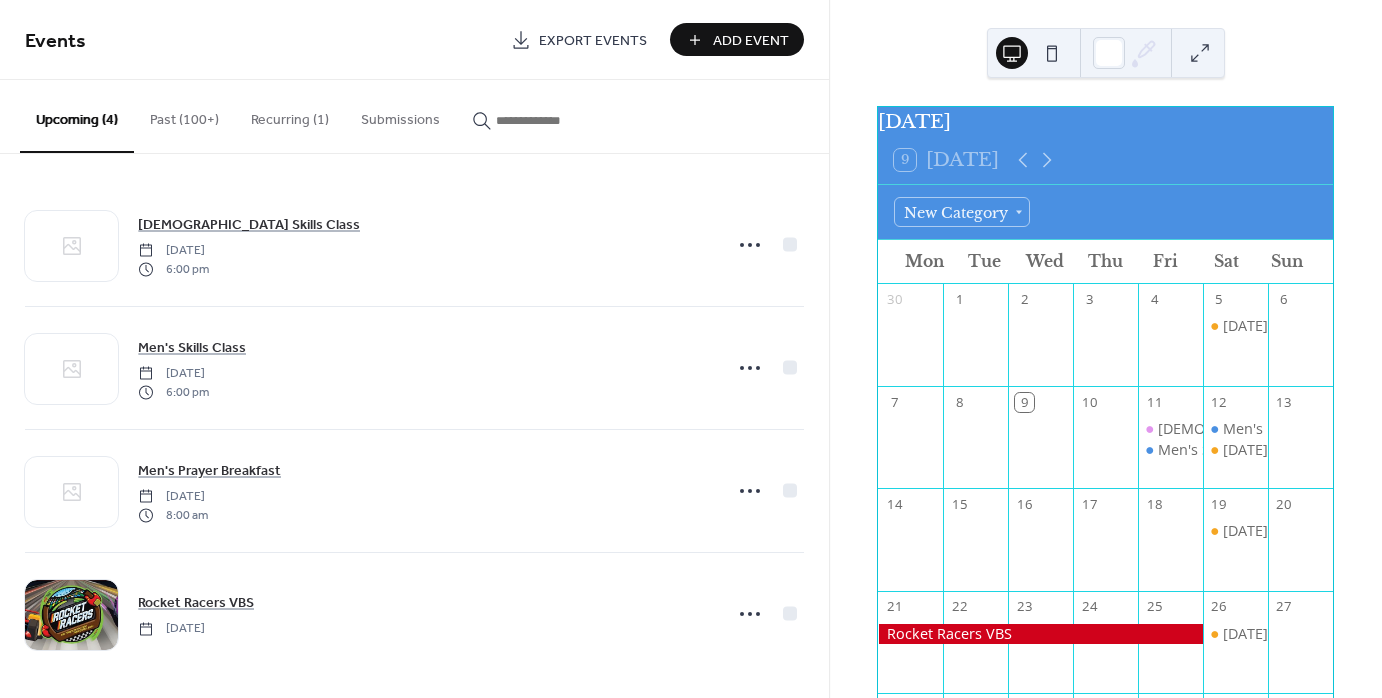click on "Add Event" at bounding box center (751, 41) 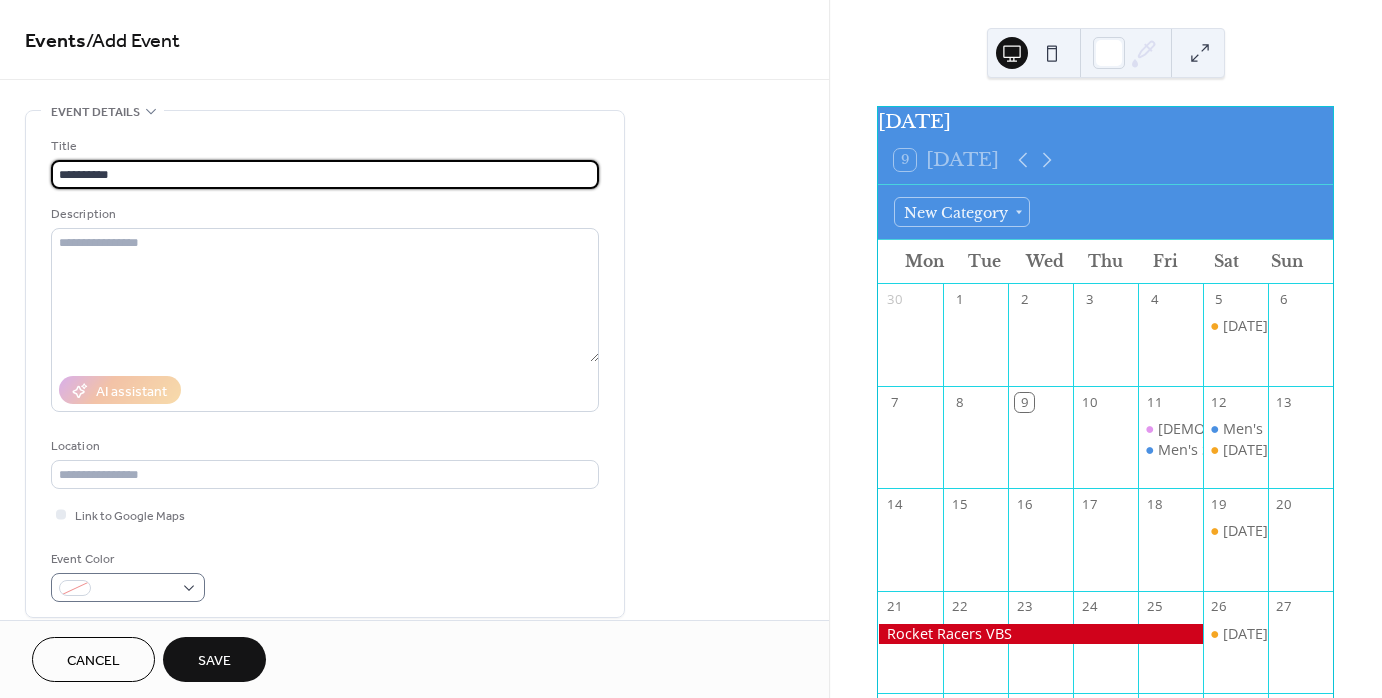 type on "**********" 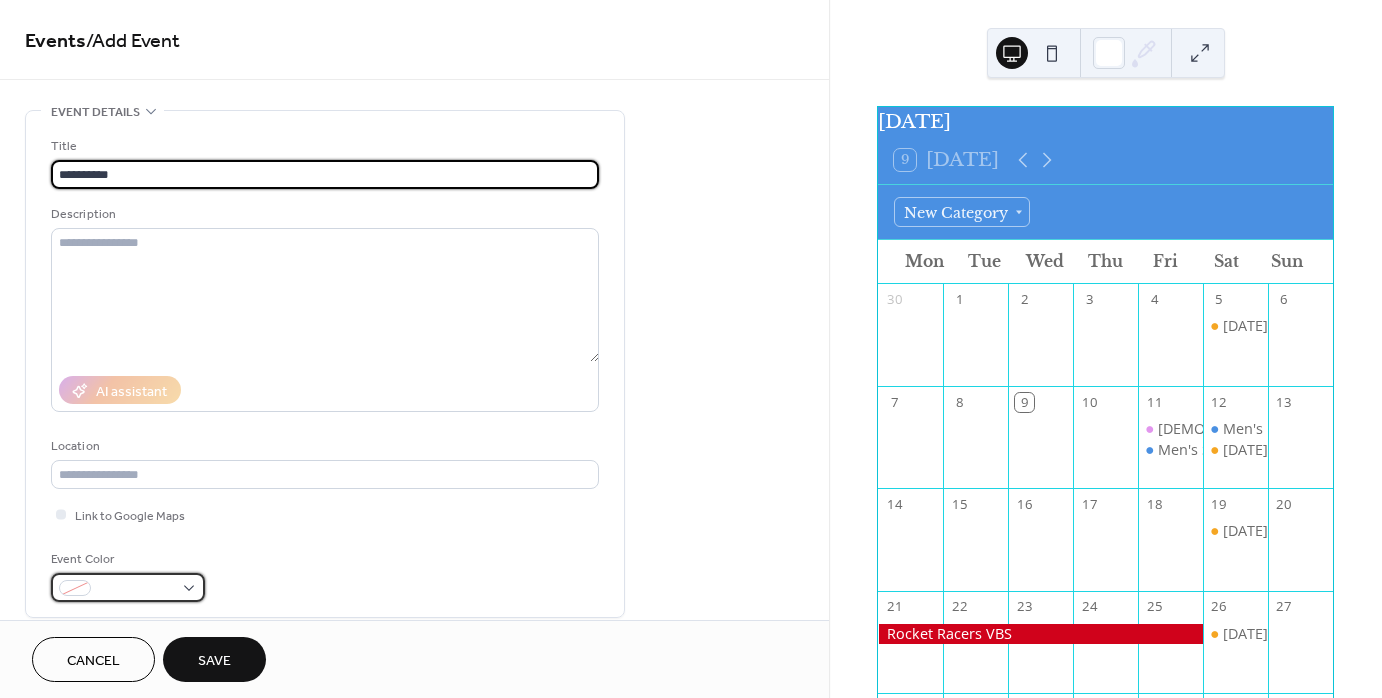 click at bounding box center (128, 587) 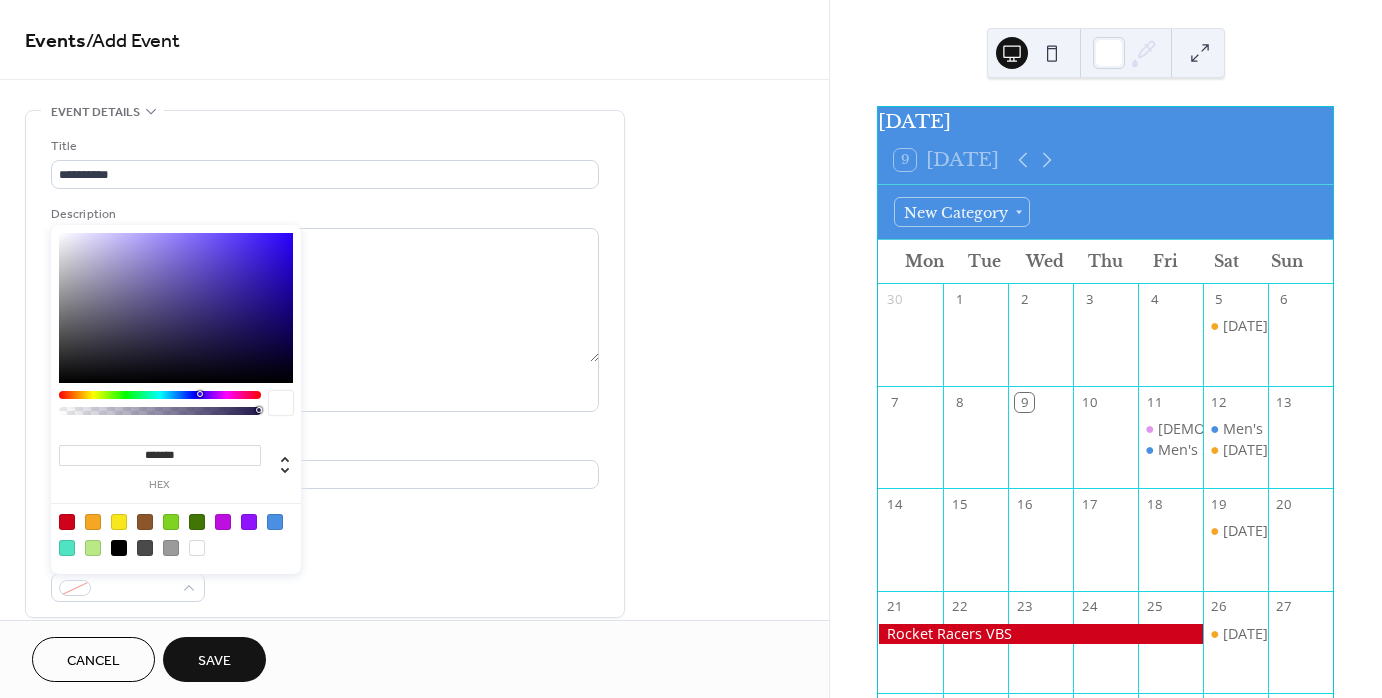 click at bounding box center (67, 522) 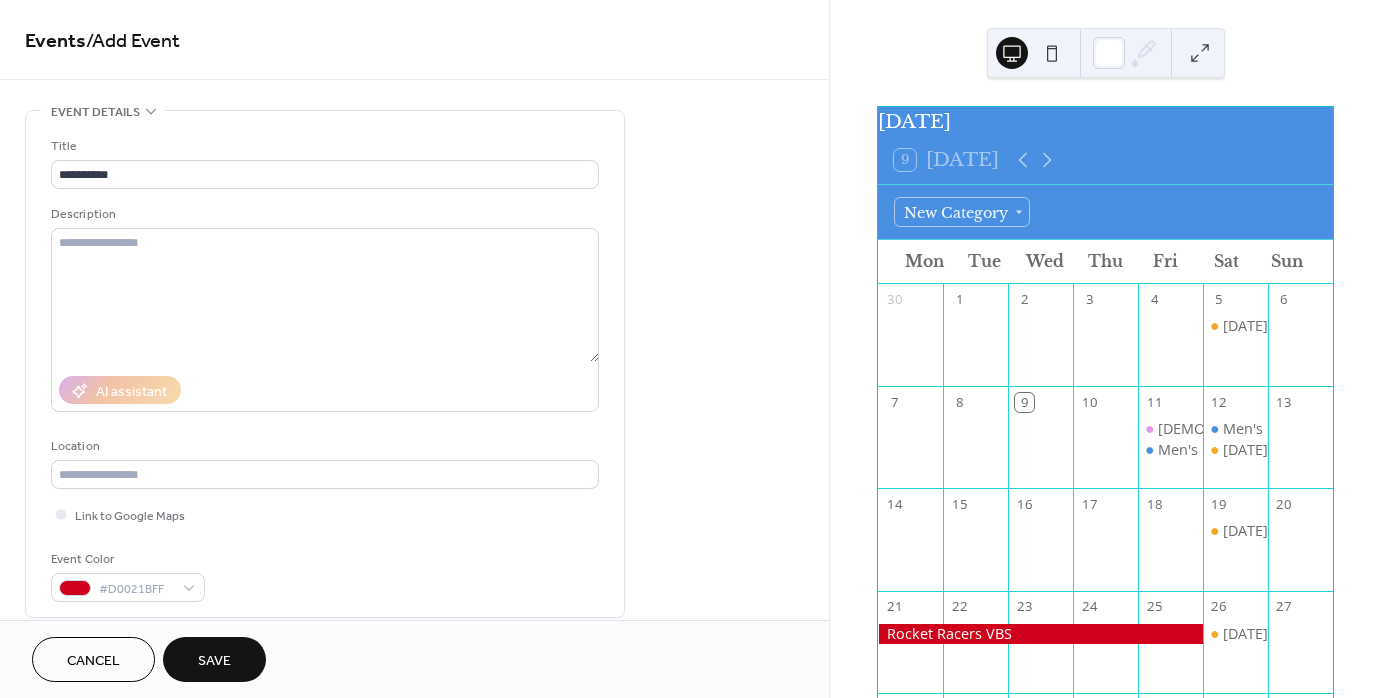 click on "Event Color #D0021BFF" at bounding box center (325, 575) 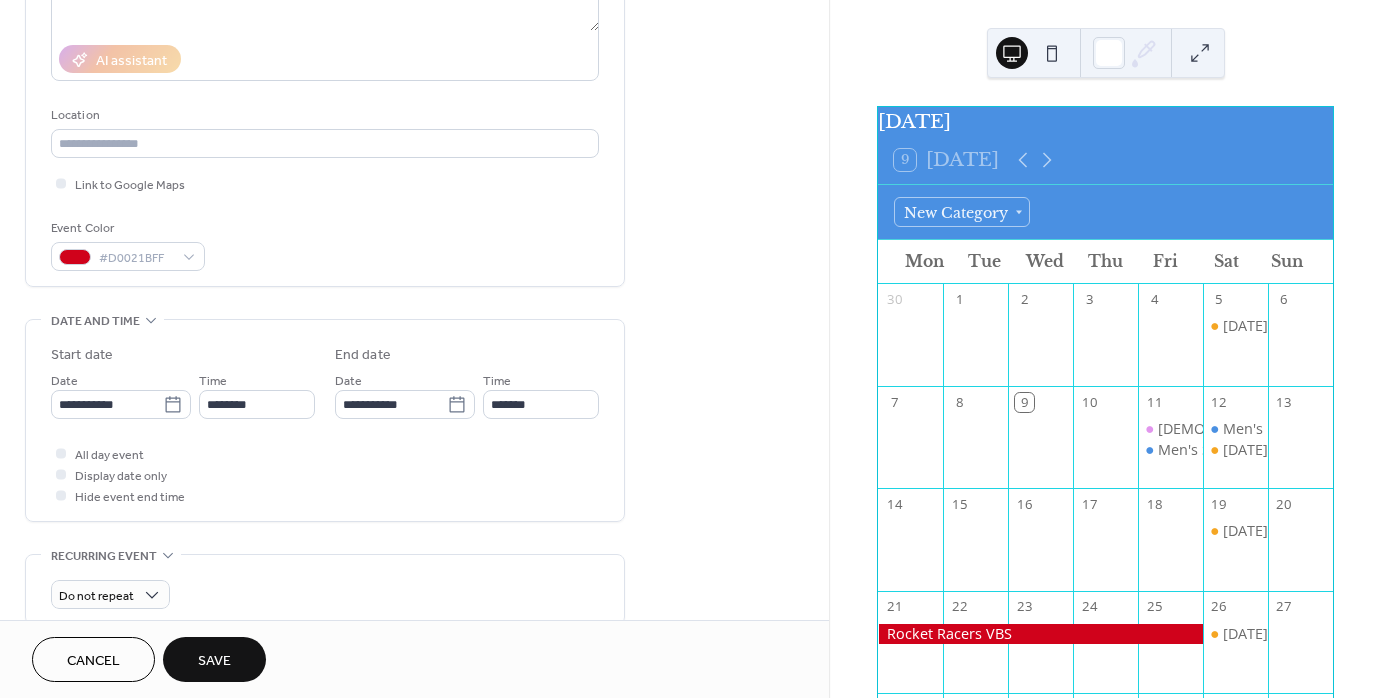 scroll, scrollTop: 400, scrollLeft: 0, axis: vertical 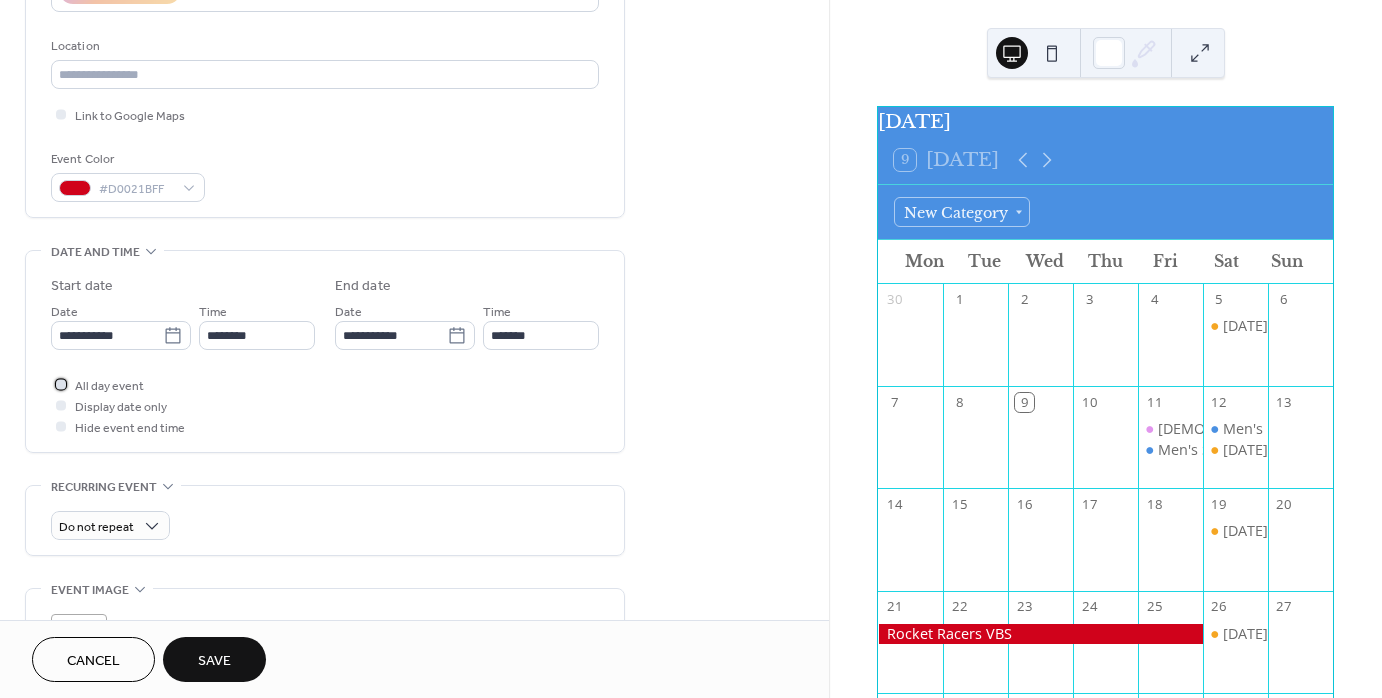 click at bounding box center (61, 384) 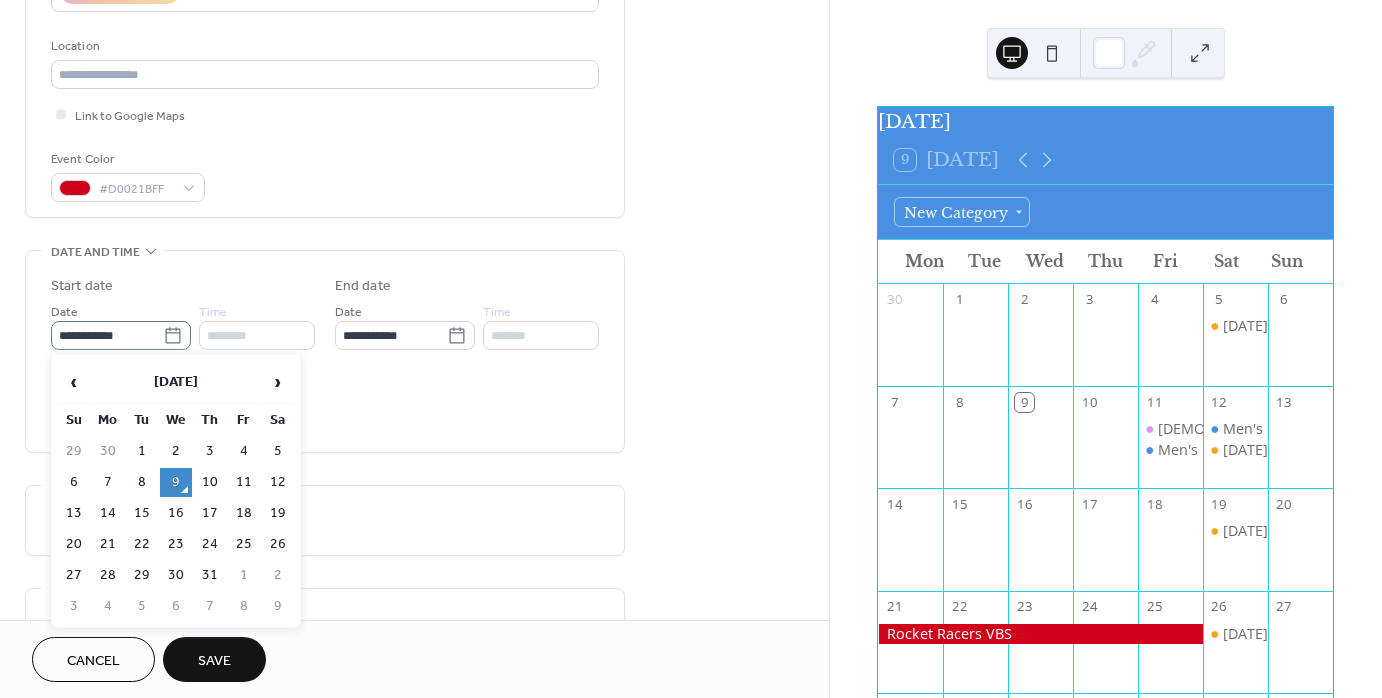 click 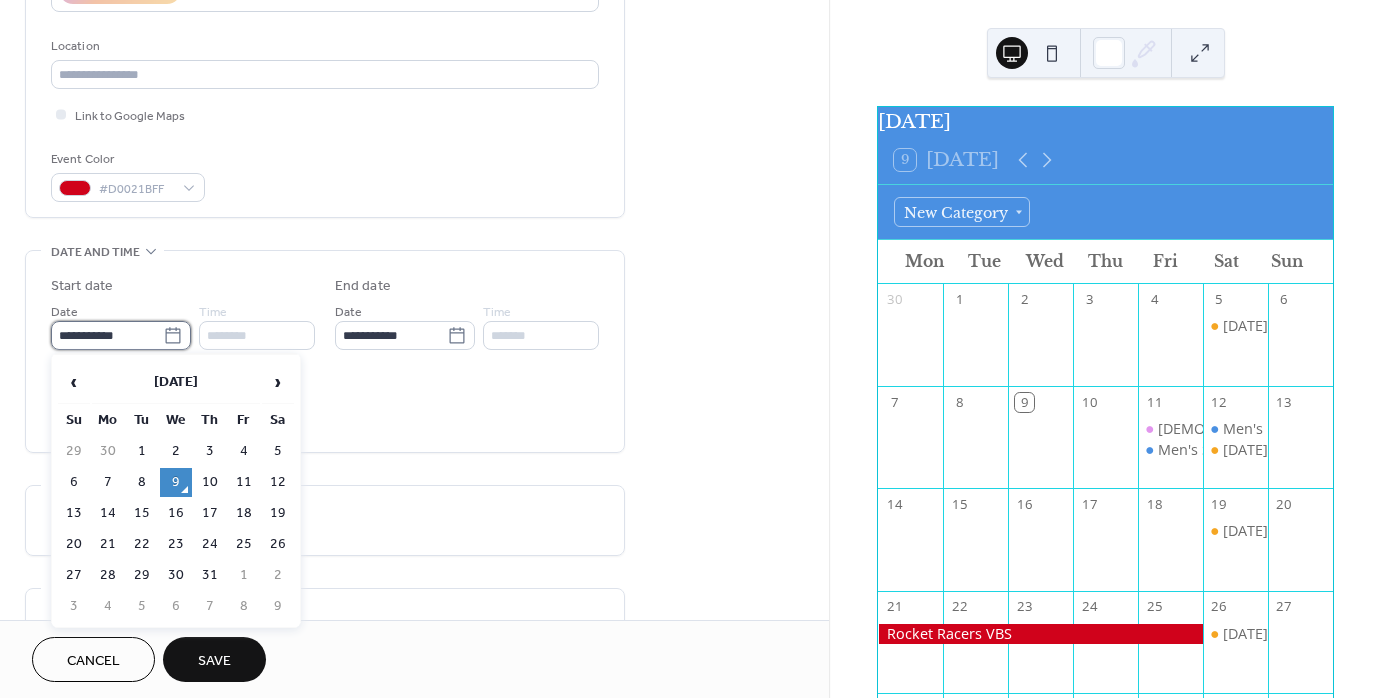 click on "**********" at bounding box center [107, 335] 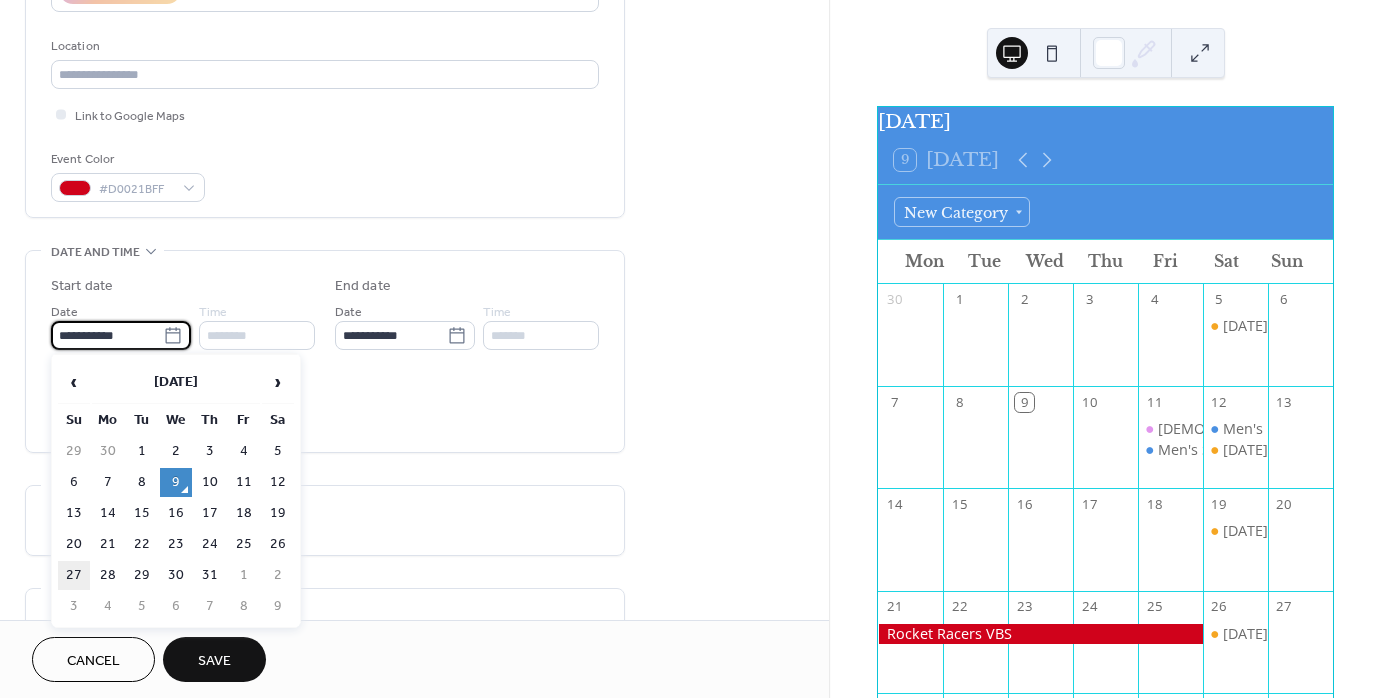 click on "27" at bounding box center (74, 575) 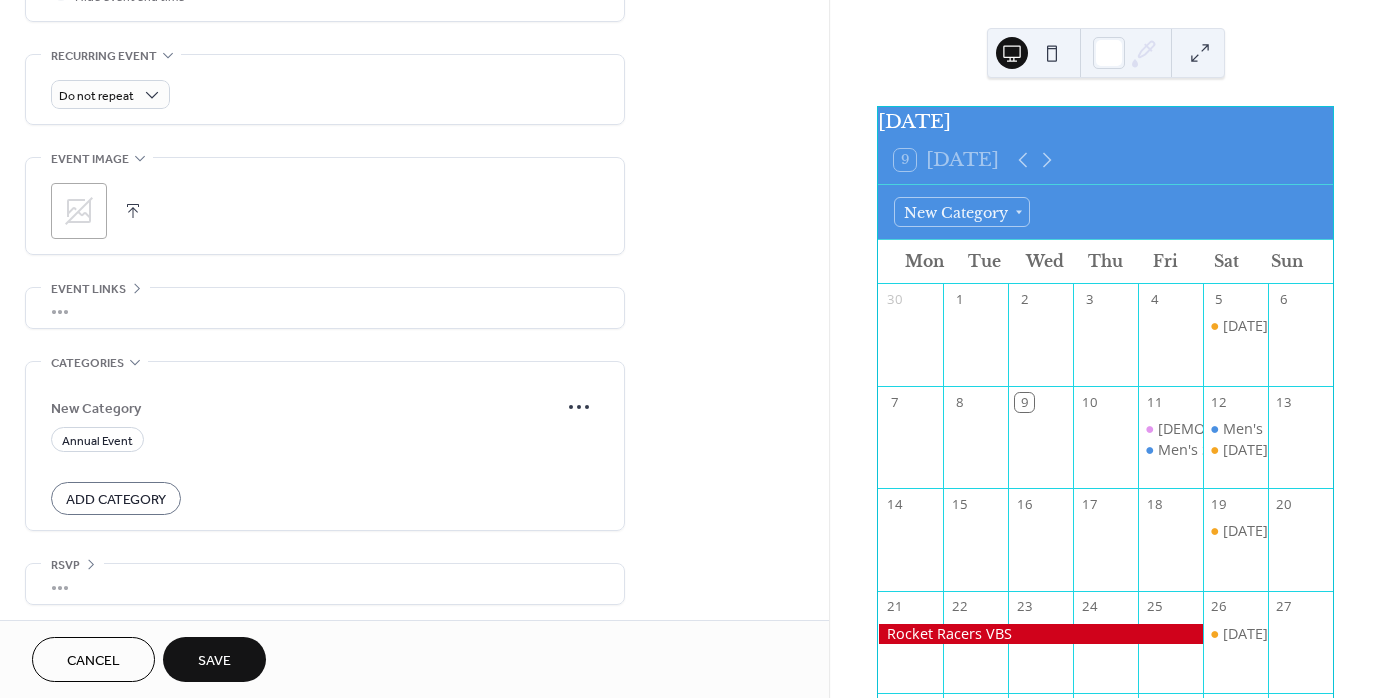 scroll, scrollTop: 832, scrollLeft: 0, axis: vertical 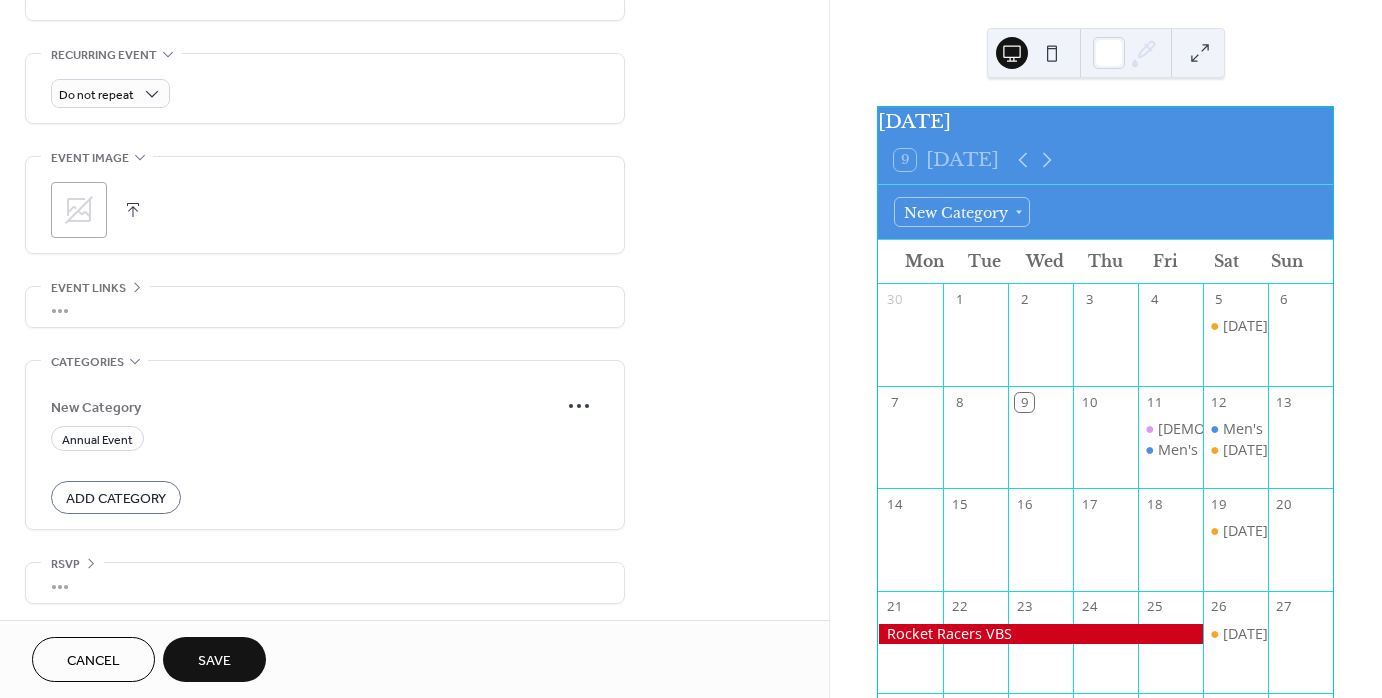 click on "Save" at bounding box center (214, 661) 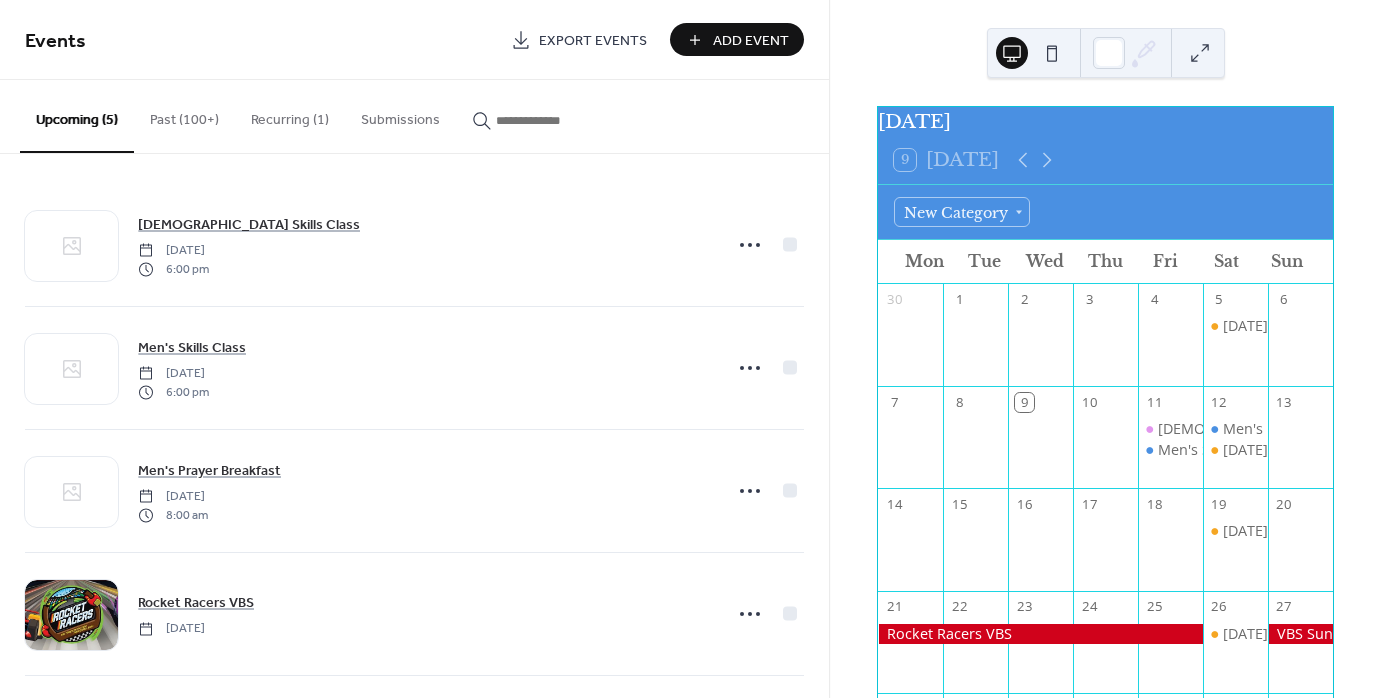 click on "Add Event" at bounding box center [751, 41] 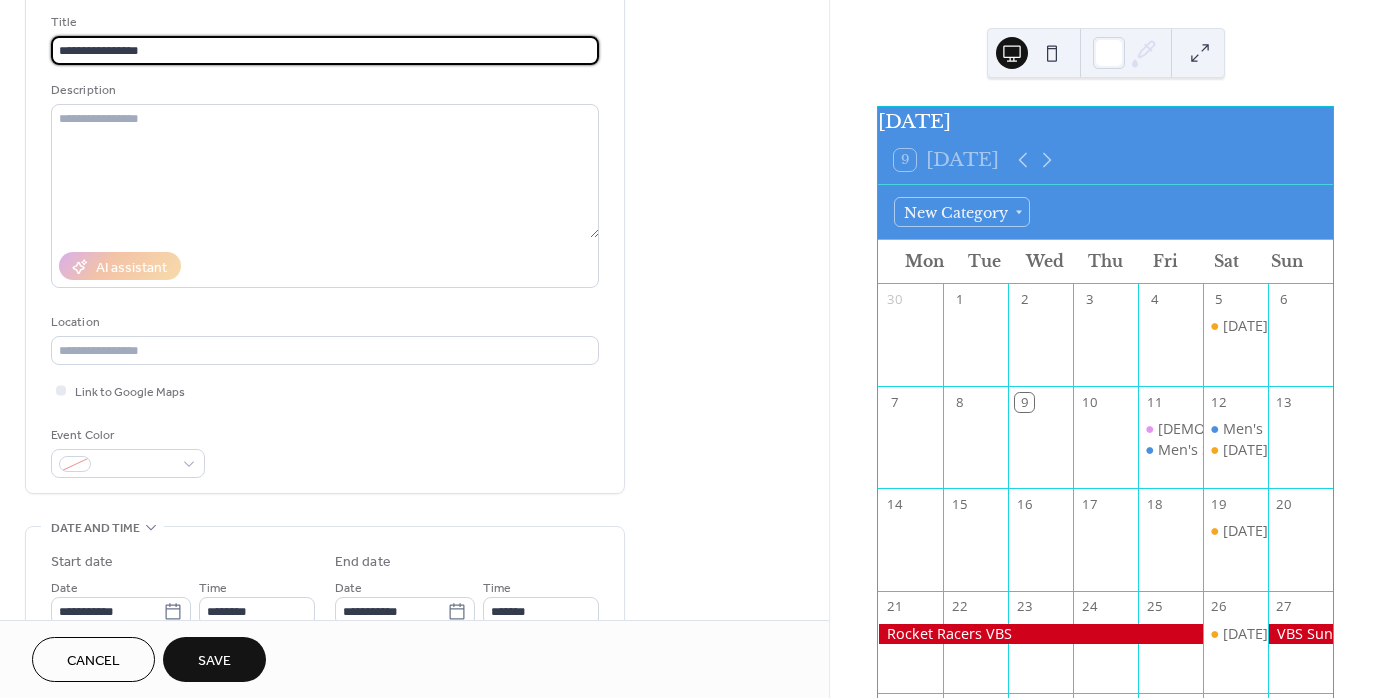 scroll, scrollTop: 300, scrollLeft: 0, axis: vertical 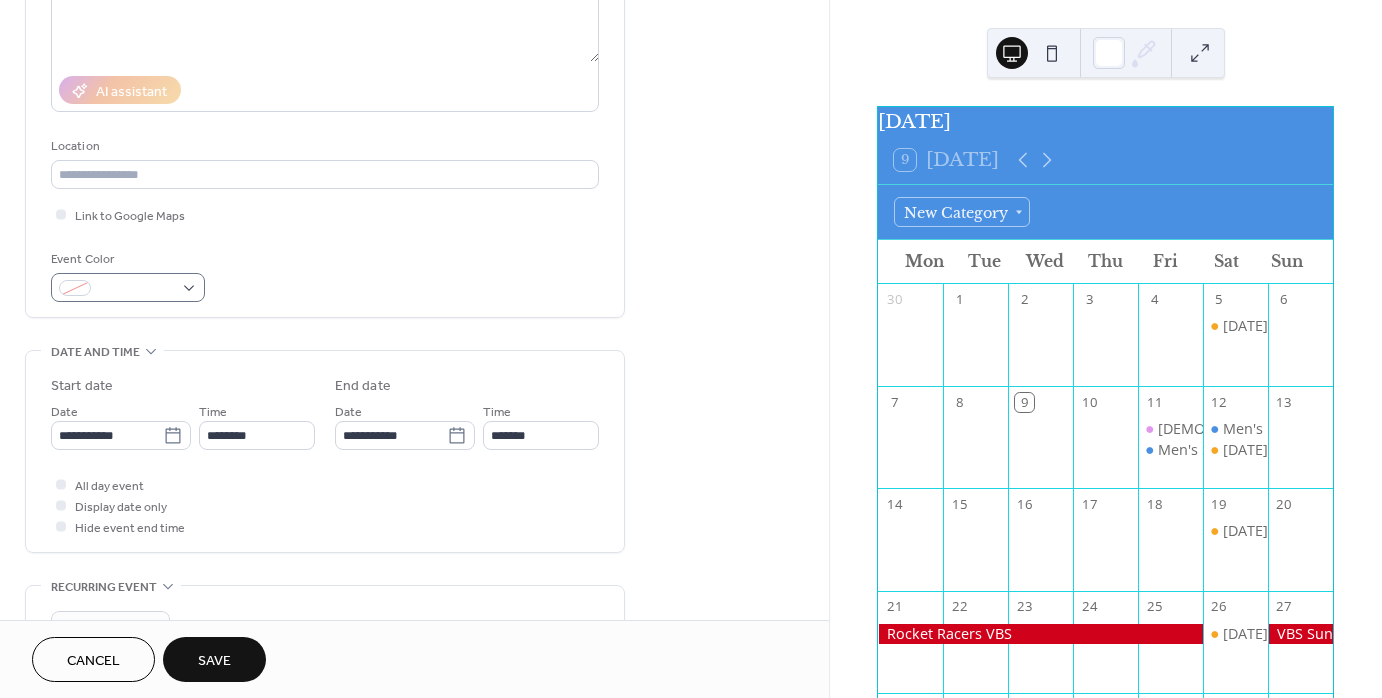 type on "**********" 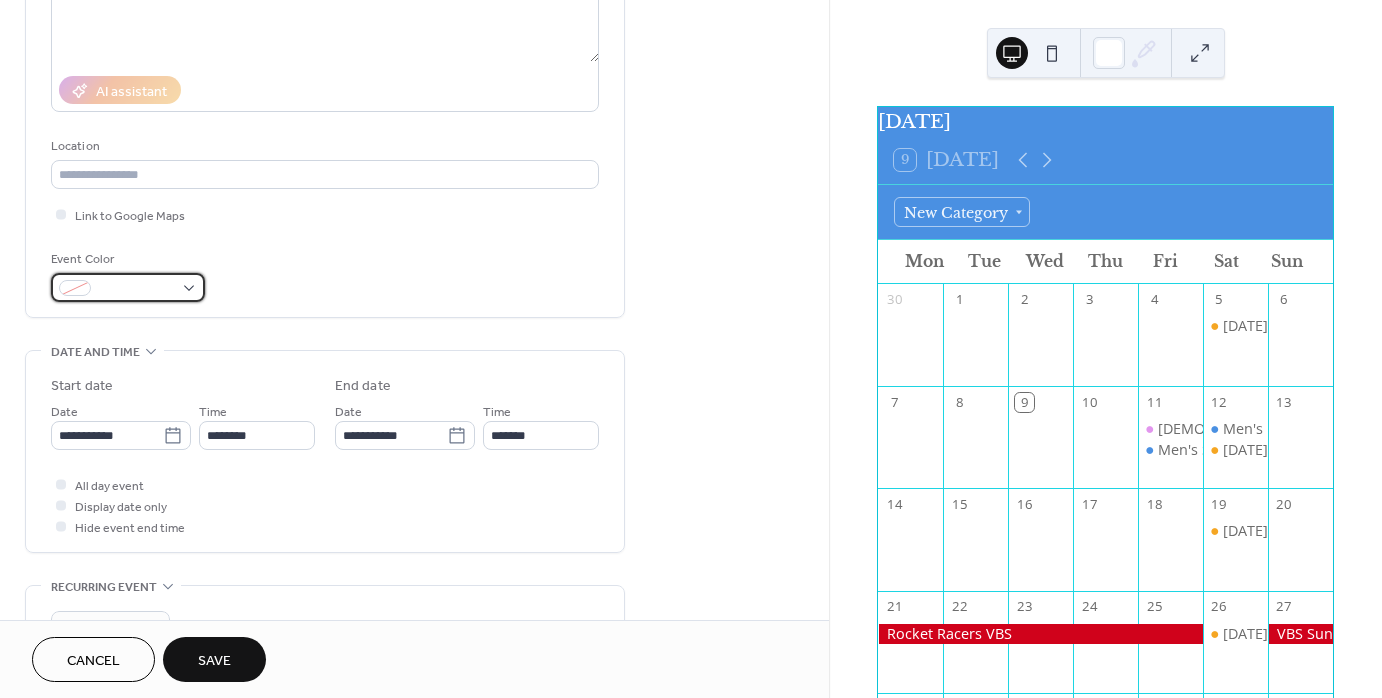 click at bounding box center [128, 287] 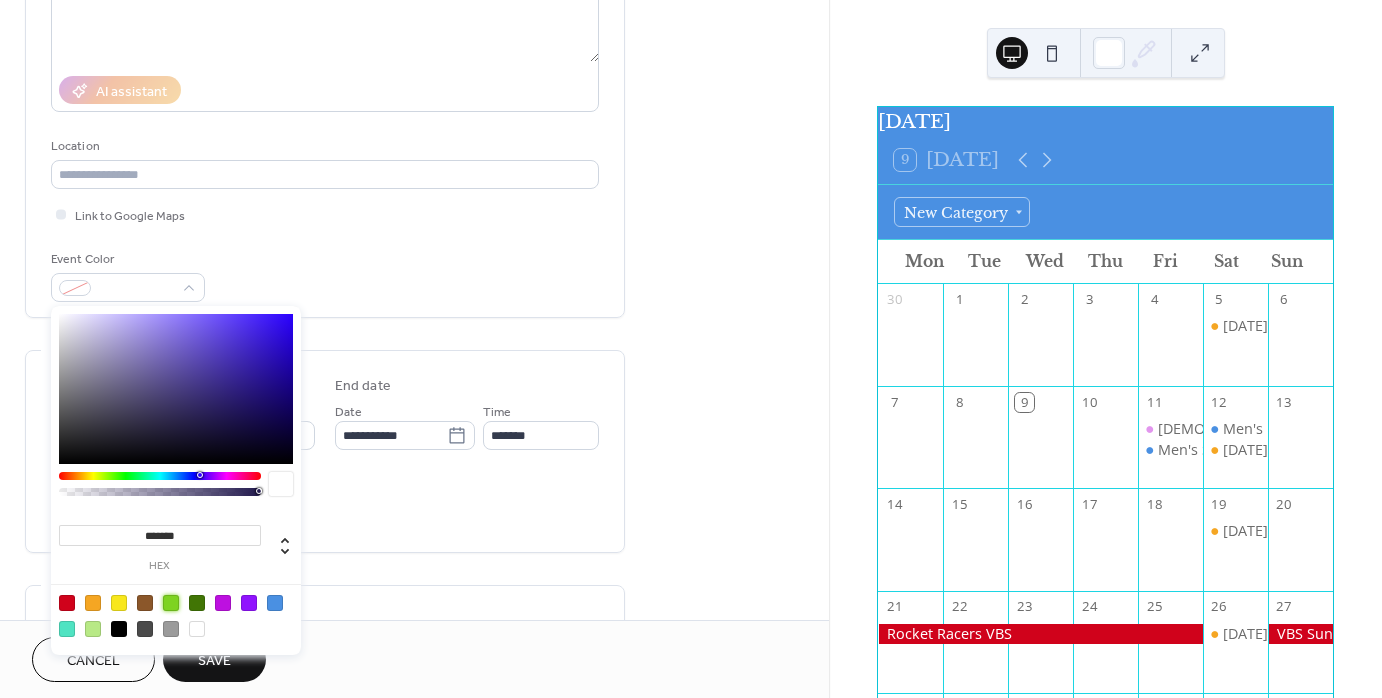 click at bounding box center (171, 603) 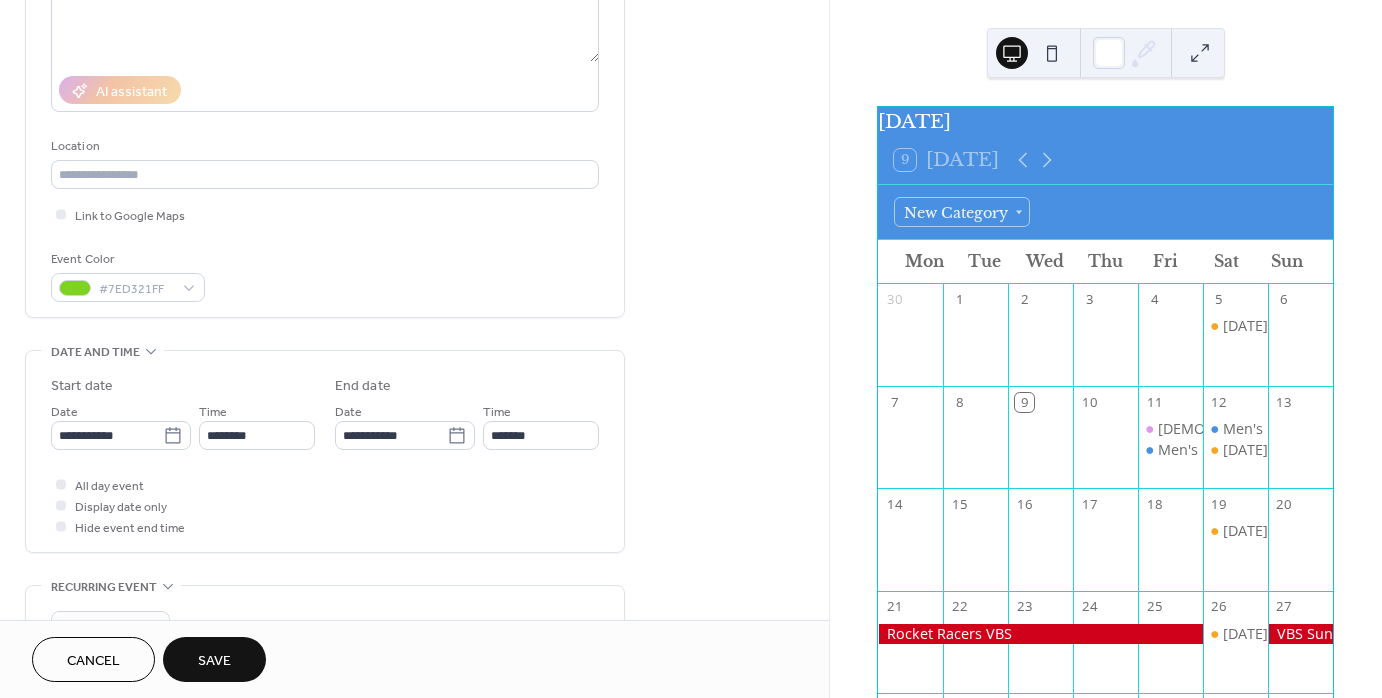 click on "**********" at bounding box center (325, 473) 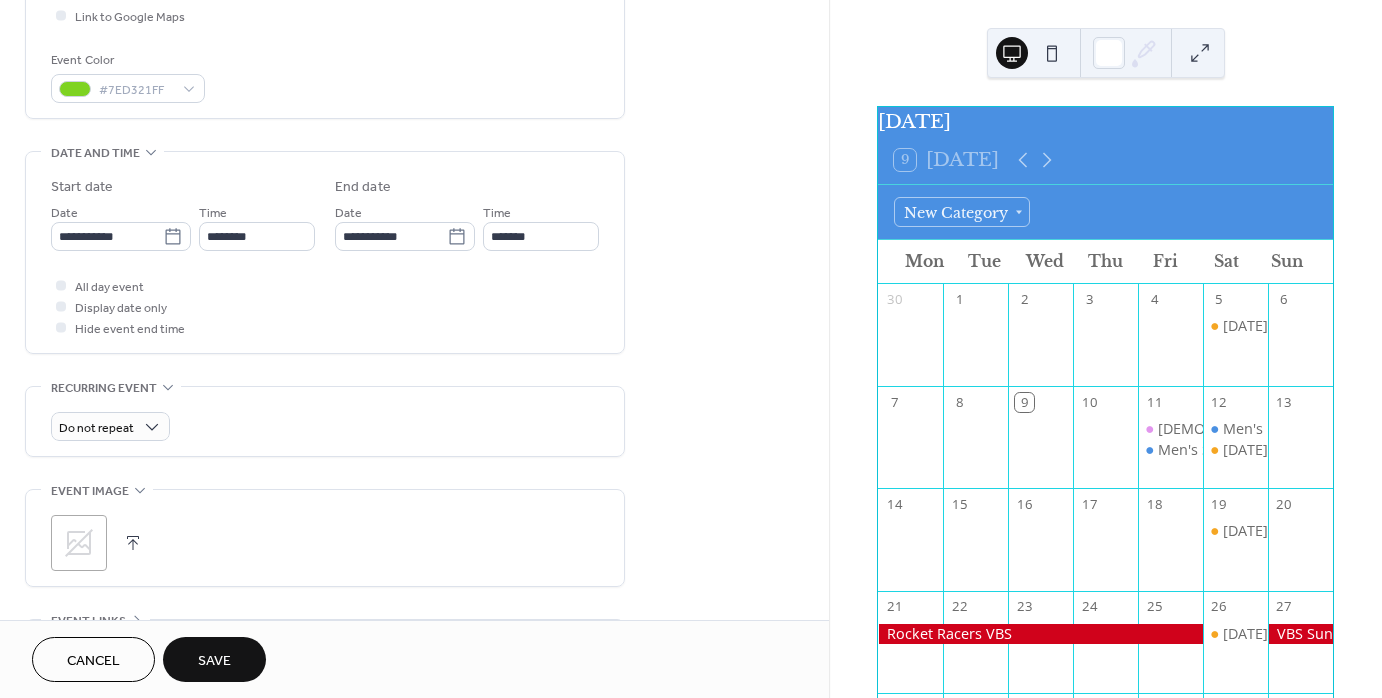 scroll, scrollTop: 500, scrollLeft: 0, axis: vertical 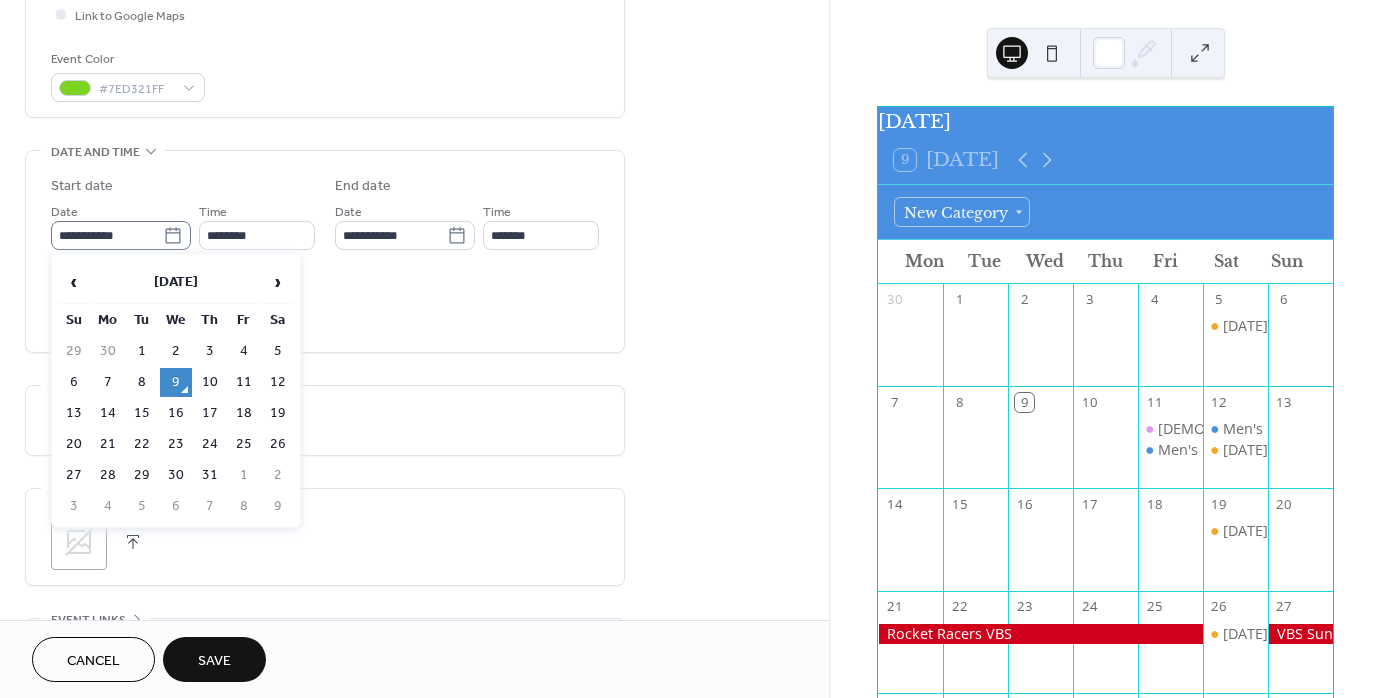 click 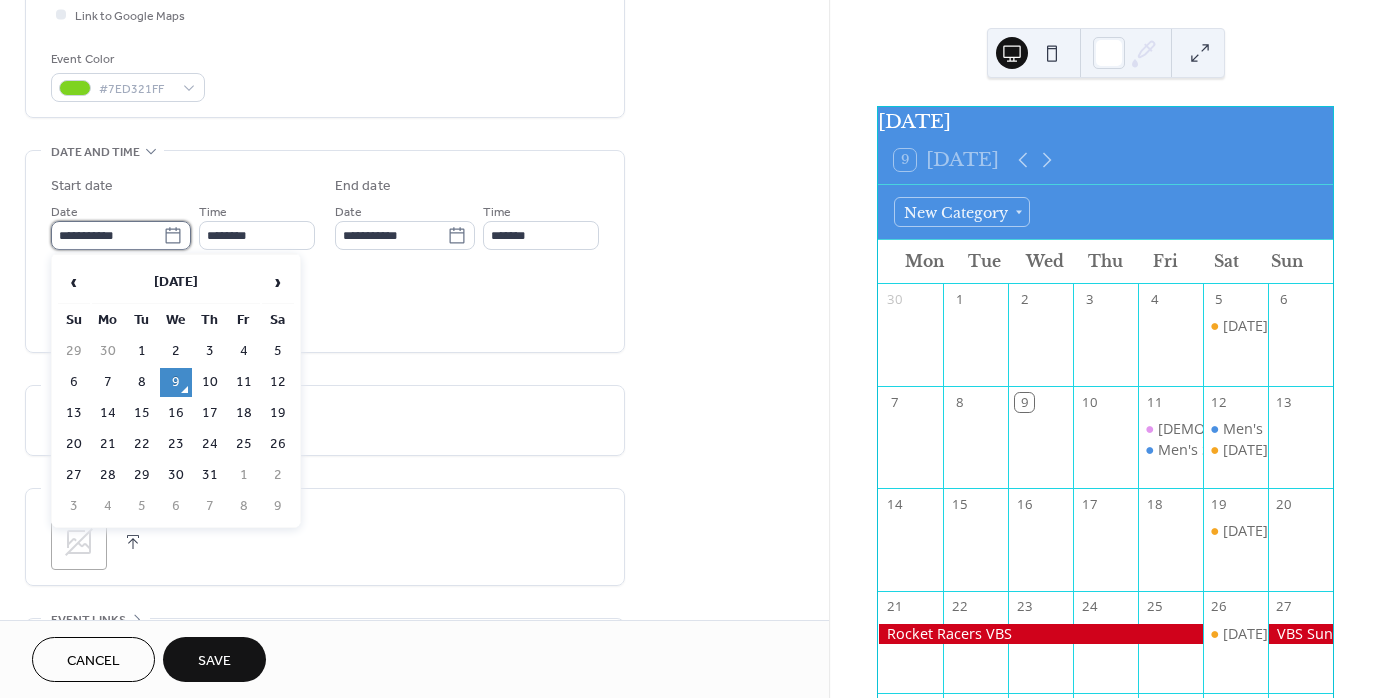 click on "**********" at bounding box center [107, 235] 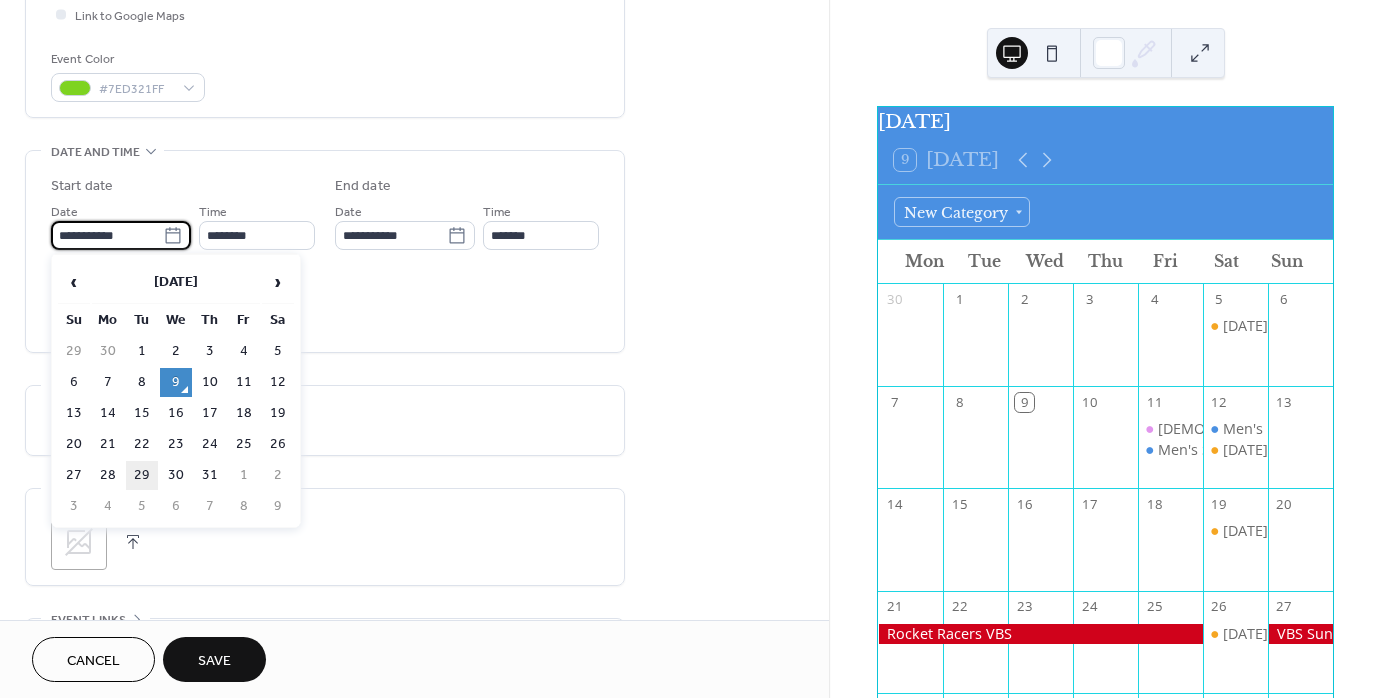 click on "29" at bounding box center (142, 475) 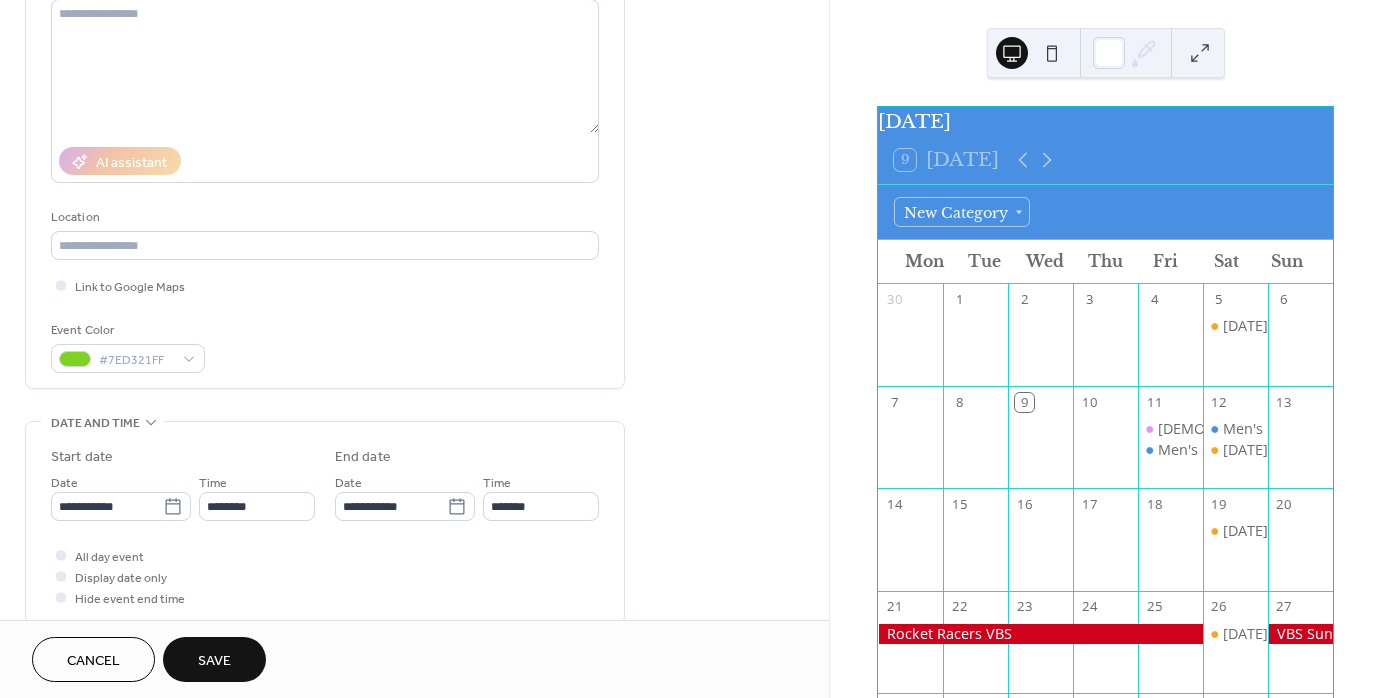 scroll, scrollTop: 300, scrollLeft: 0, axis: vertical 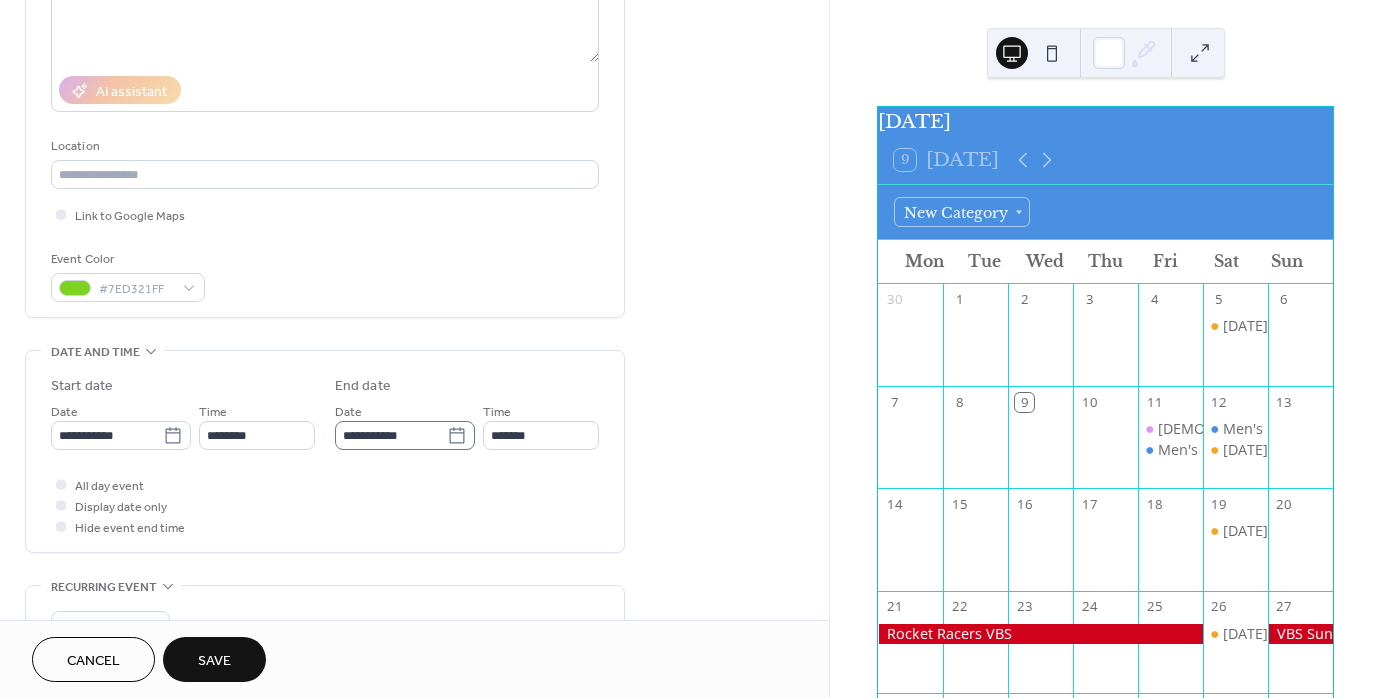 click 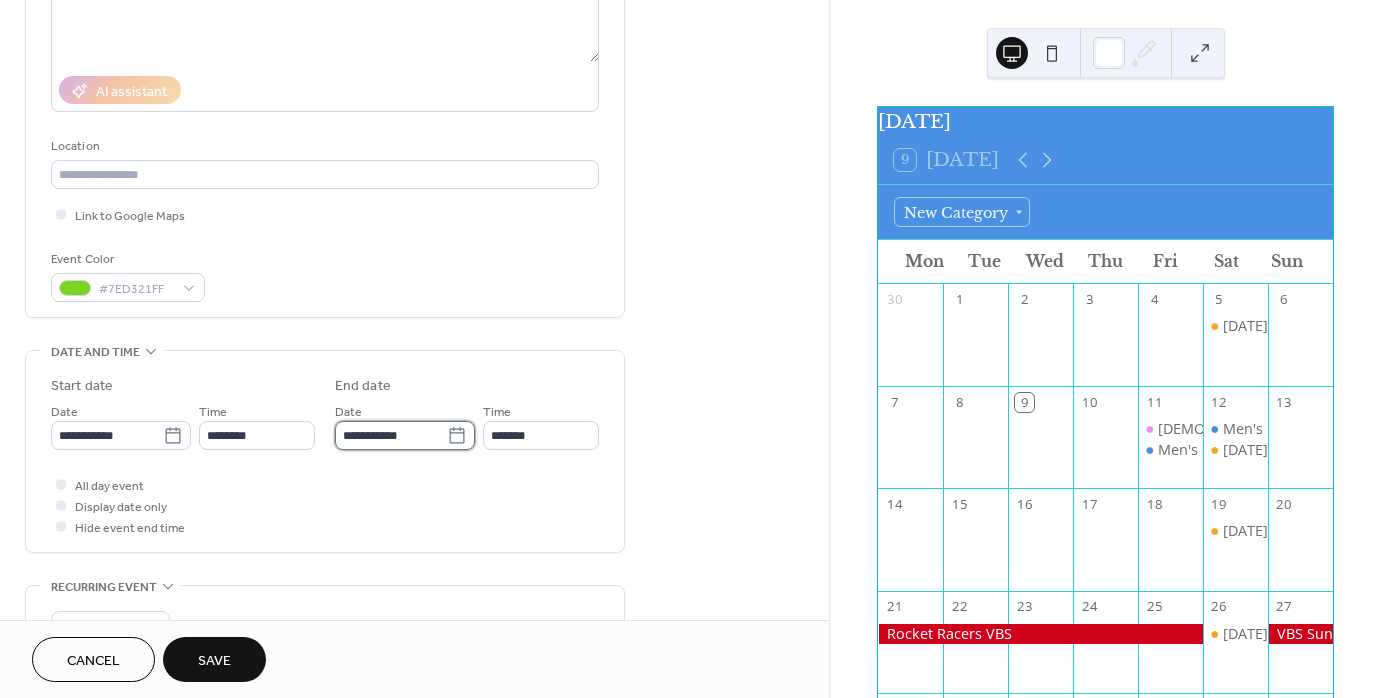 click on "**********" at bounding box center [391, 435] 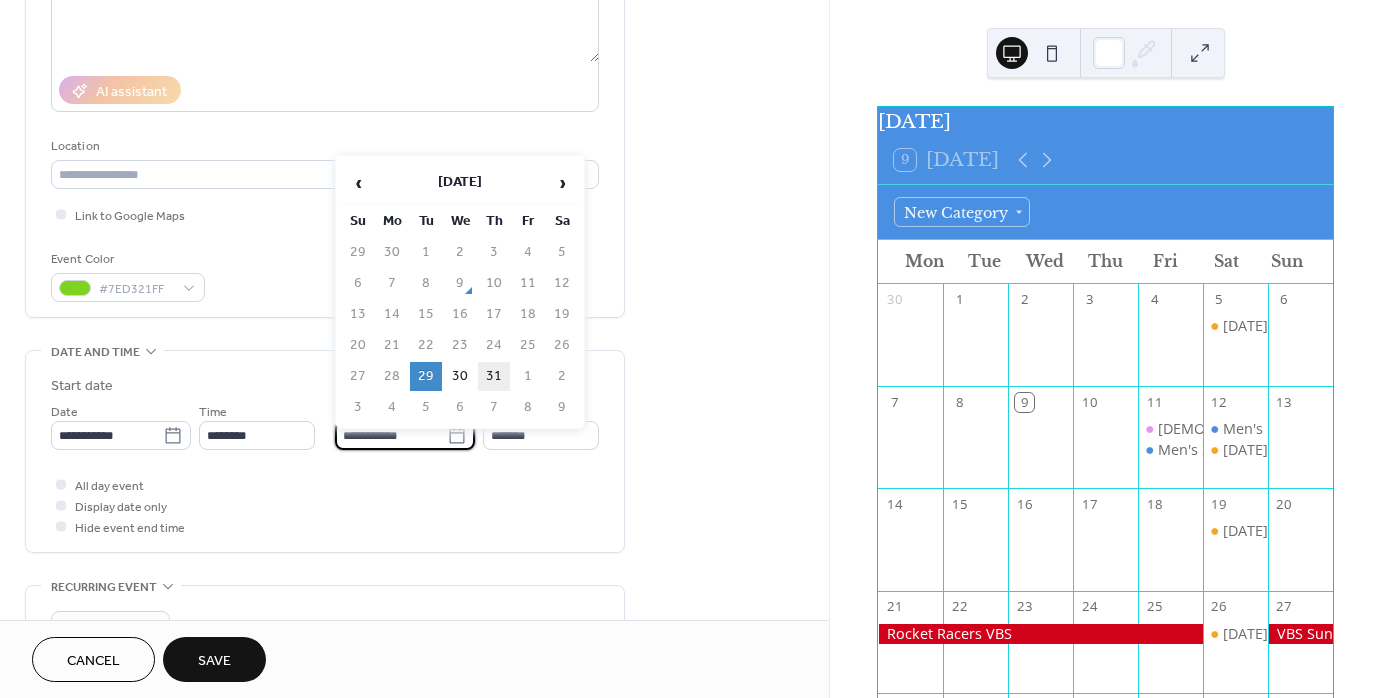 click on "31" at bounding box center (494, 376) 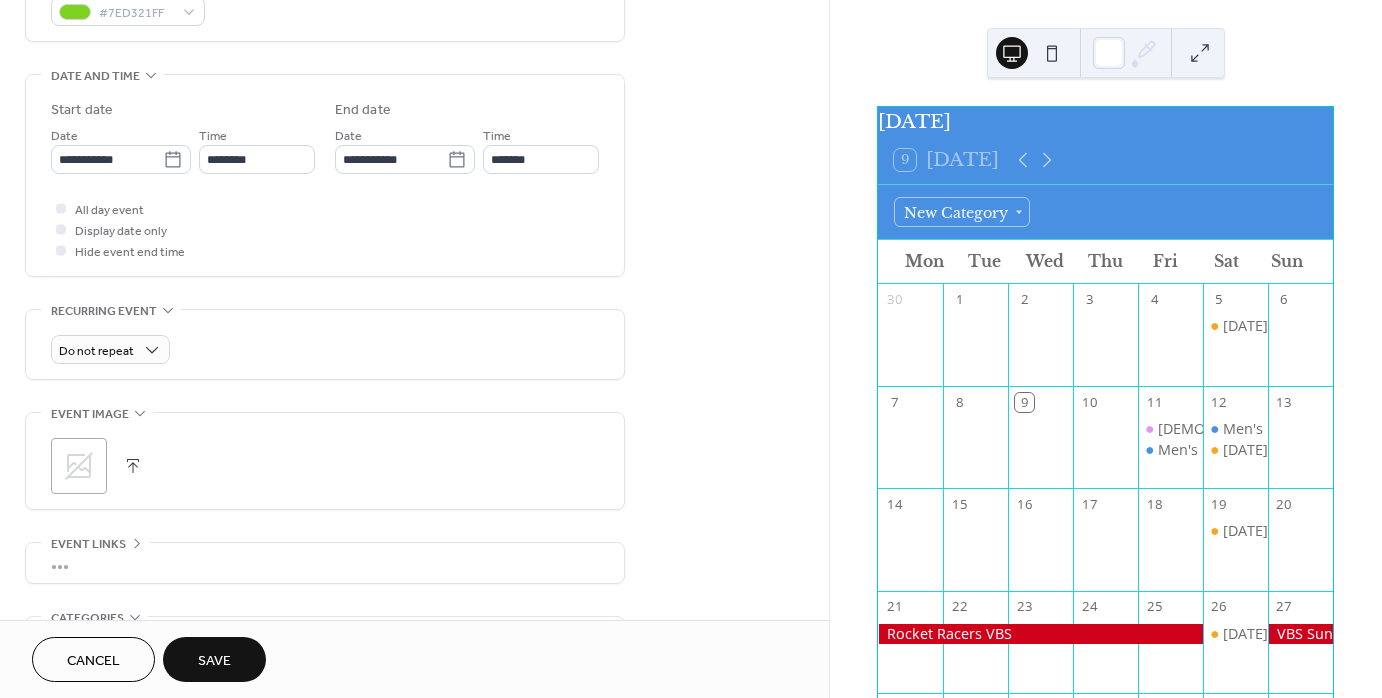 scroll, scrollTop: 500, scrollLeft: 0, axis: vertical 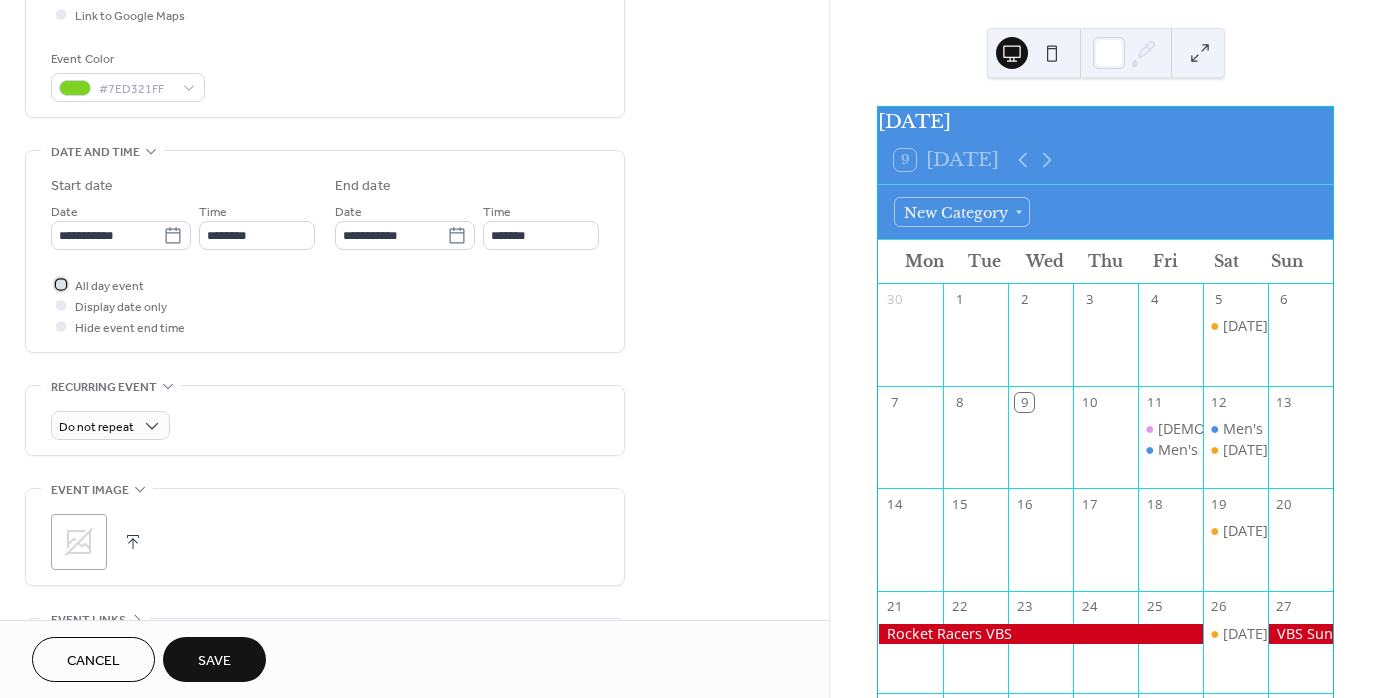 click at bounding box center (61, 284) 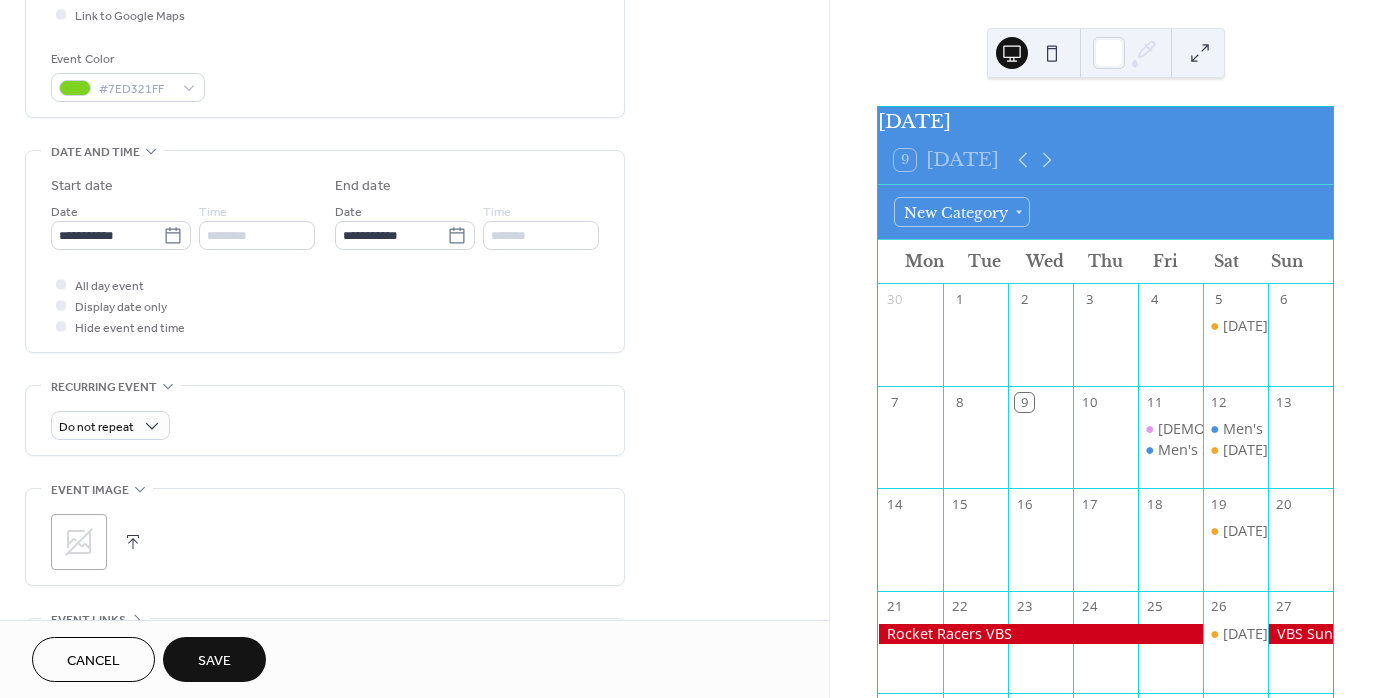 click on "Save" at bounding box center (214, 659) 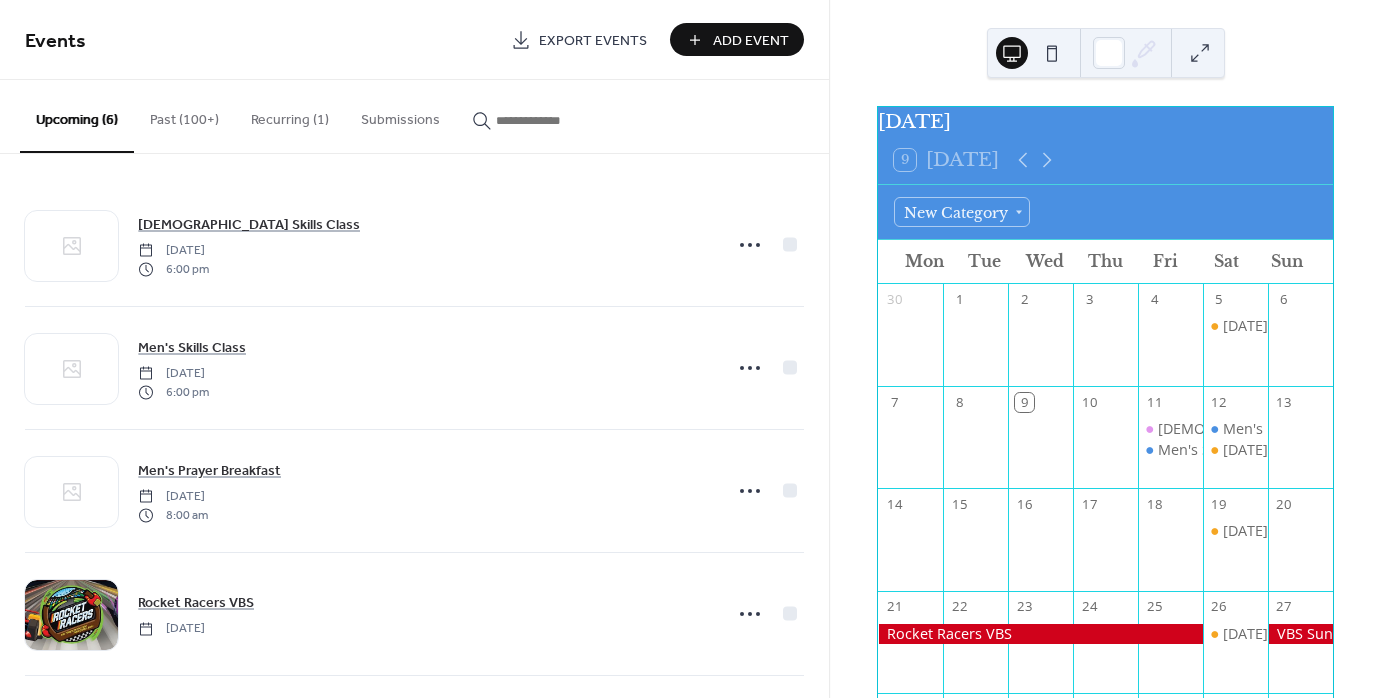 click on "Add Event" at bounding box center (751, 41) 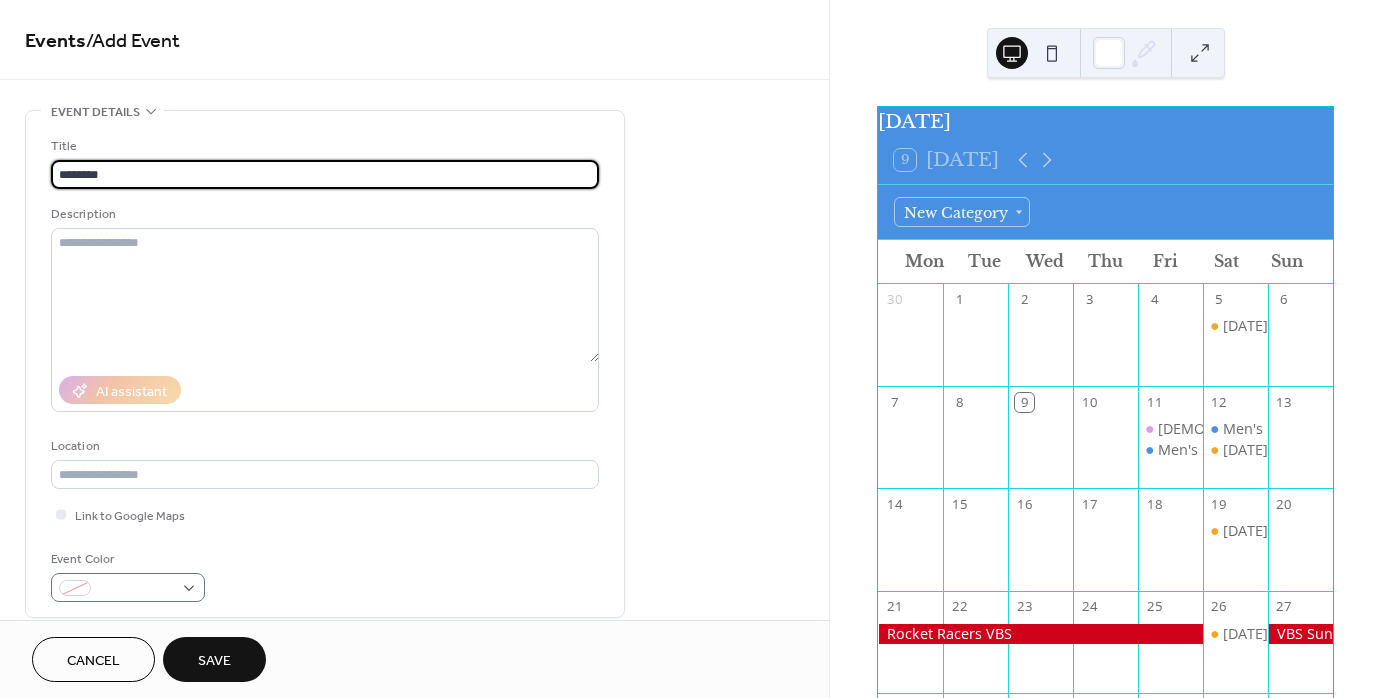 type on "********" 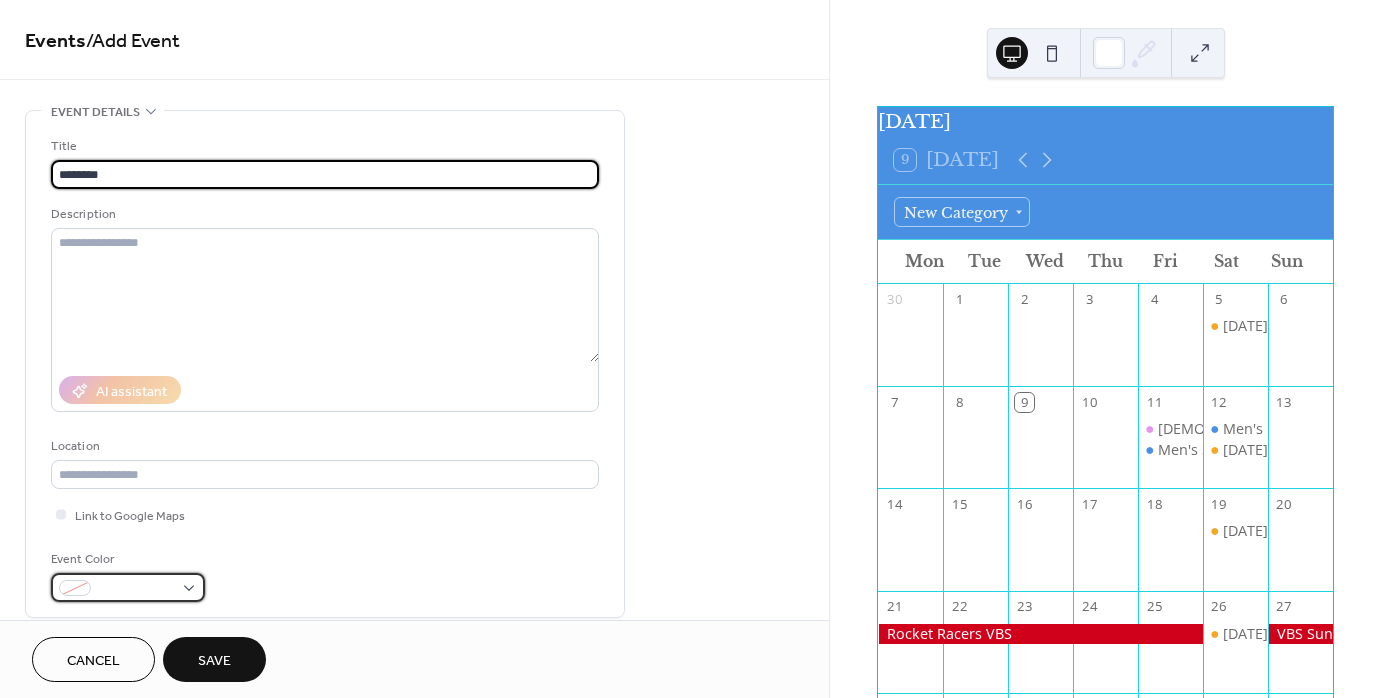 click at bounding box center (128, 587) 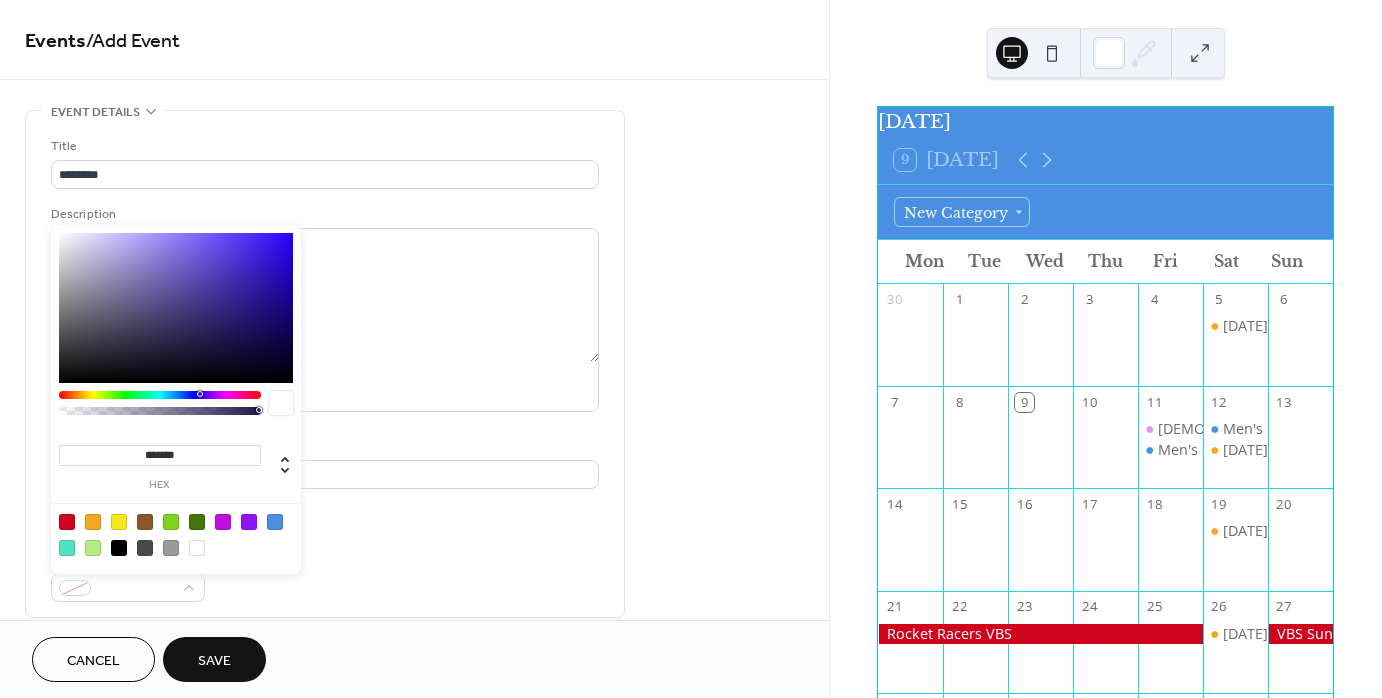 click at bounding box center (93, 522) 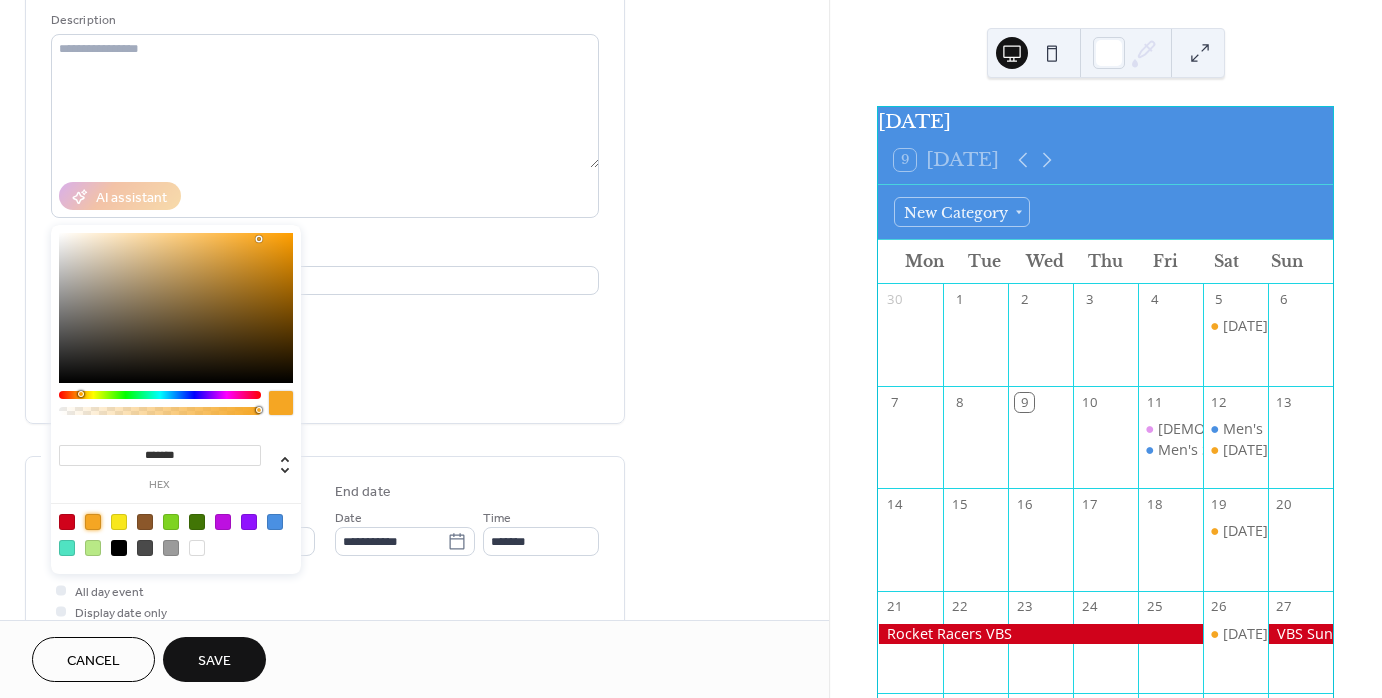 scroll, scrollTop: 200, scrollLeft: 0, axis: vertical 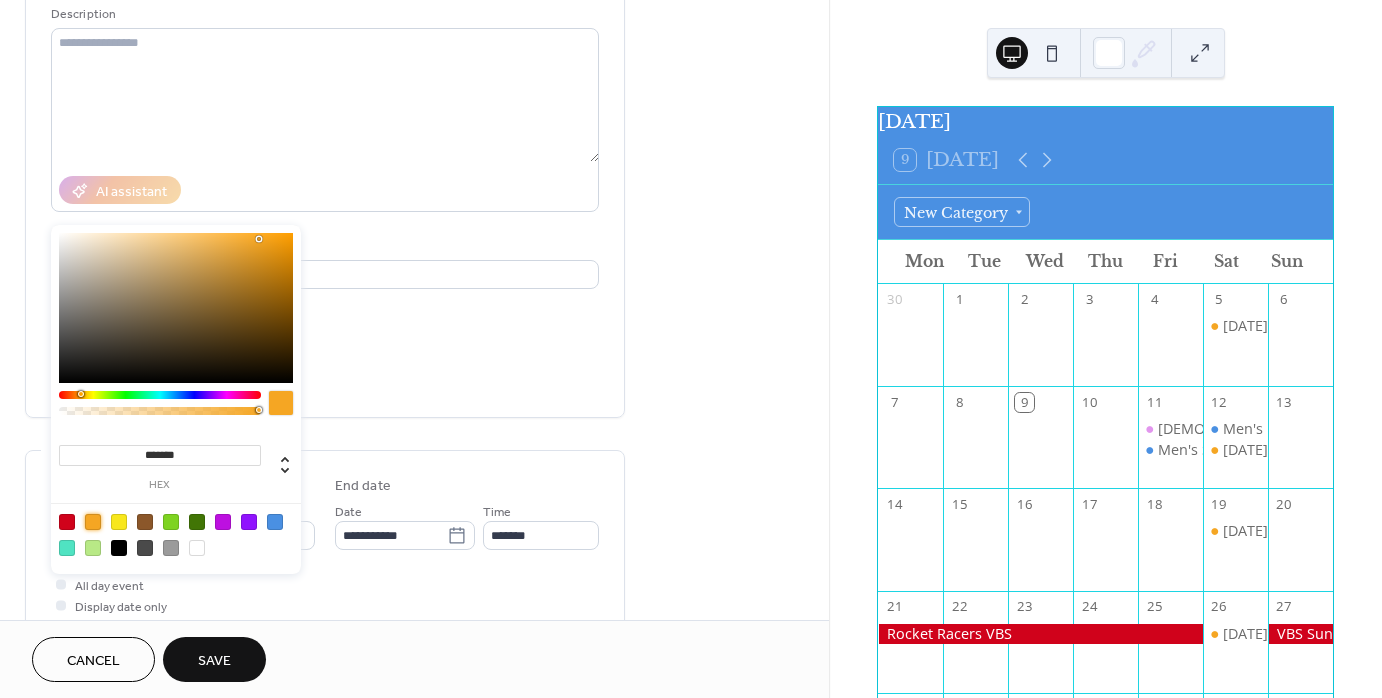 click on "Event Details Title ******** Description AI assistant Location Link to Google Maps Event Color #F5A623FF •••" at bounding box center (325, 164) 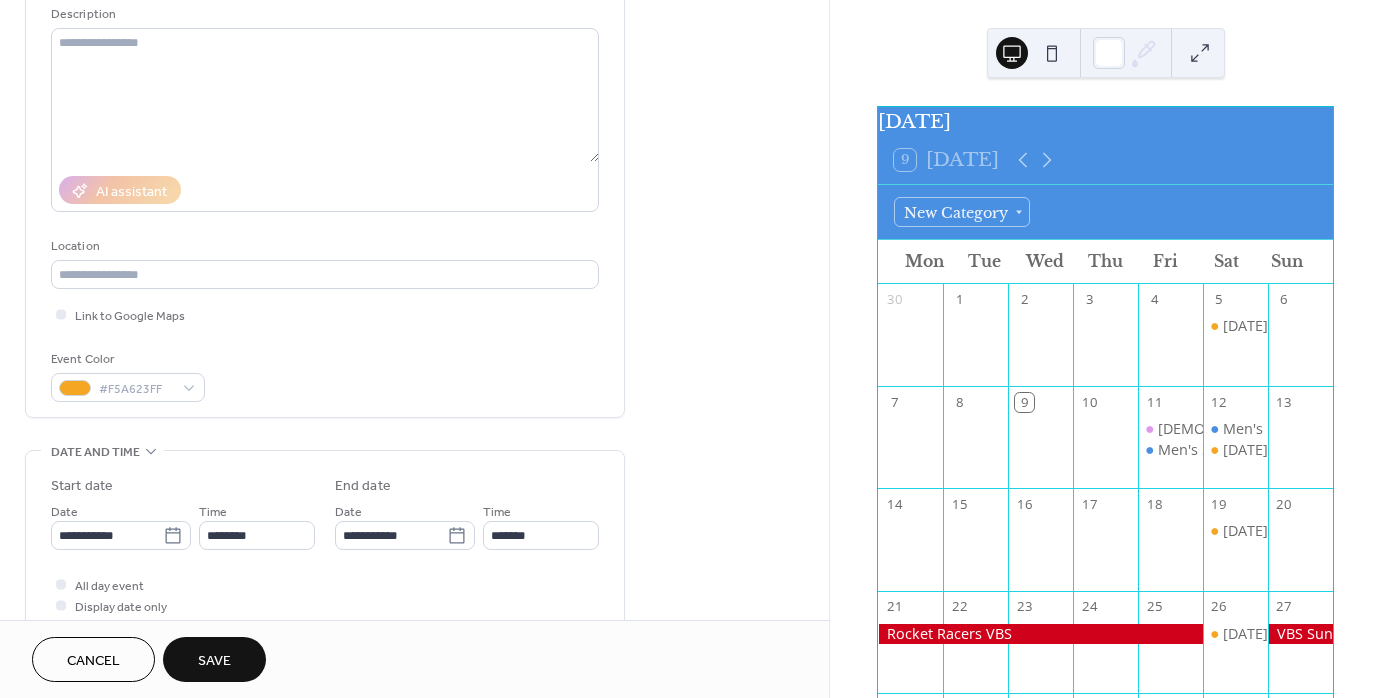 scroll, scrollTop: 300, scrollLeft: 0, axis: vertical 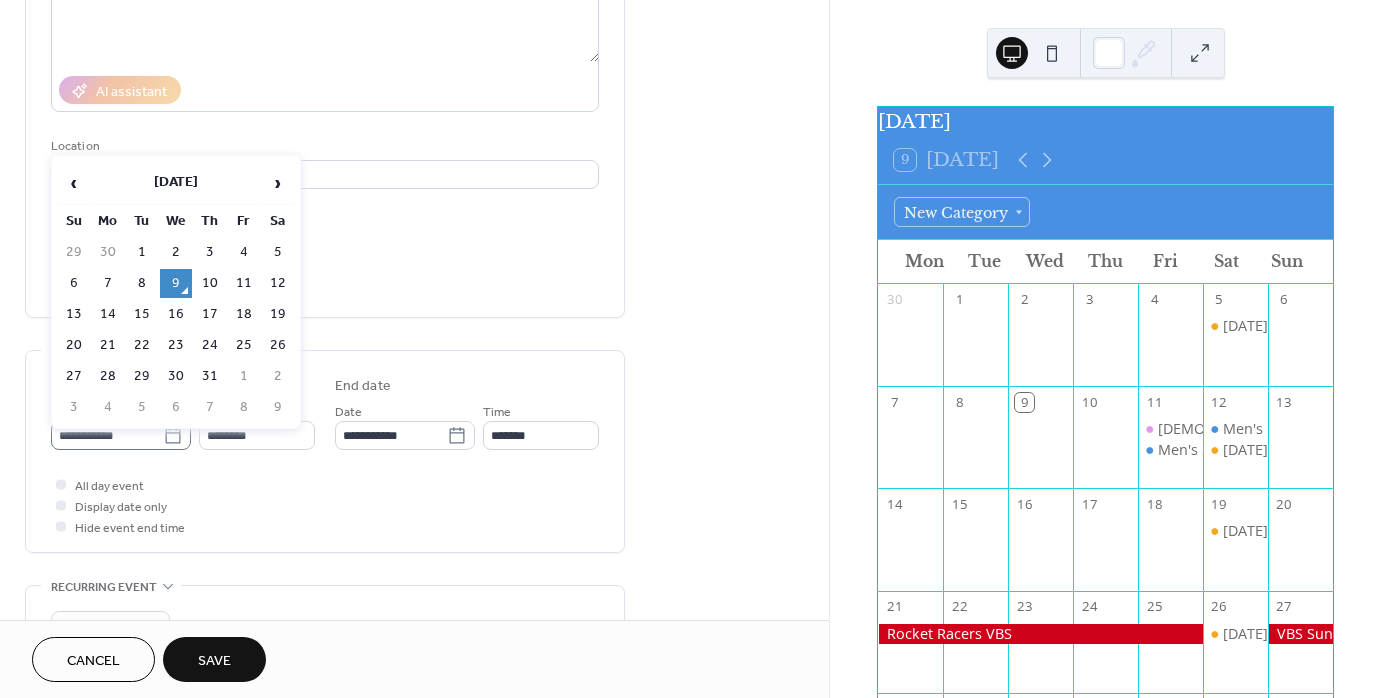 click 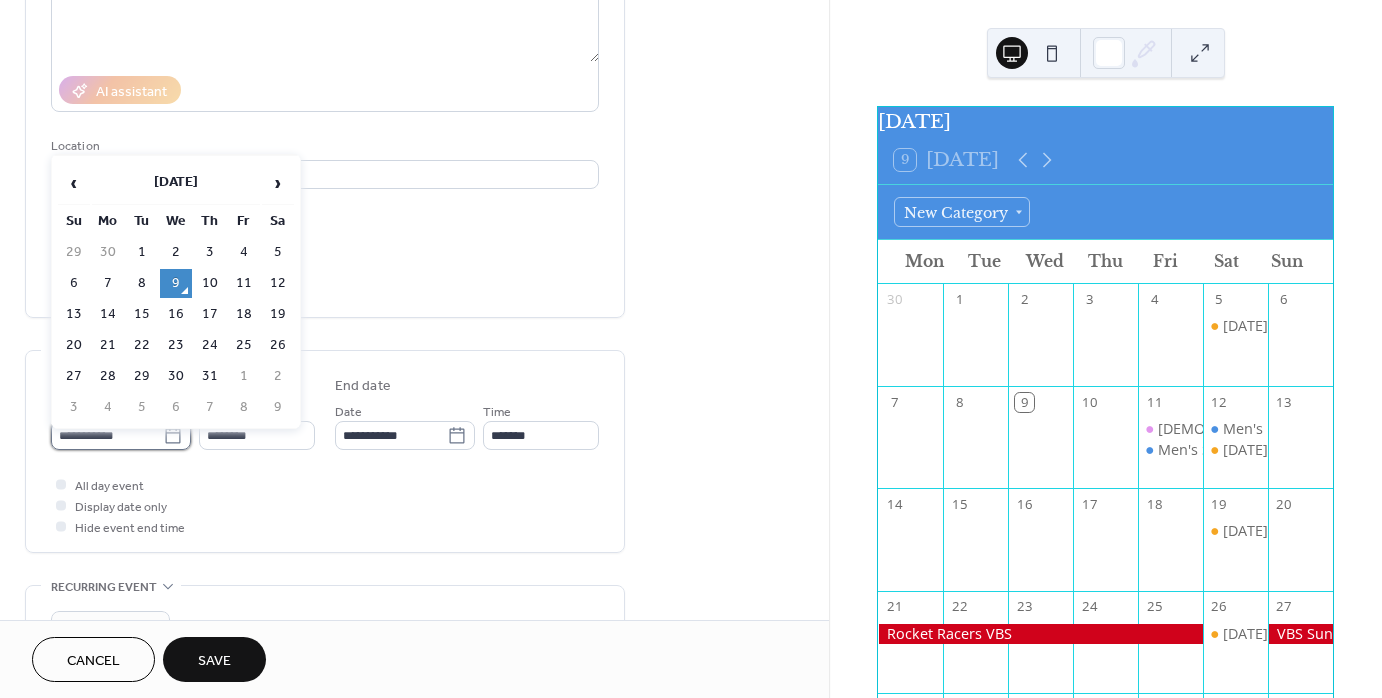 click on "**********" at bounding box center [107, 435] 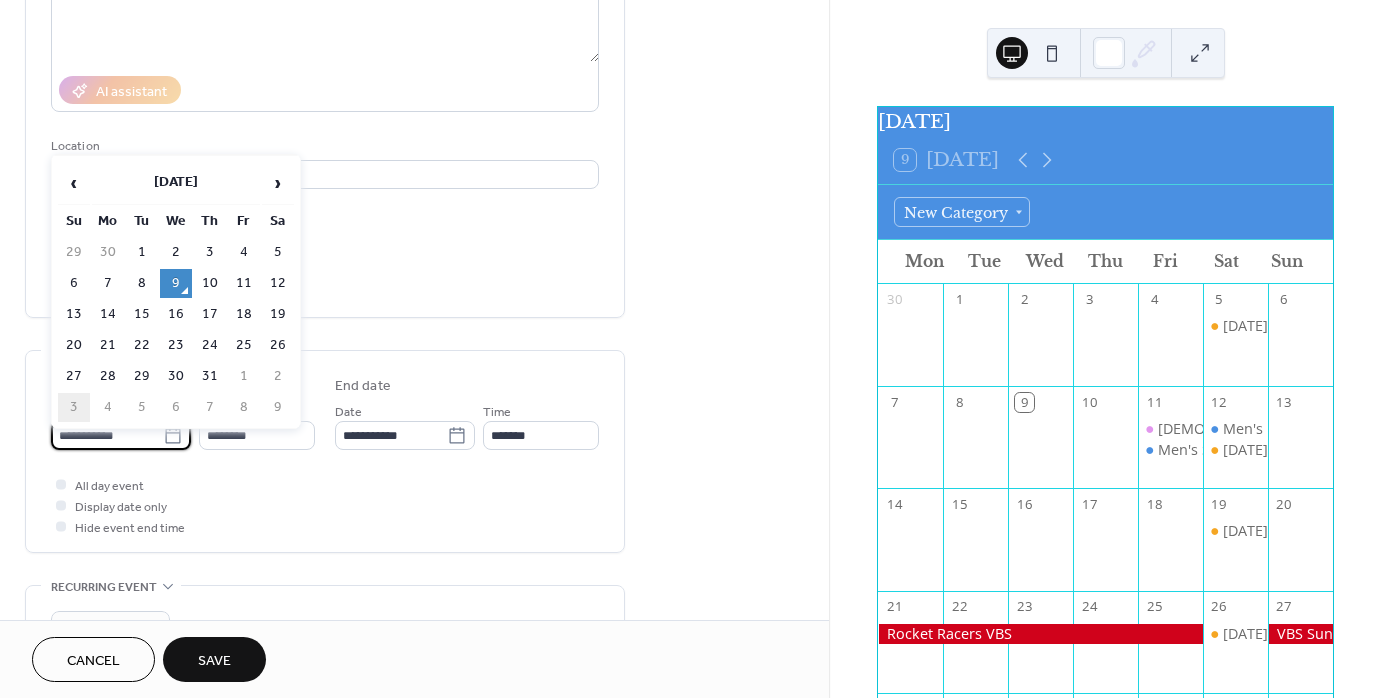 click on "3" at bounding box center (74, 407) 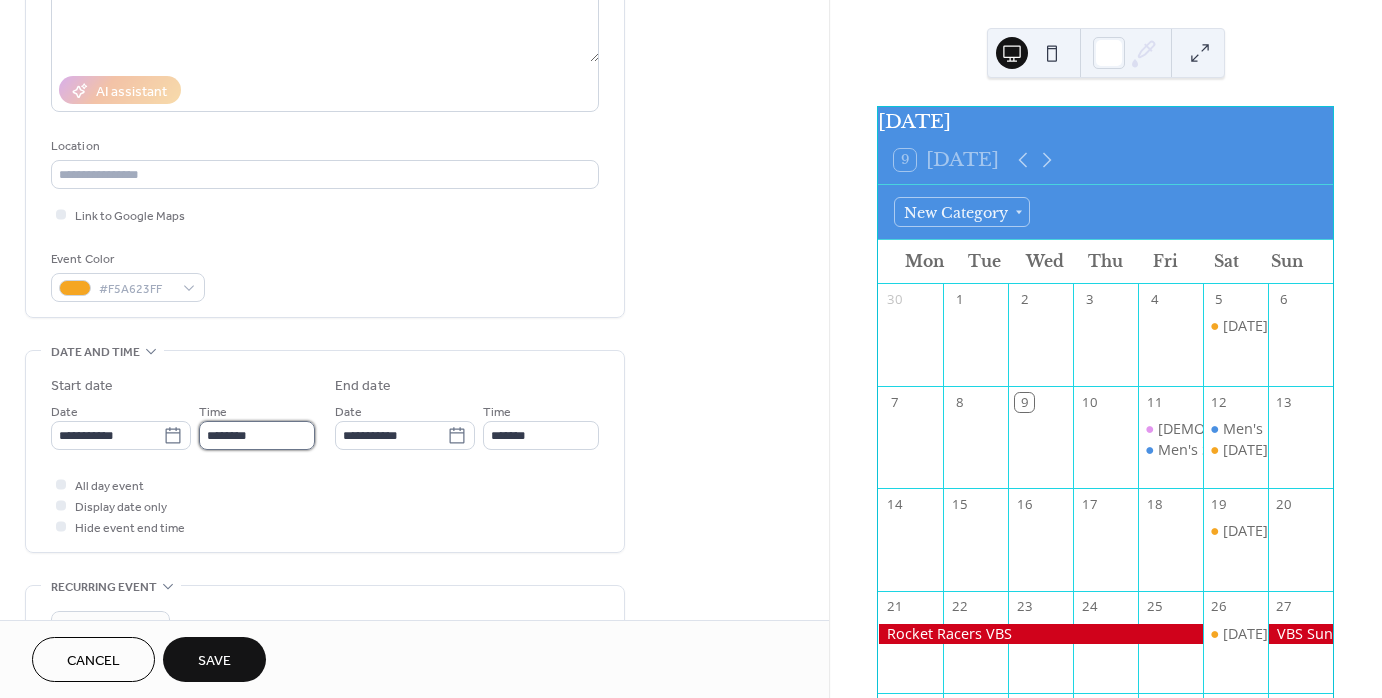 click on "********" at bounding box center (257, 435) 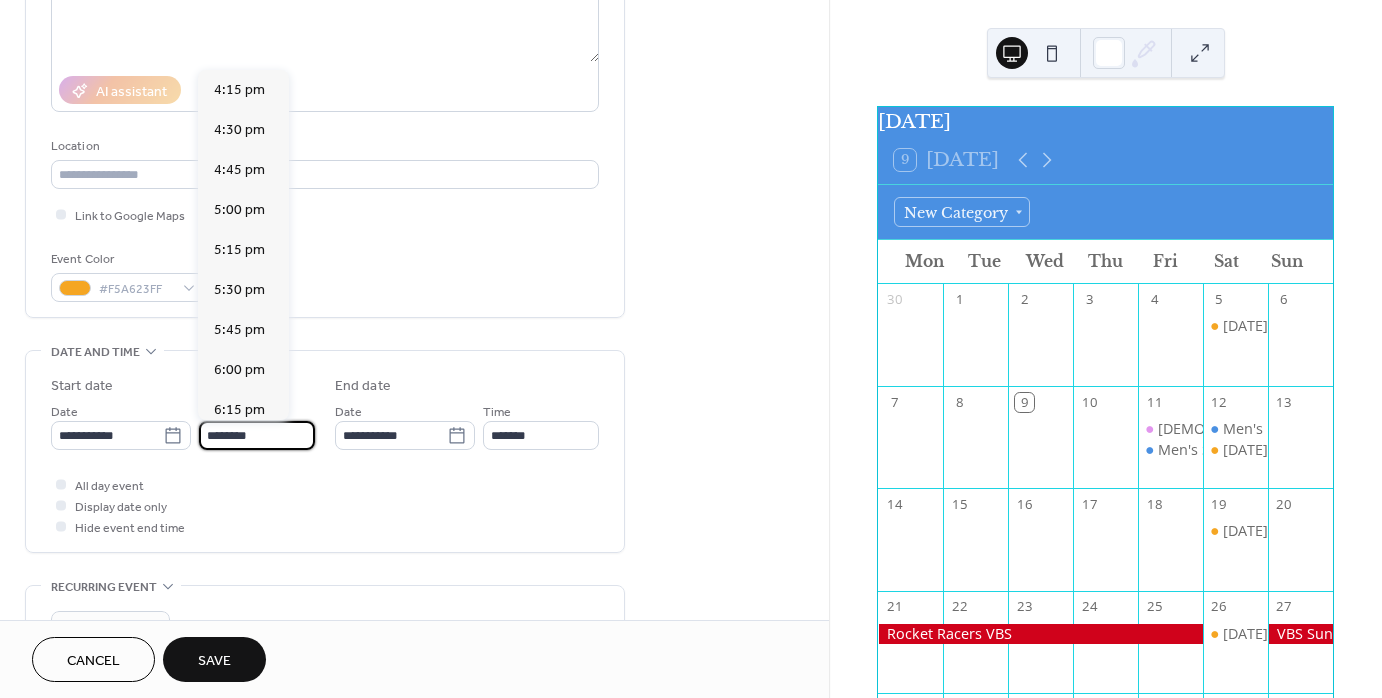 scroll, scrollTop: 2729, scrollLeft: 0, axis: vertical 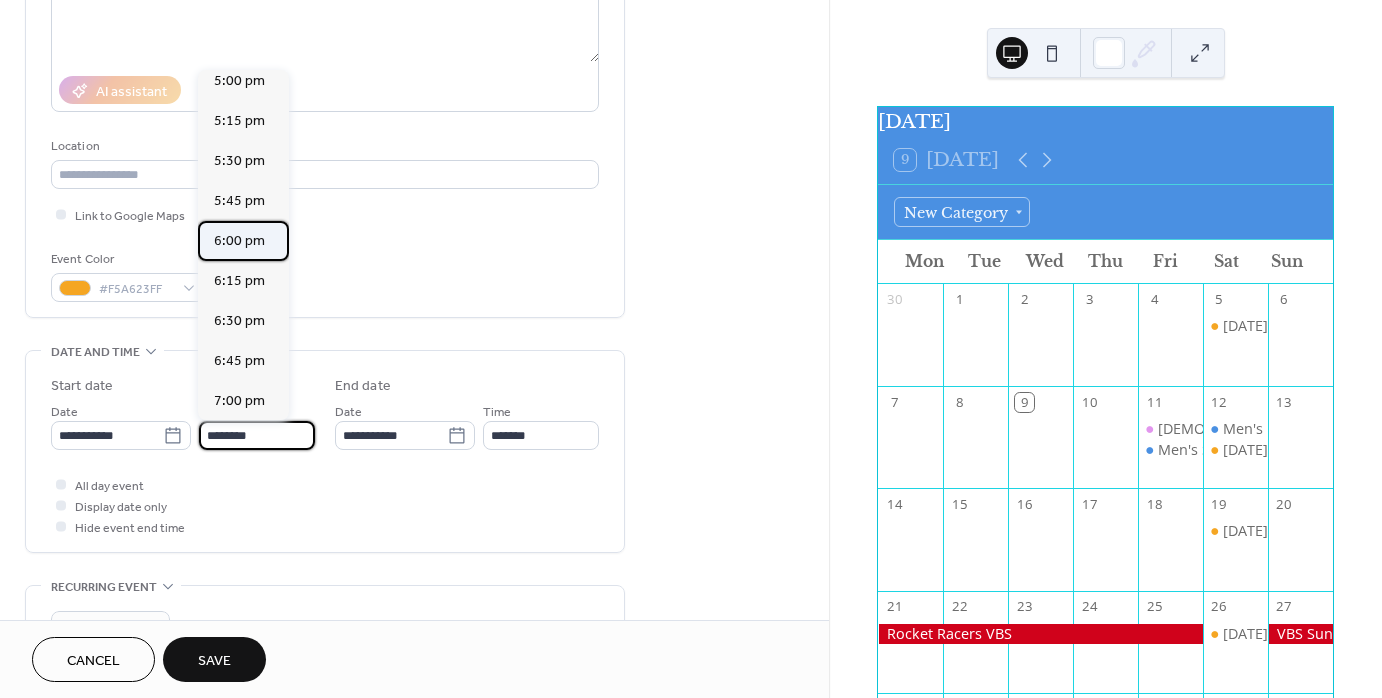 click on "6:00 pm" at bounding box center [239, 241] 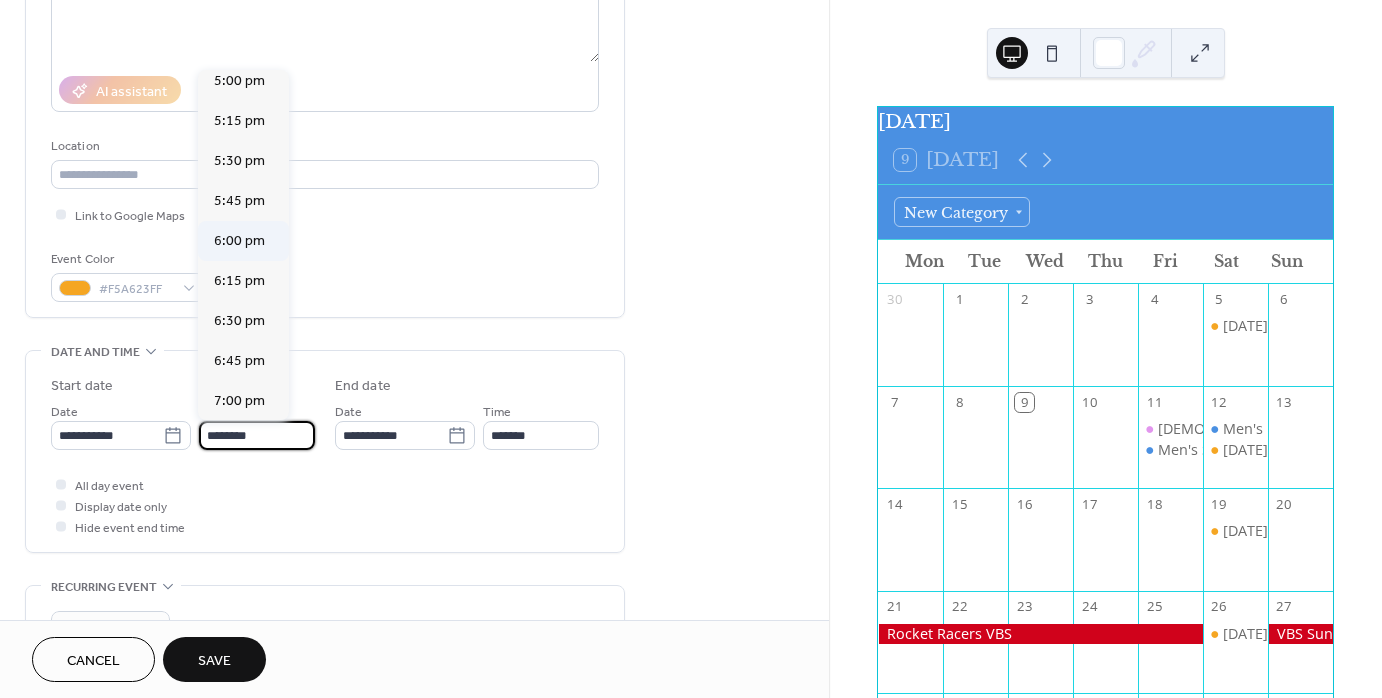 type on "*******" 